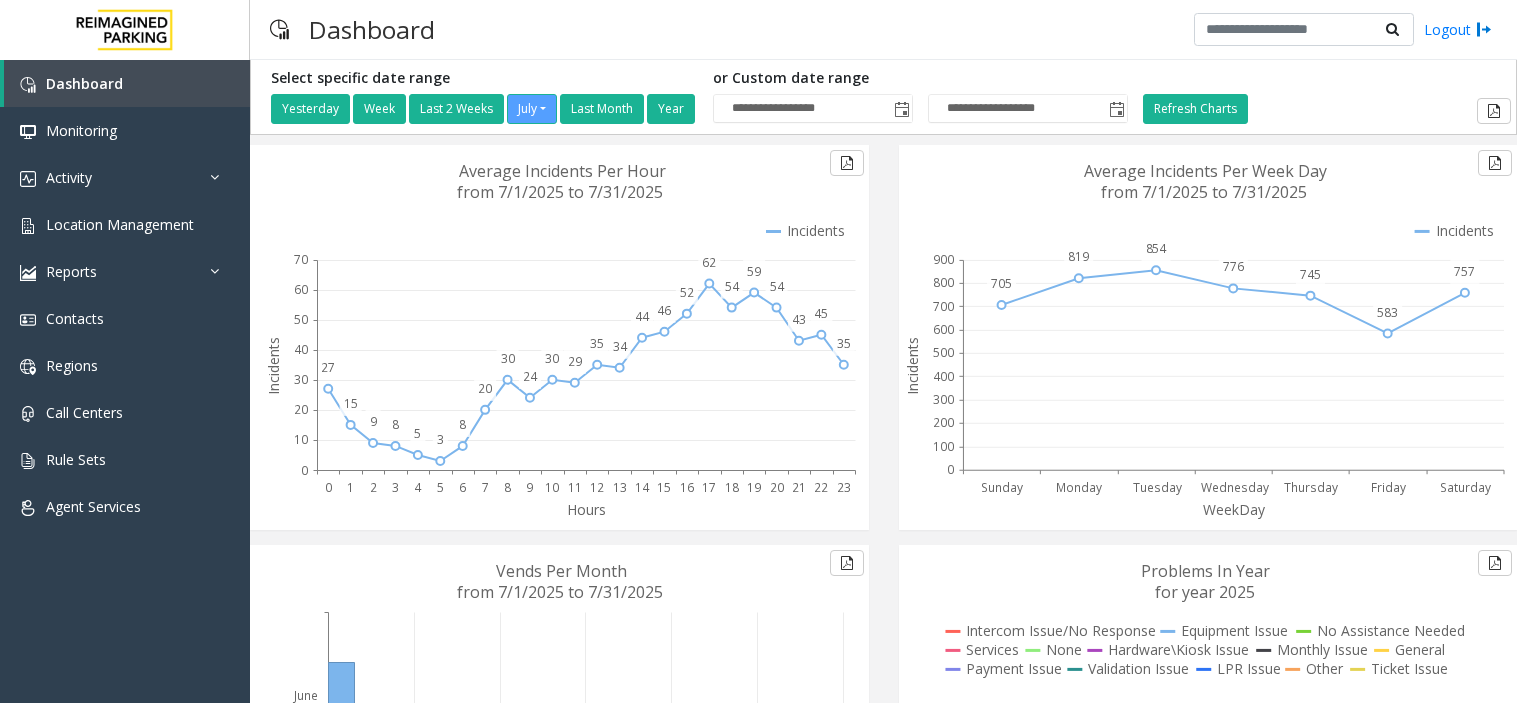 scroll, scrollTop: 0, scrollLeft: 0, axis: both 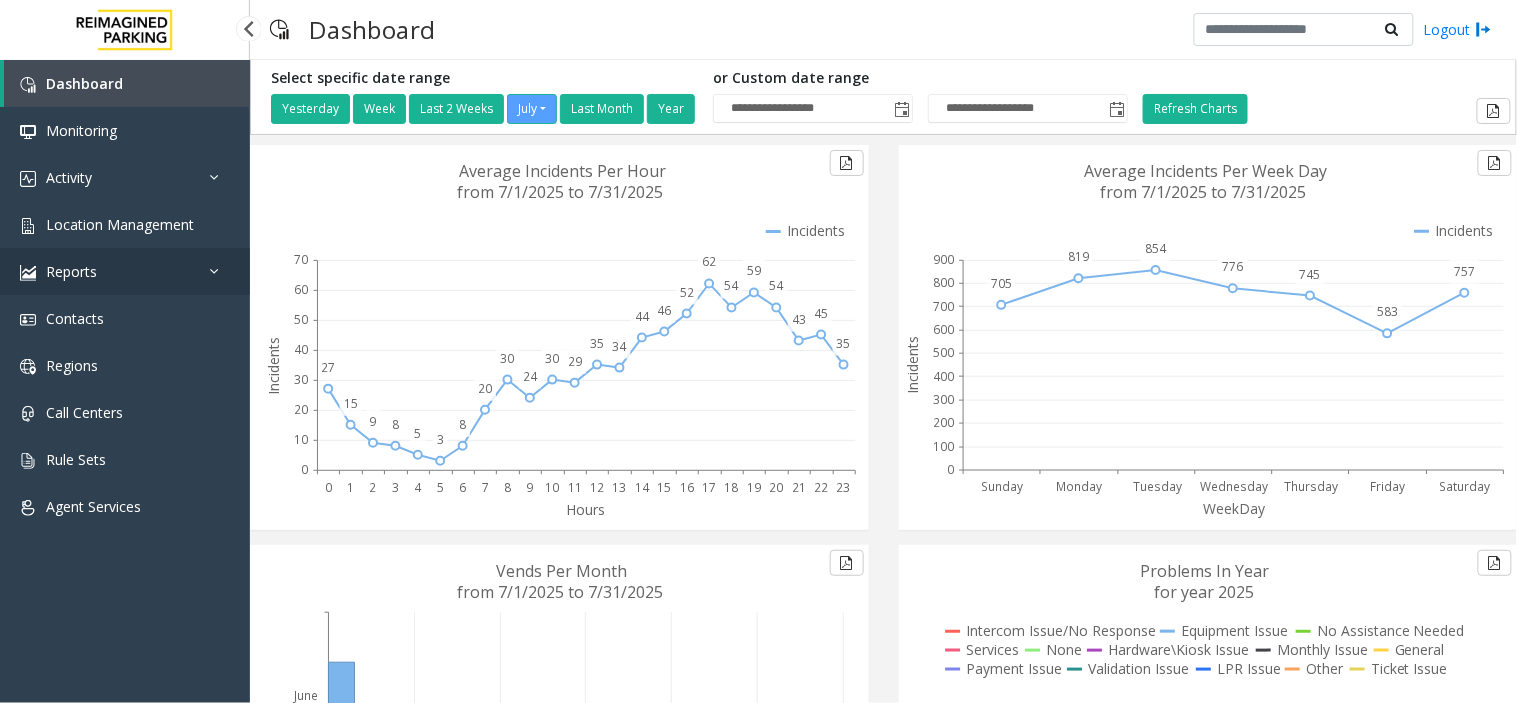 click on "Reports" at bounding box center (125, 271) 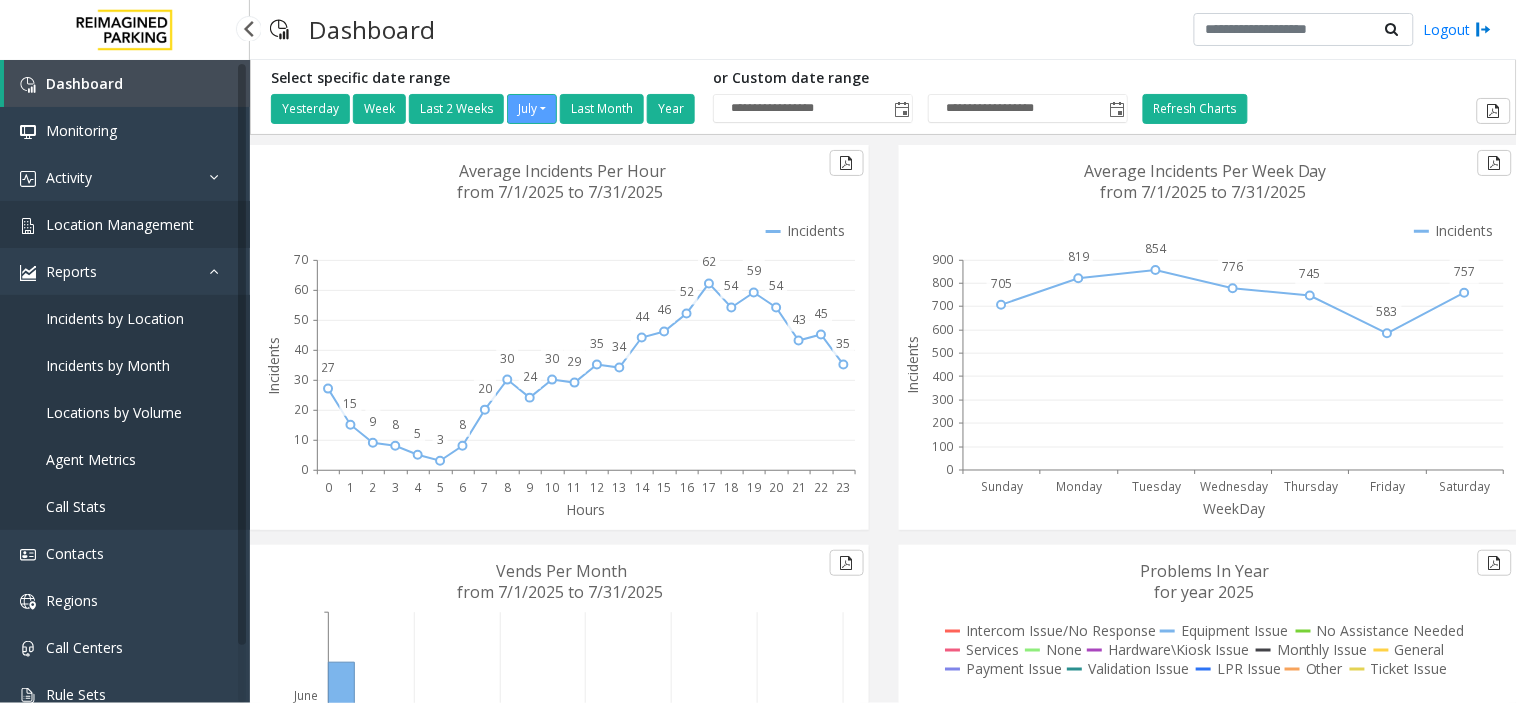 click on "Location Management" at bounding box center [125, 224] 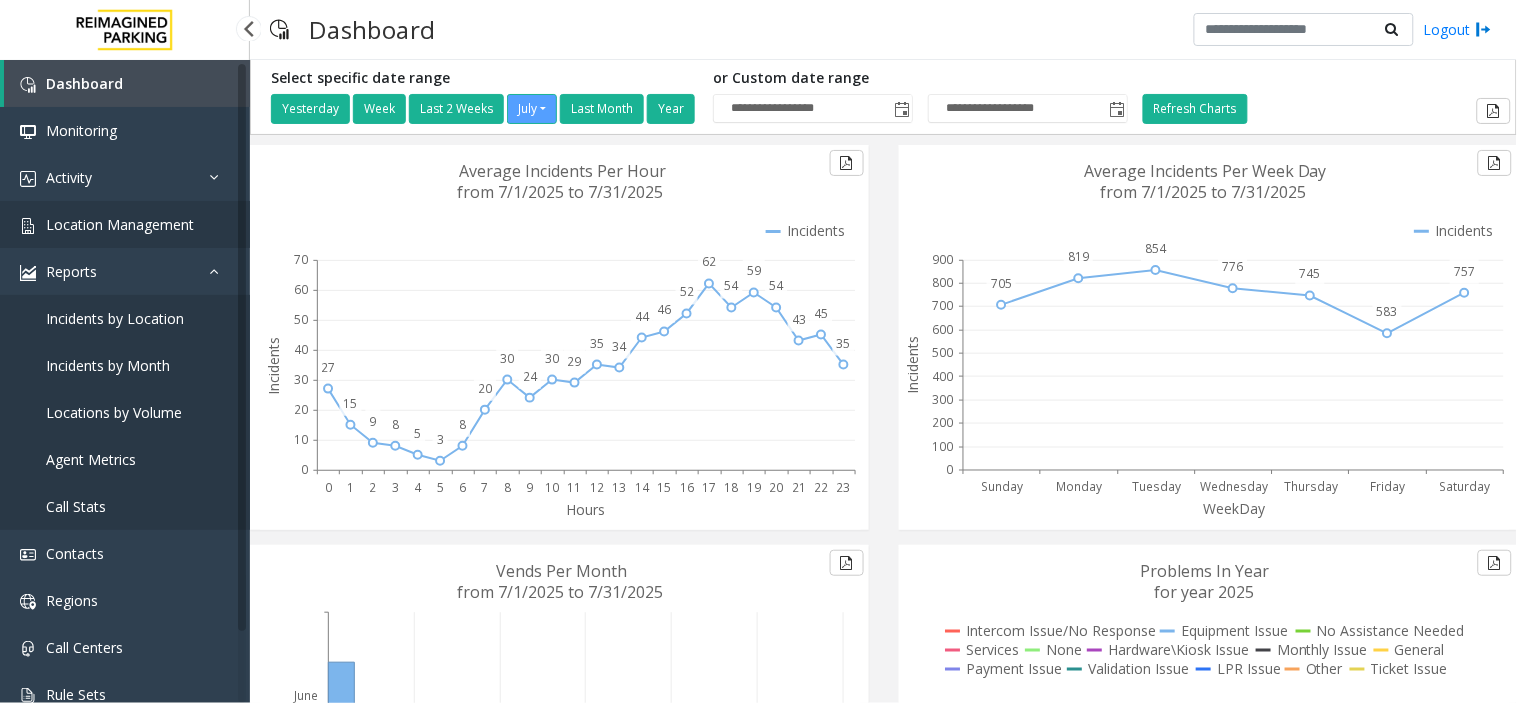 click on "Location Management" at bounding box center [125, 224] 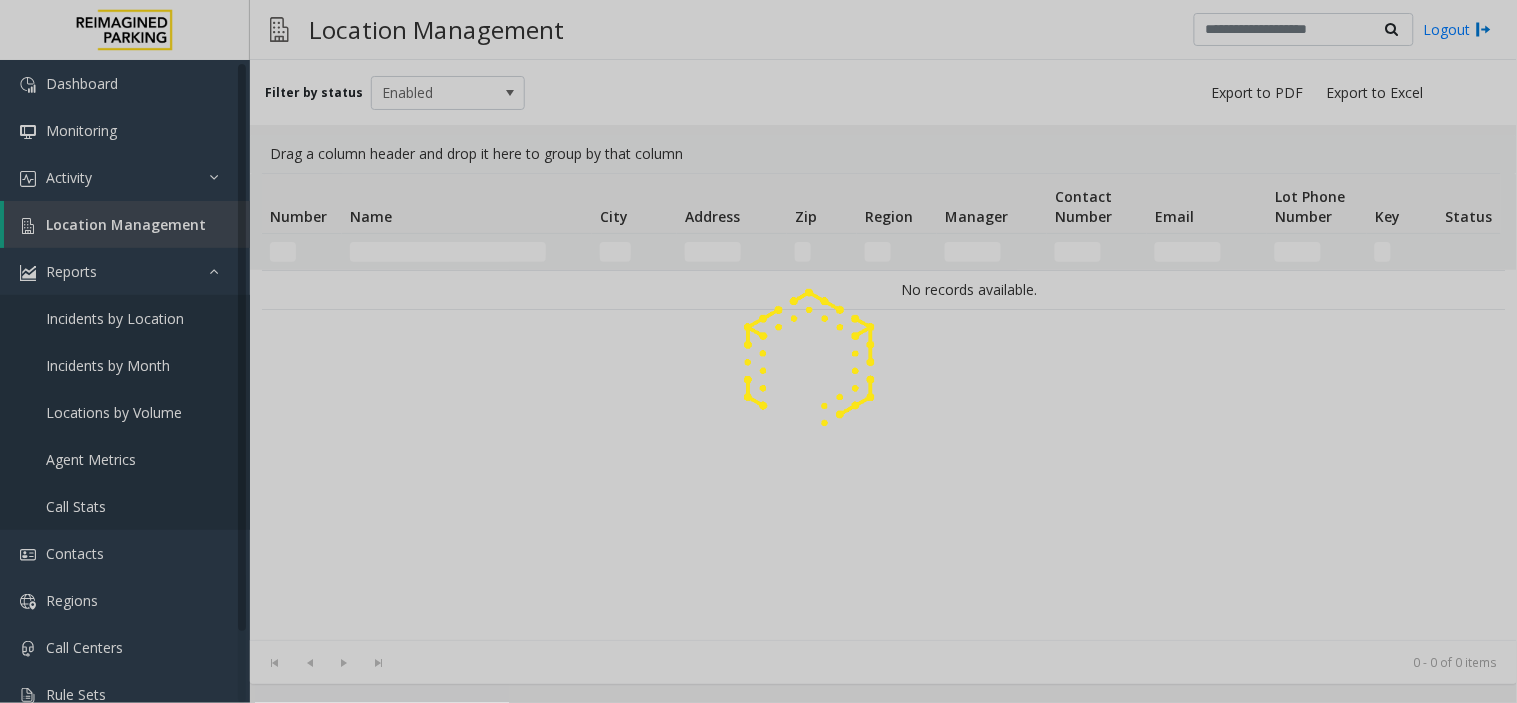 click 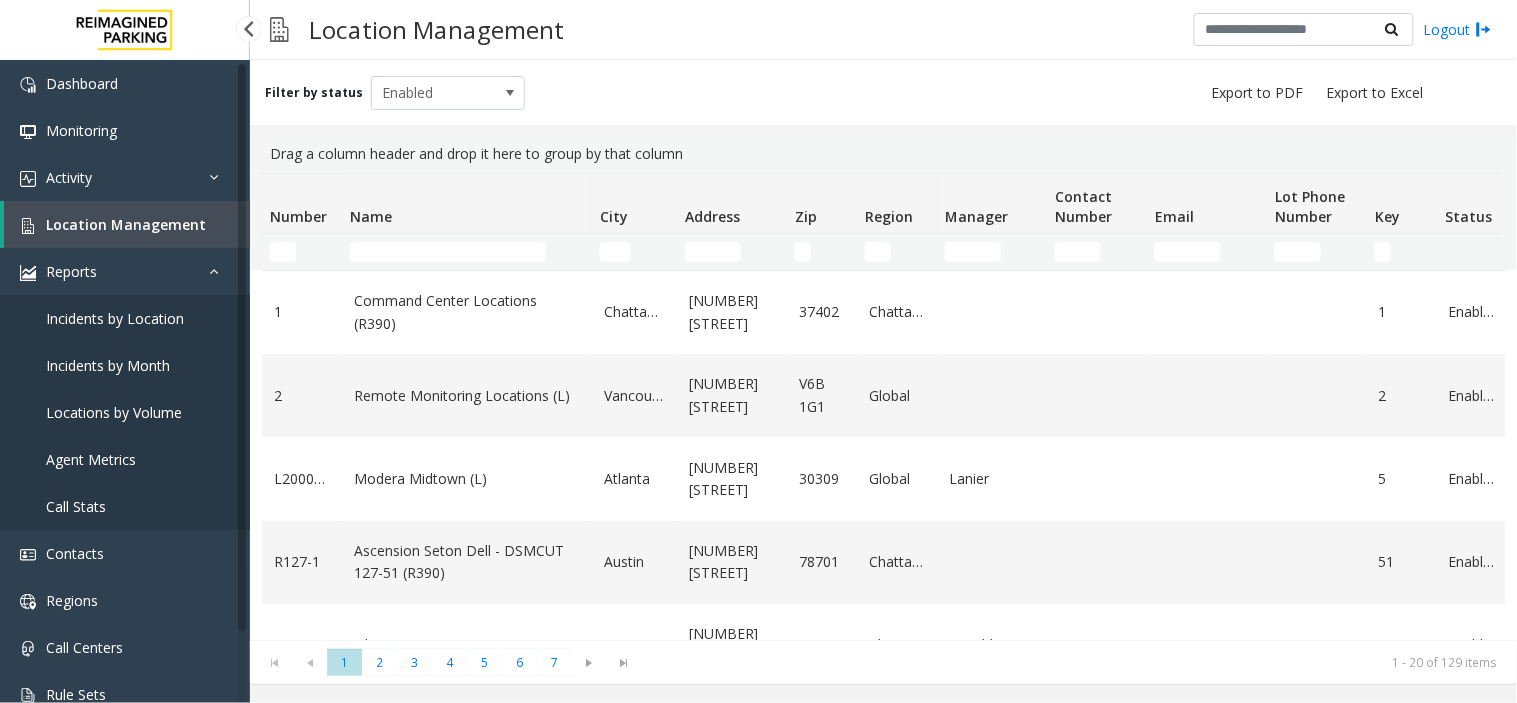 click on "Name" 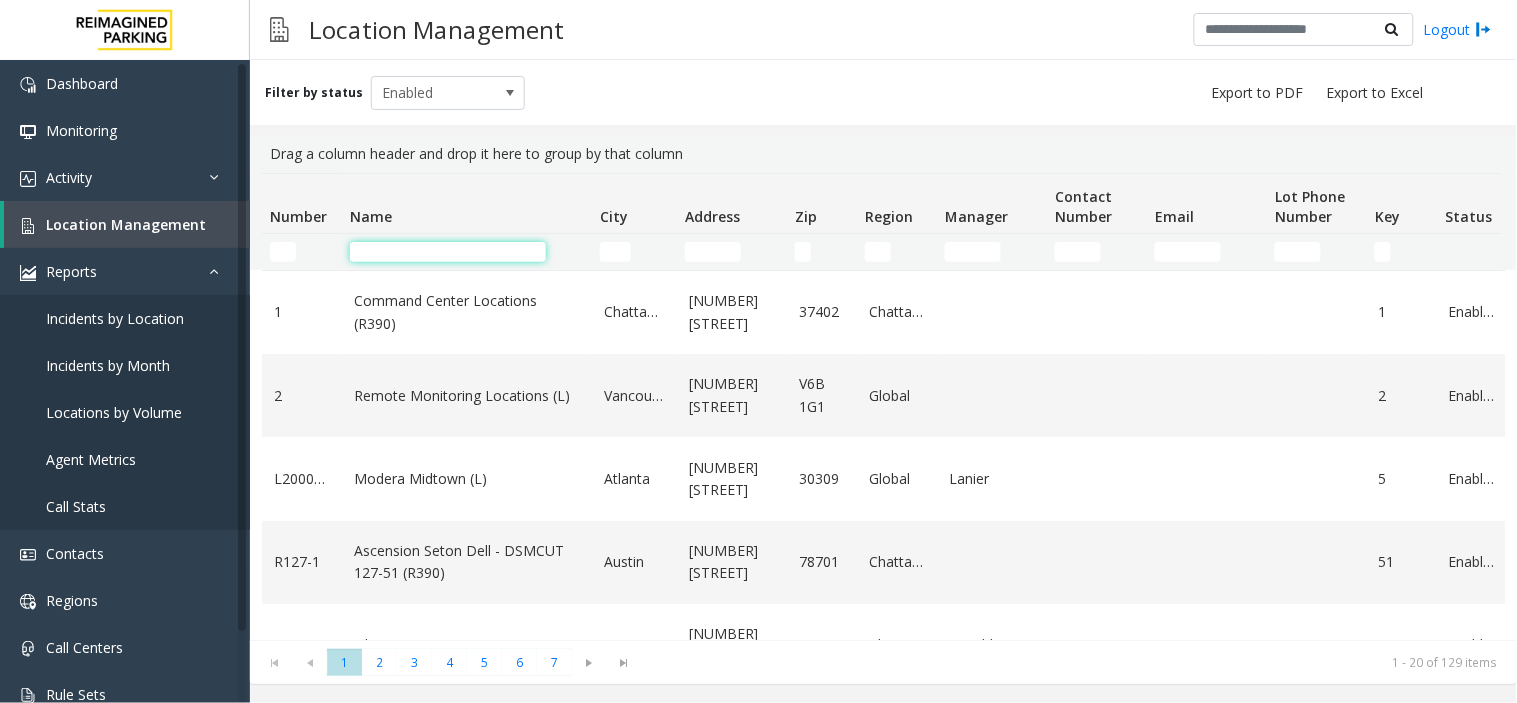click 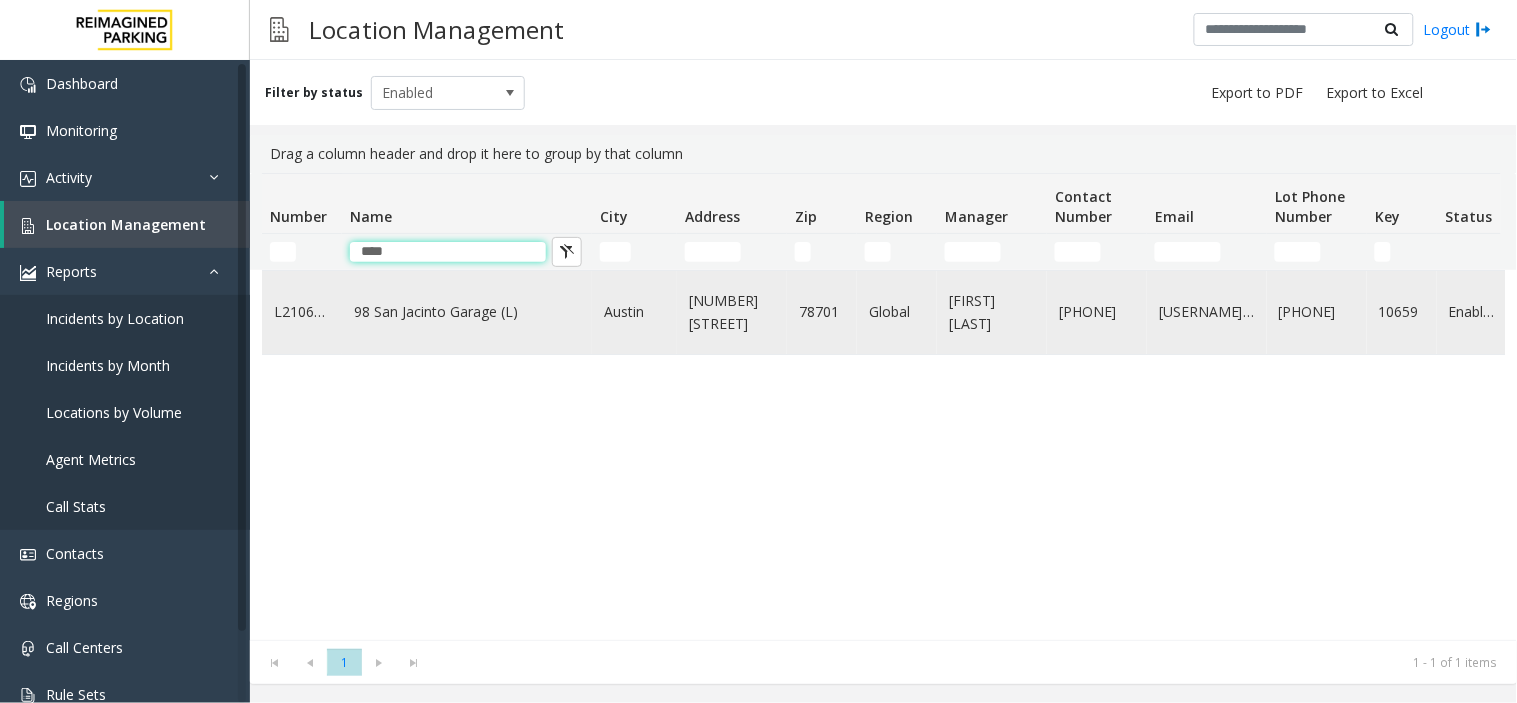 type on "***" 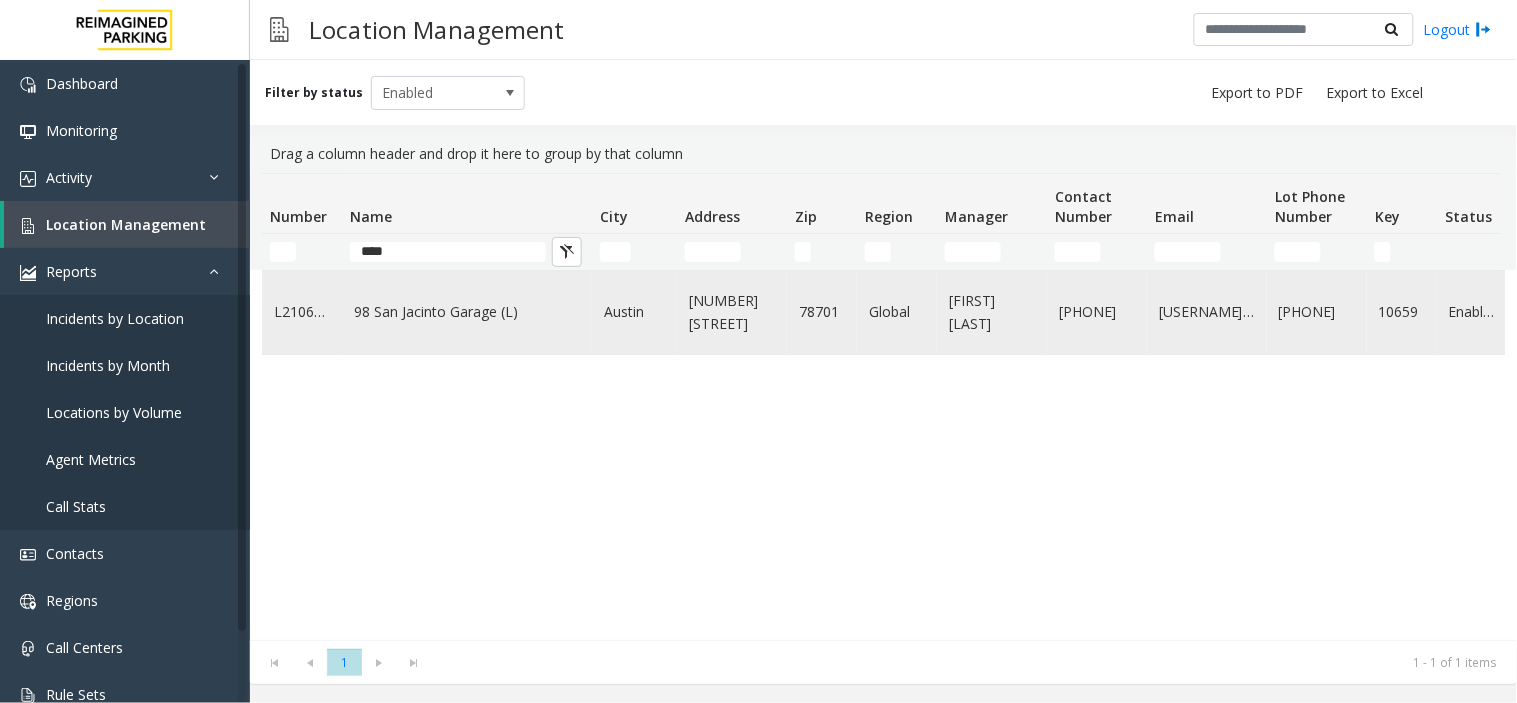 click on "98 San Jacinto Garage (L)" 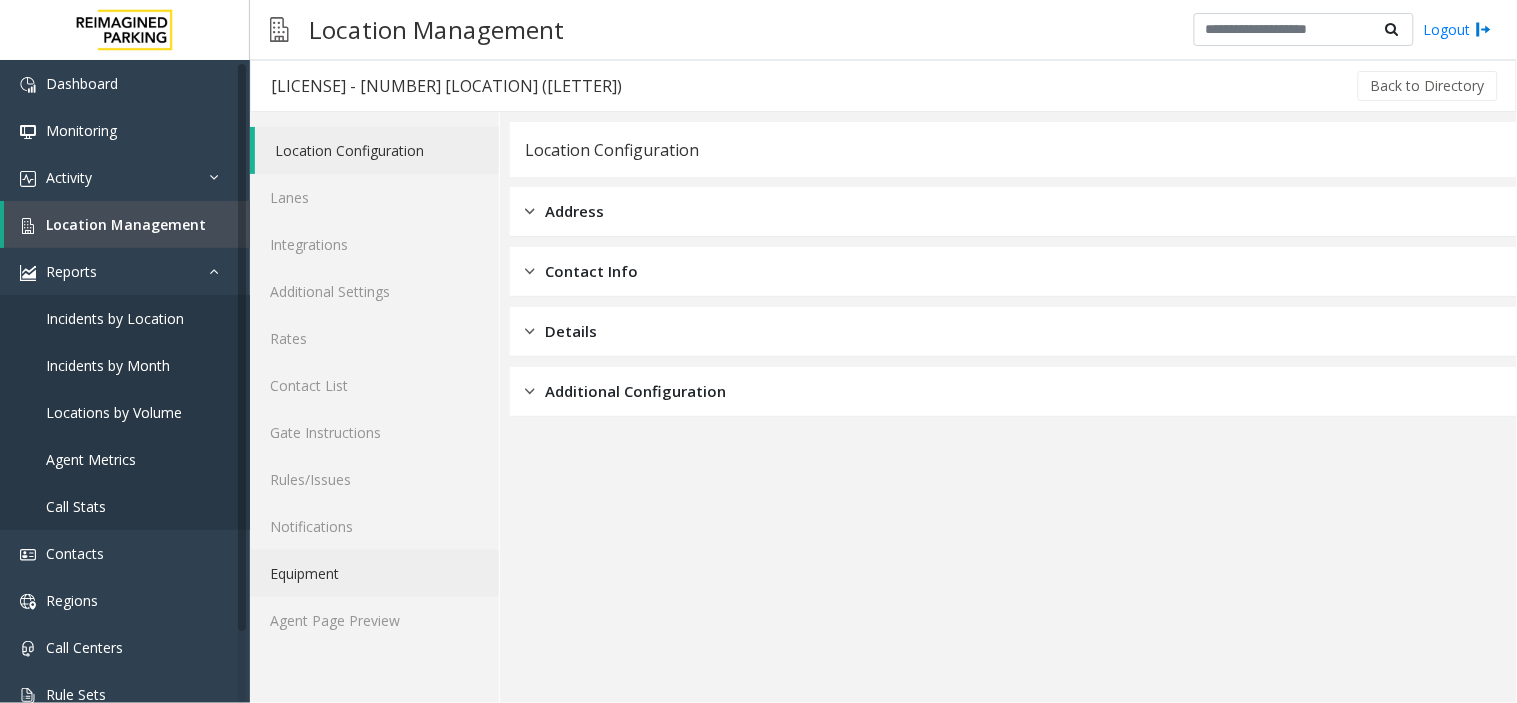 click on "Equipment" 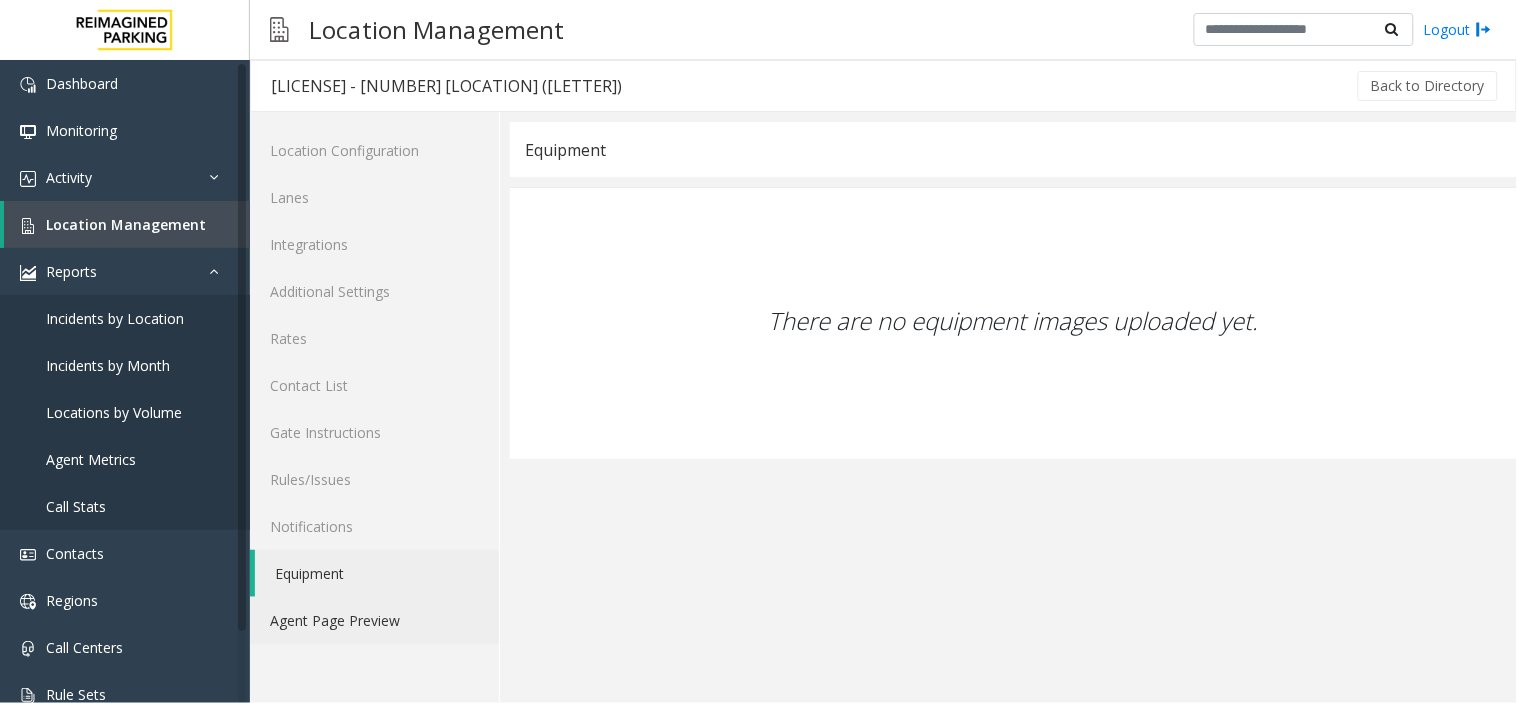 click on "Agent Page Preview" 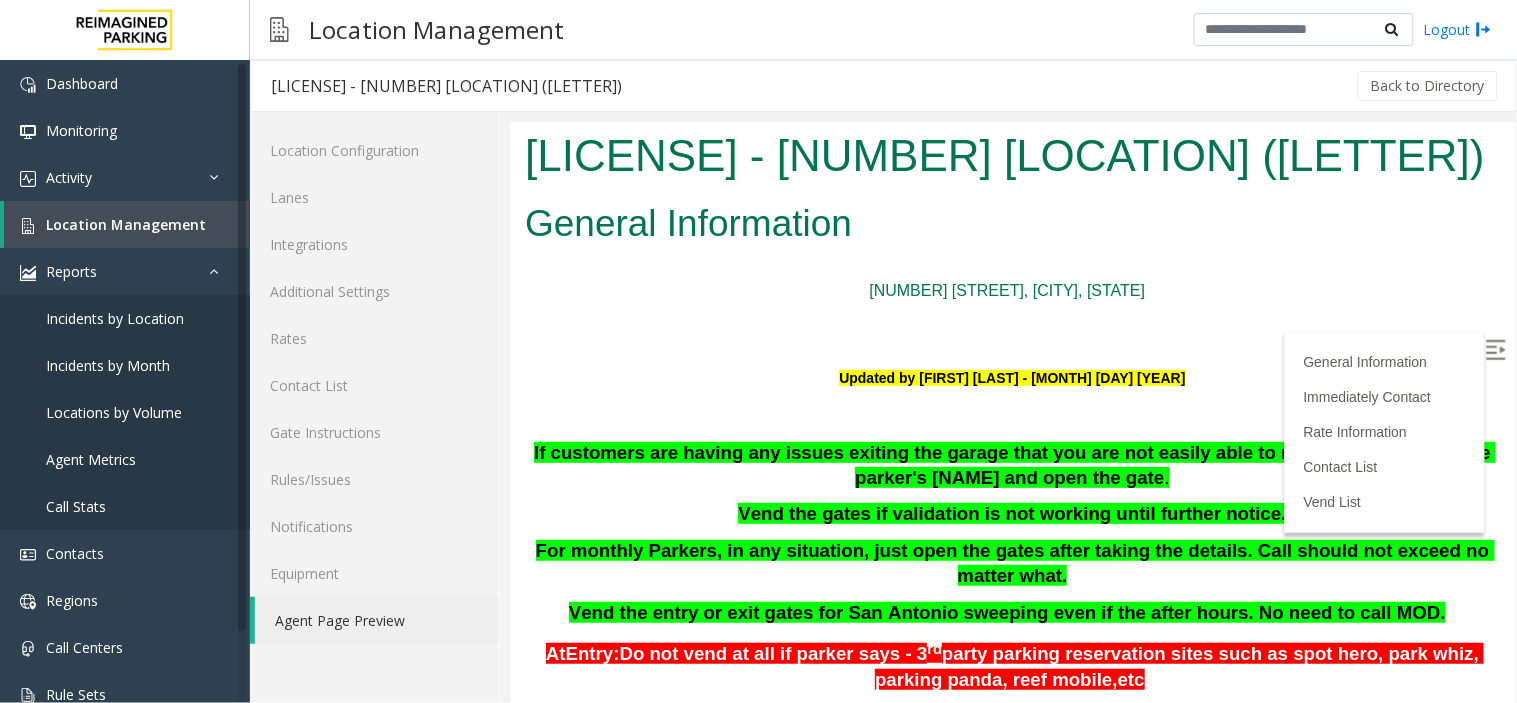 scroll, scrollTop: 444, scrollLeft: 0, axis: vertical 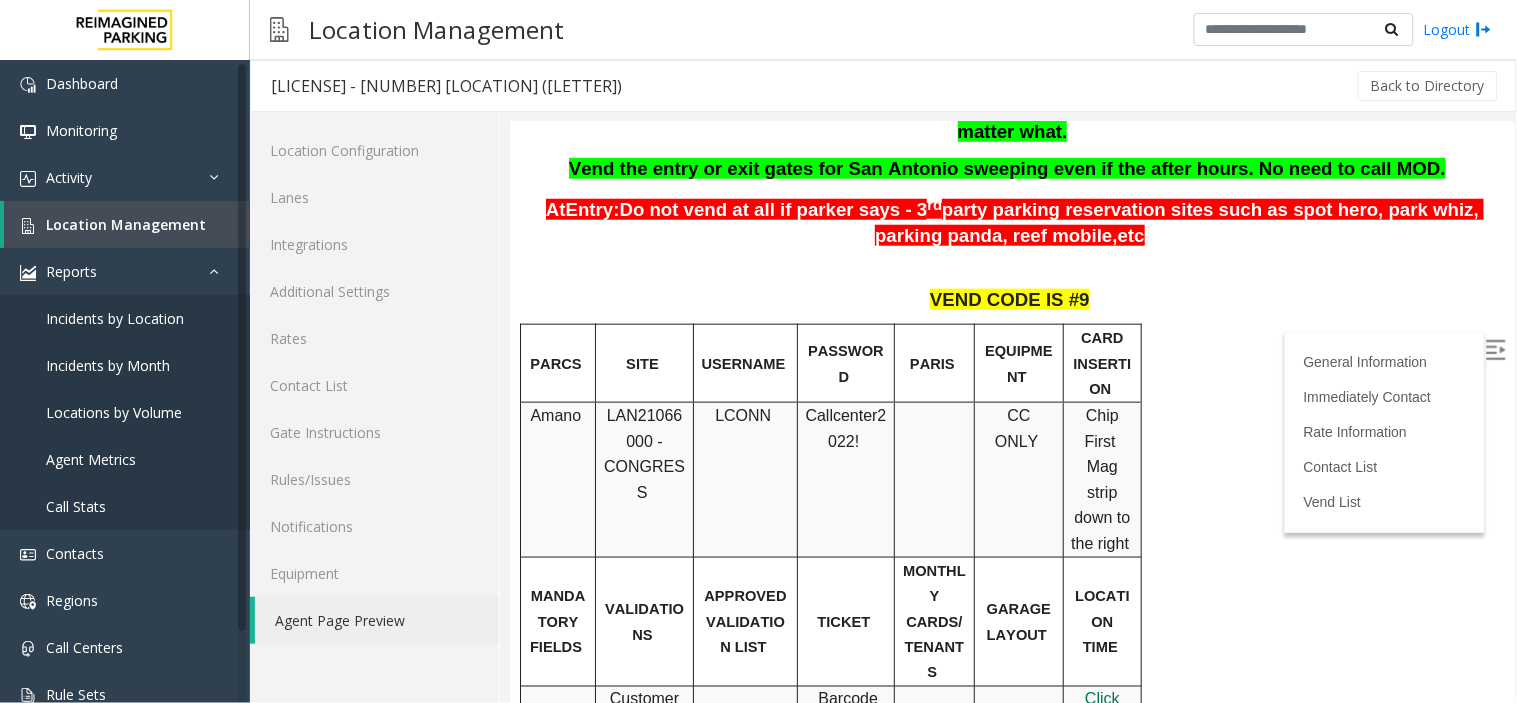 click at bounding box center (644, 401) 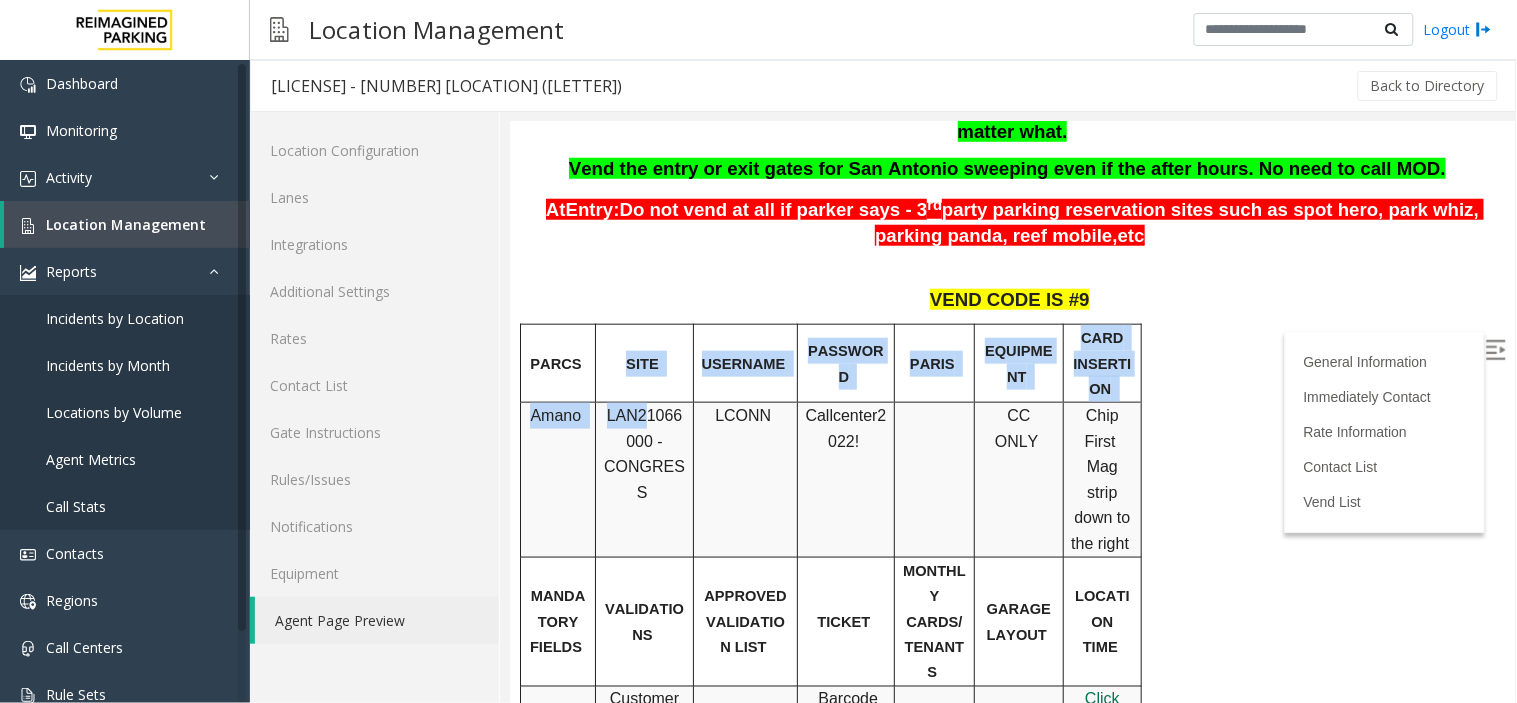 click on "LAN21066000 - CONGRESS" at bounding box center [643, 453] 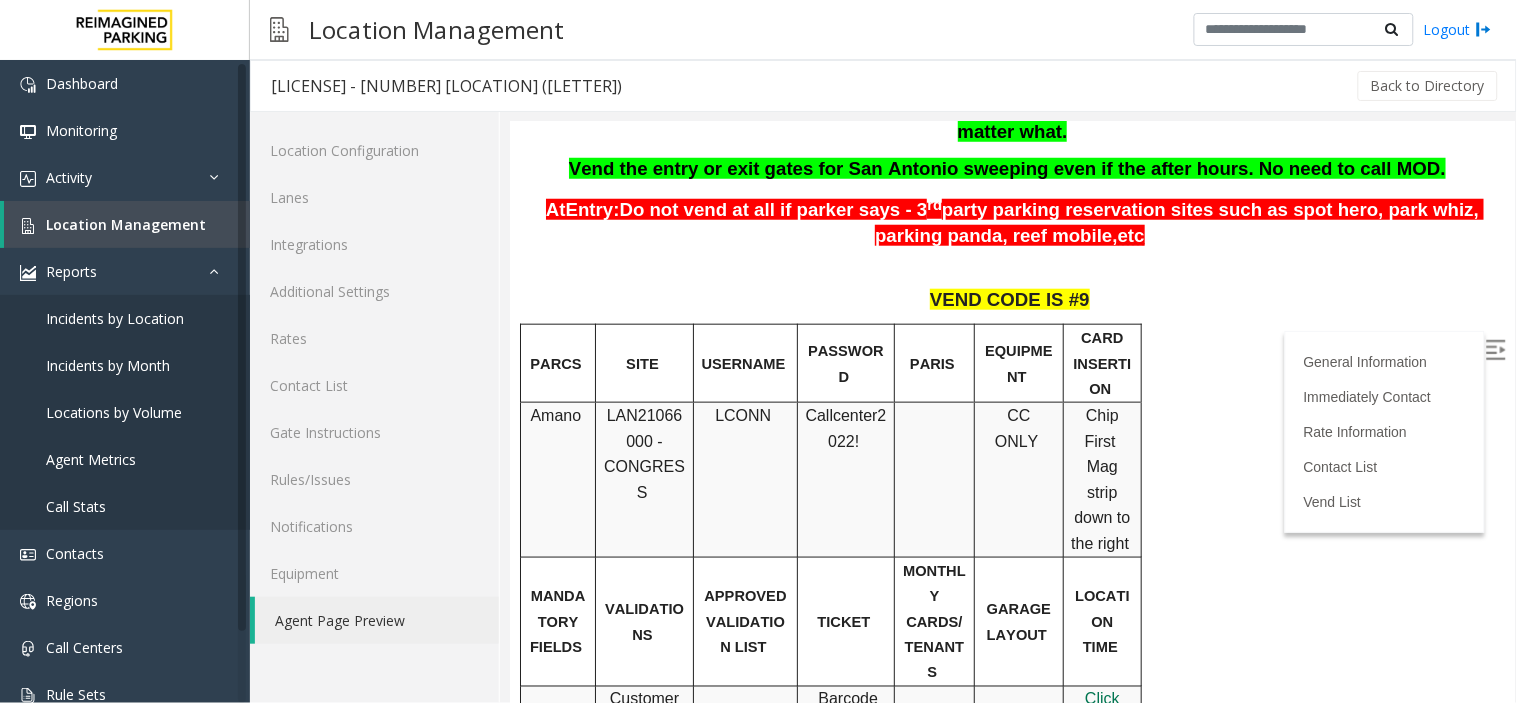click on "LAN21066000 - CONGRESS" at bounding box center [643, 453] 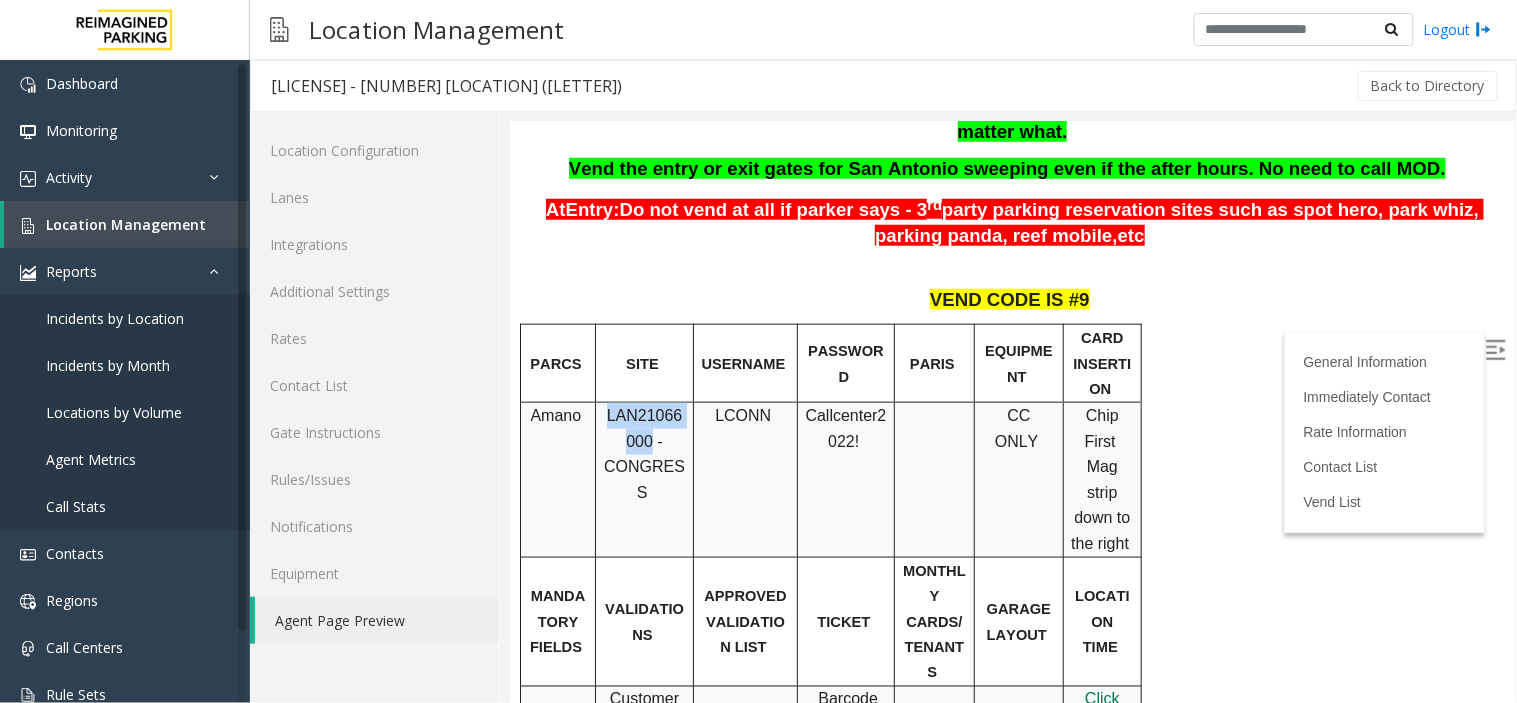 drag, startPoint x: 639, startPoint y: 397, endPoint x: 622, endPoint y: 401, distance: 17.464249 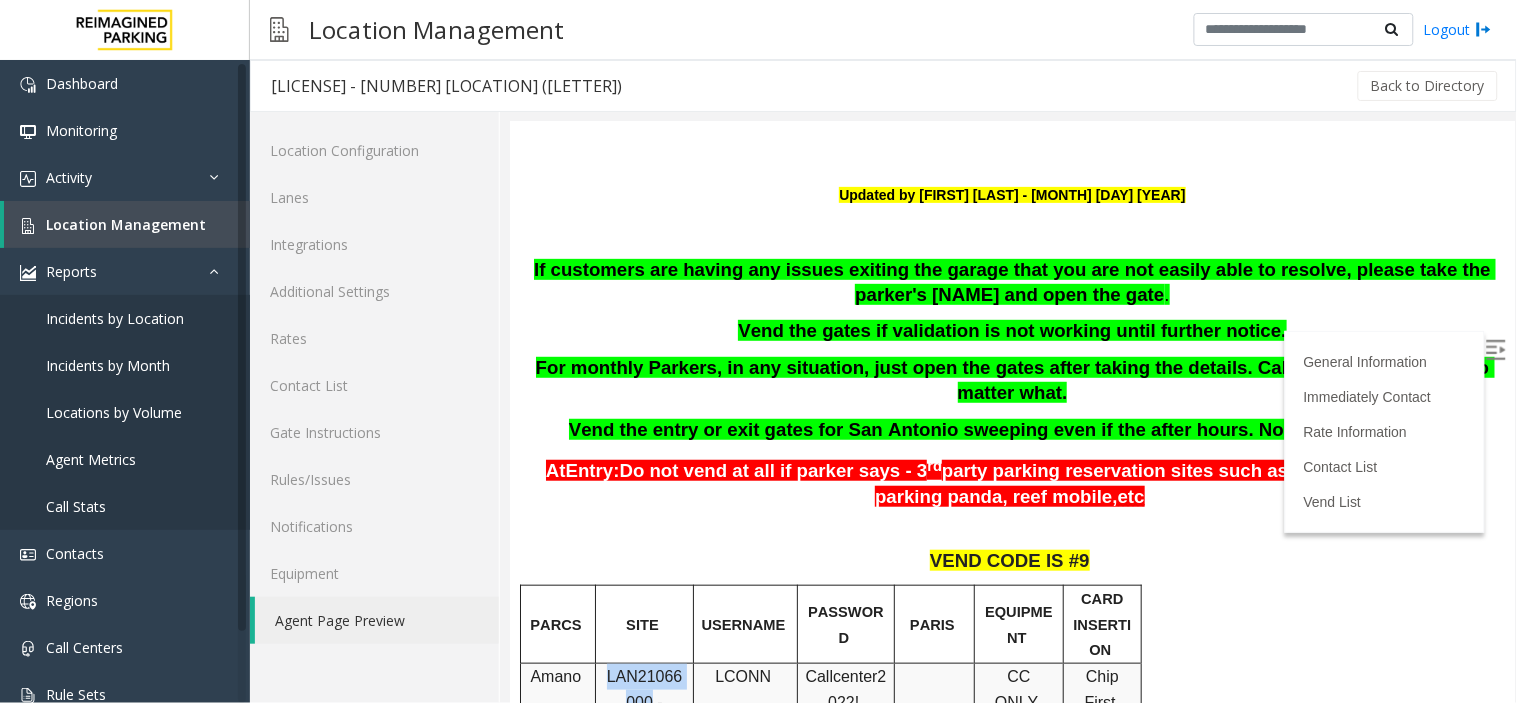 scroll, scrollTop: 111, scrollLeft: 0, axis: vertical 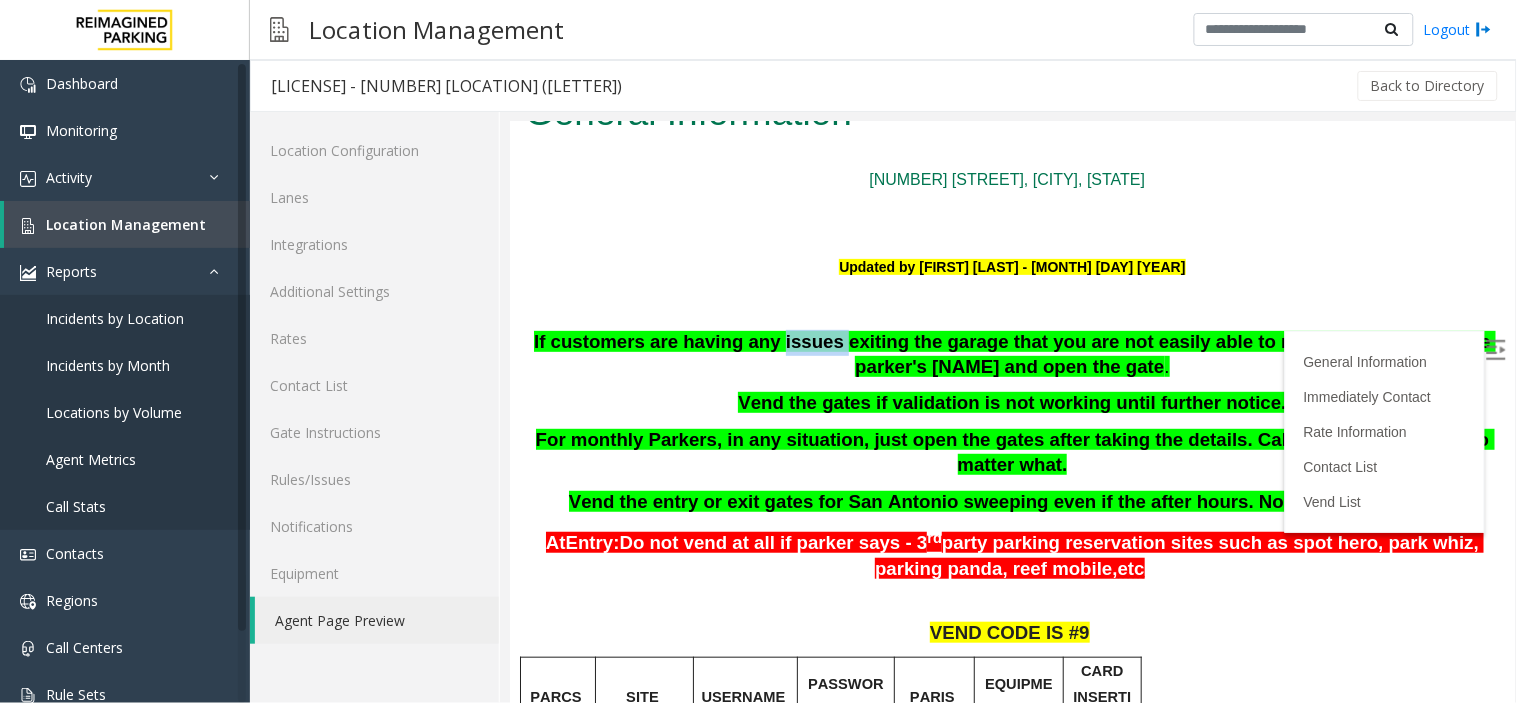 click on "If customers are having any issues exiting the garage that you are not easily able to resolve, please take the parker's name and open the gate" at bounding box center (1014, 353) 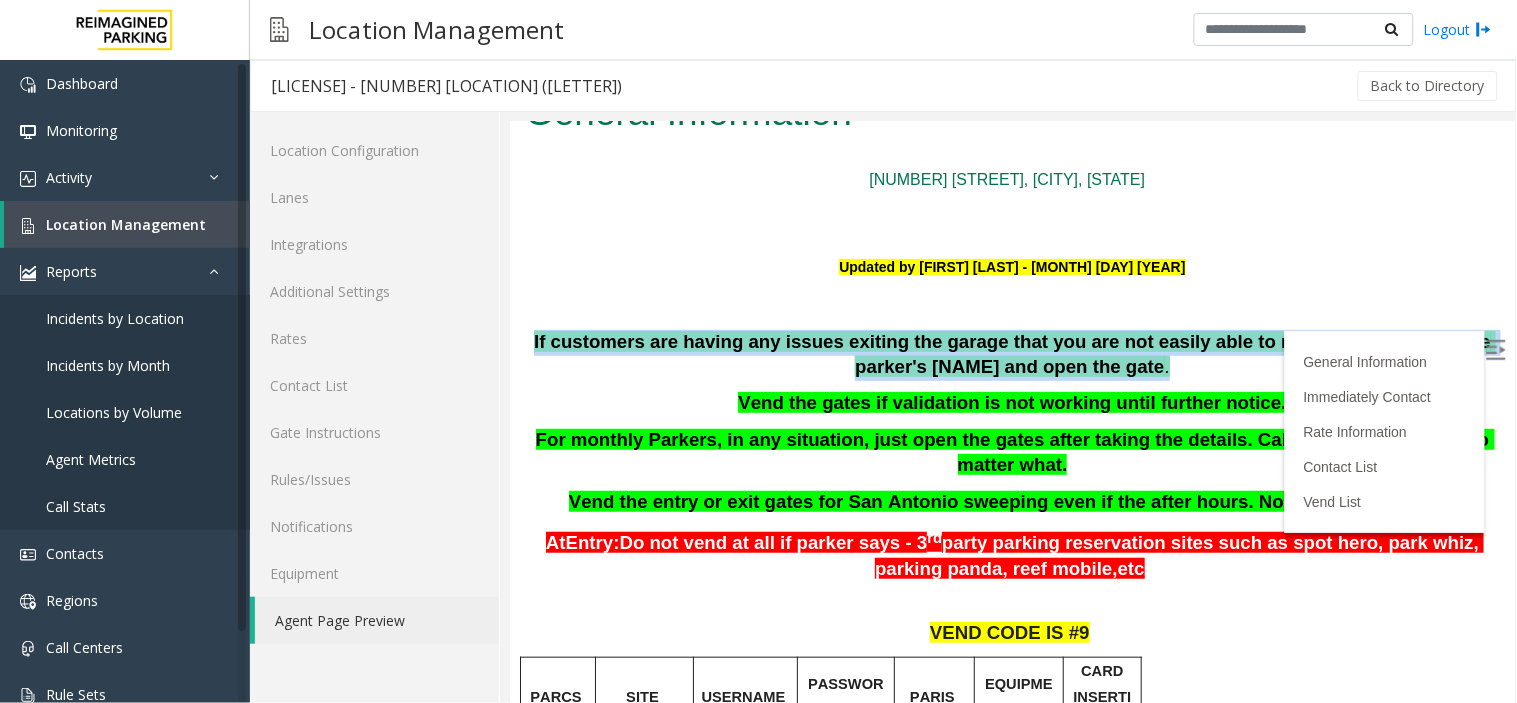 click on "If customers are having any issues exiting the garage that you are not easily able to resolve, please take the parker's name and open the gate" at bounding box center [1014, 353] 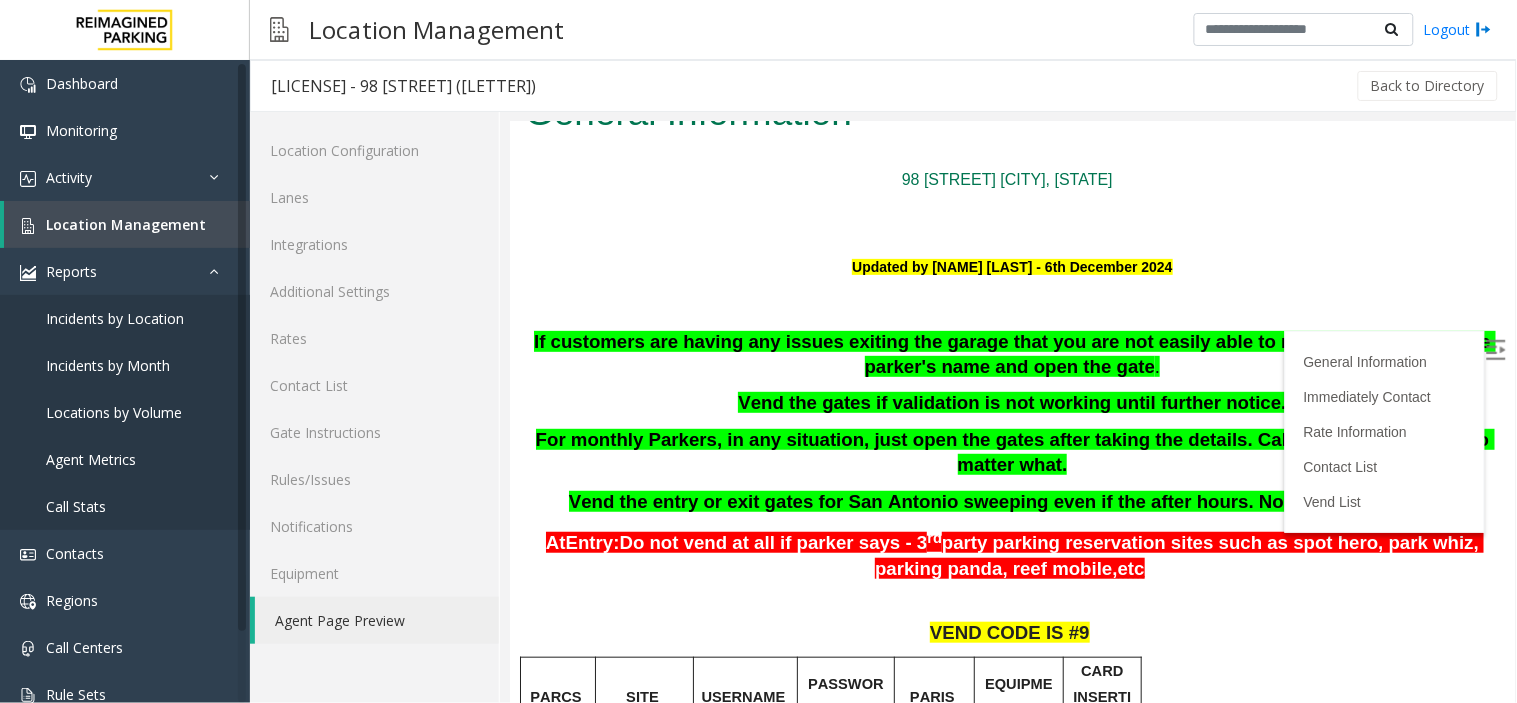 scroll, scrollTop: 111, scrollLeft: 0, axis: vertical 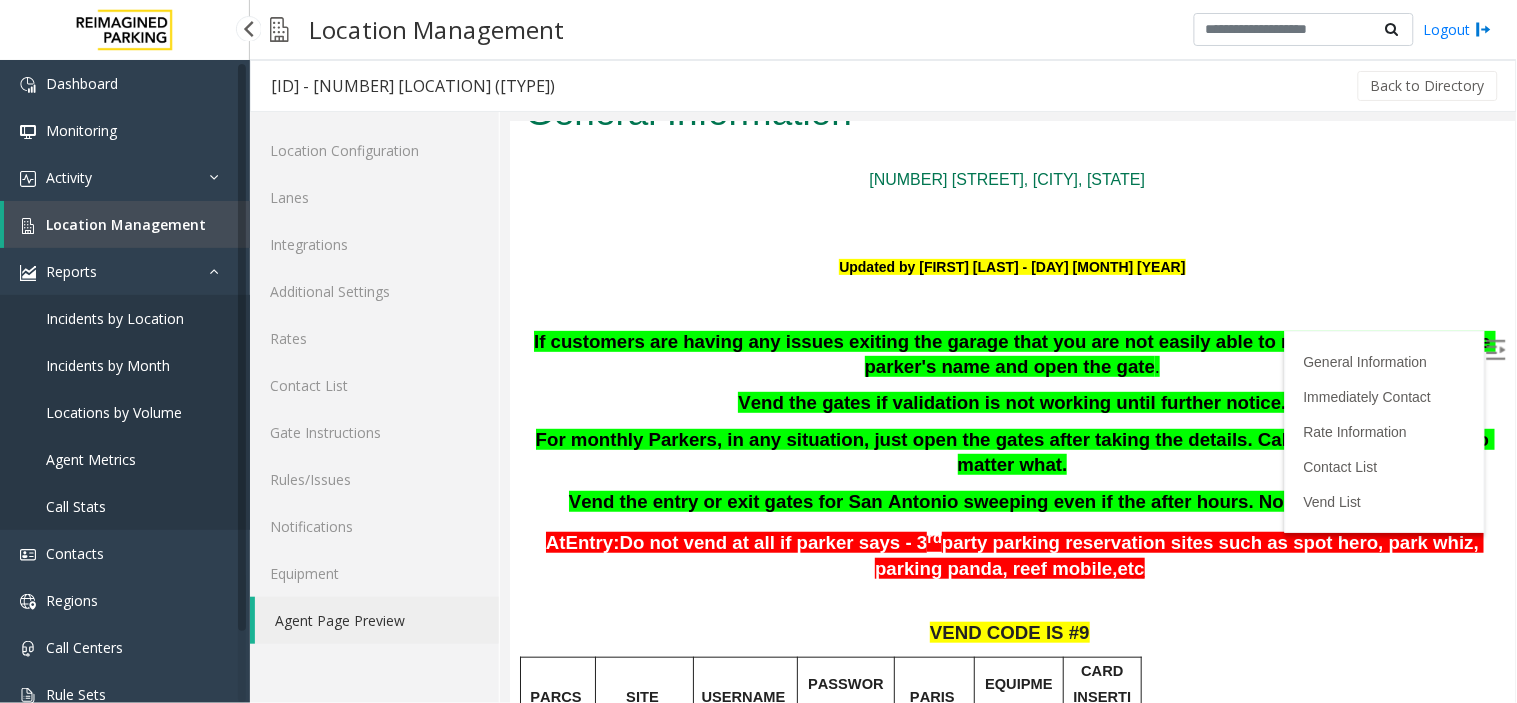 click on "Location Management" at bounding box center [127, 224] 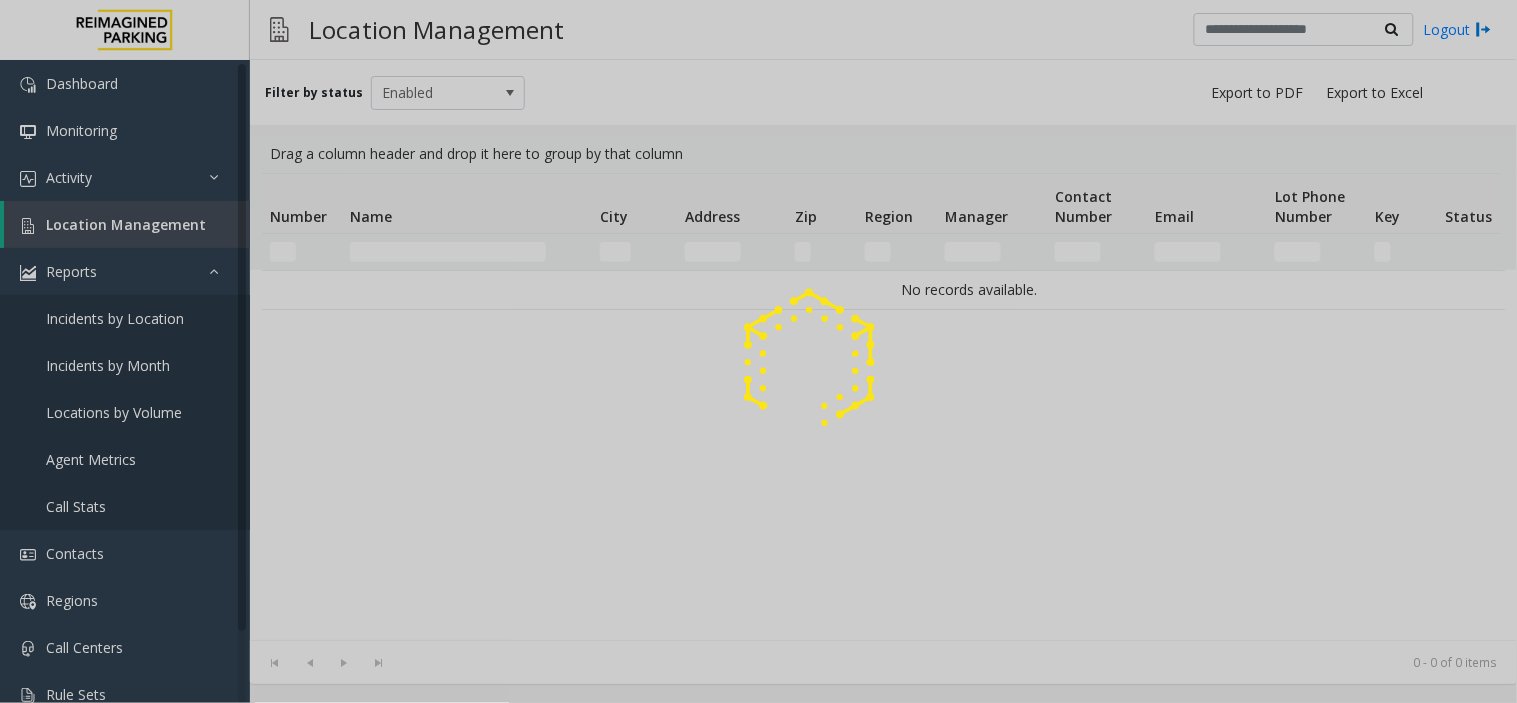 click 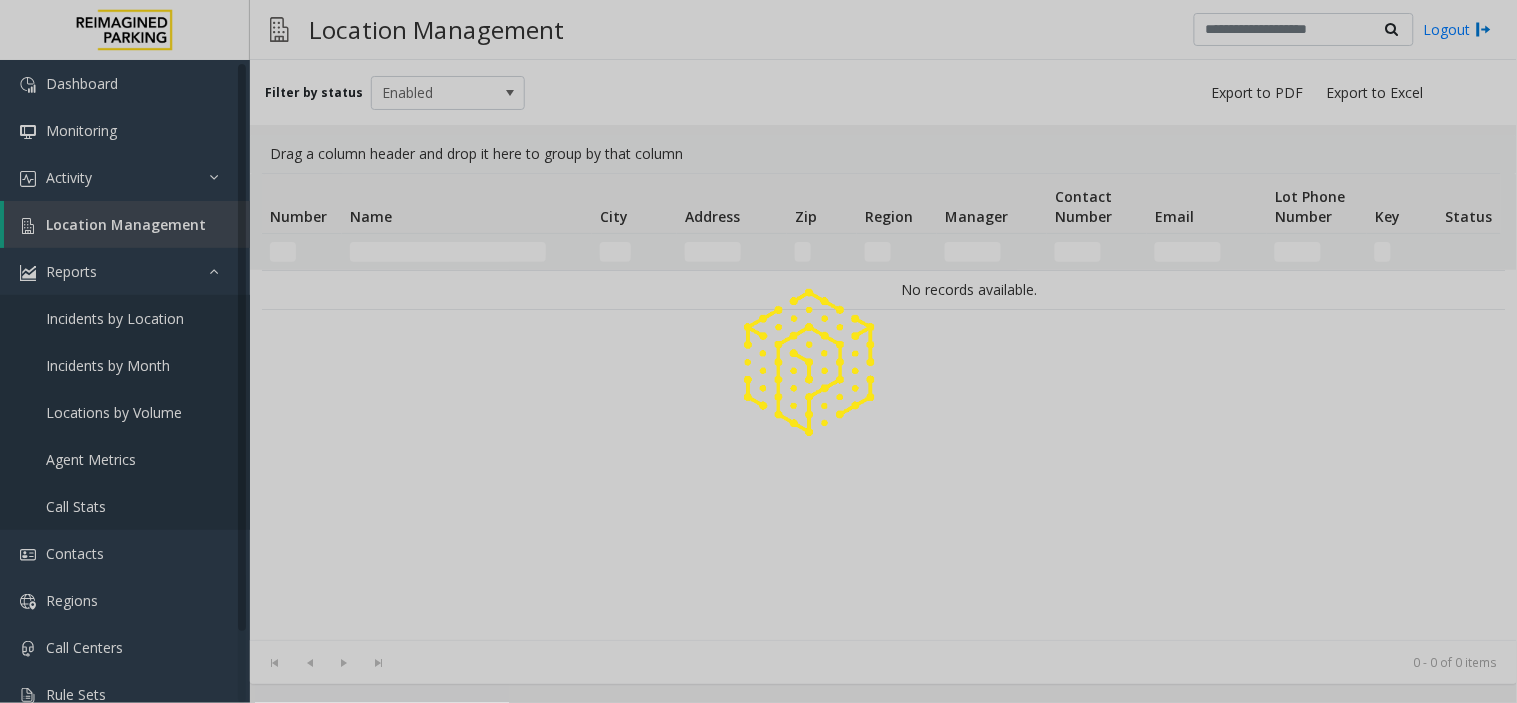 click 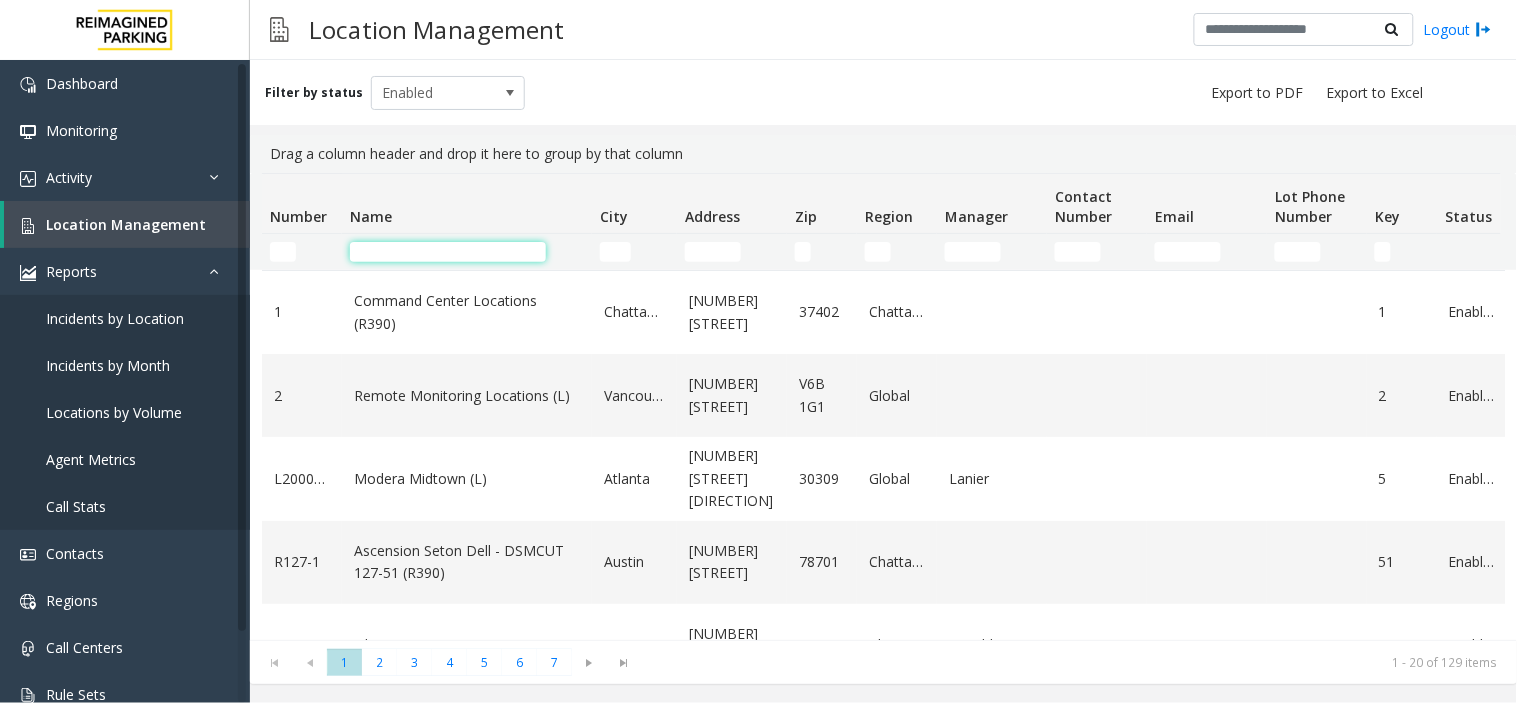 click 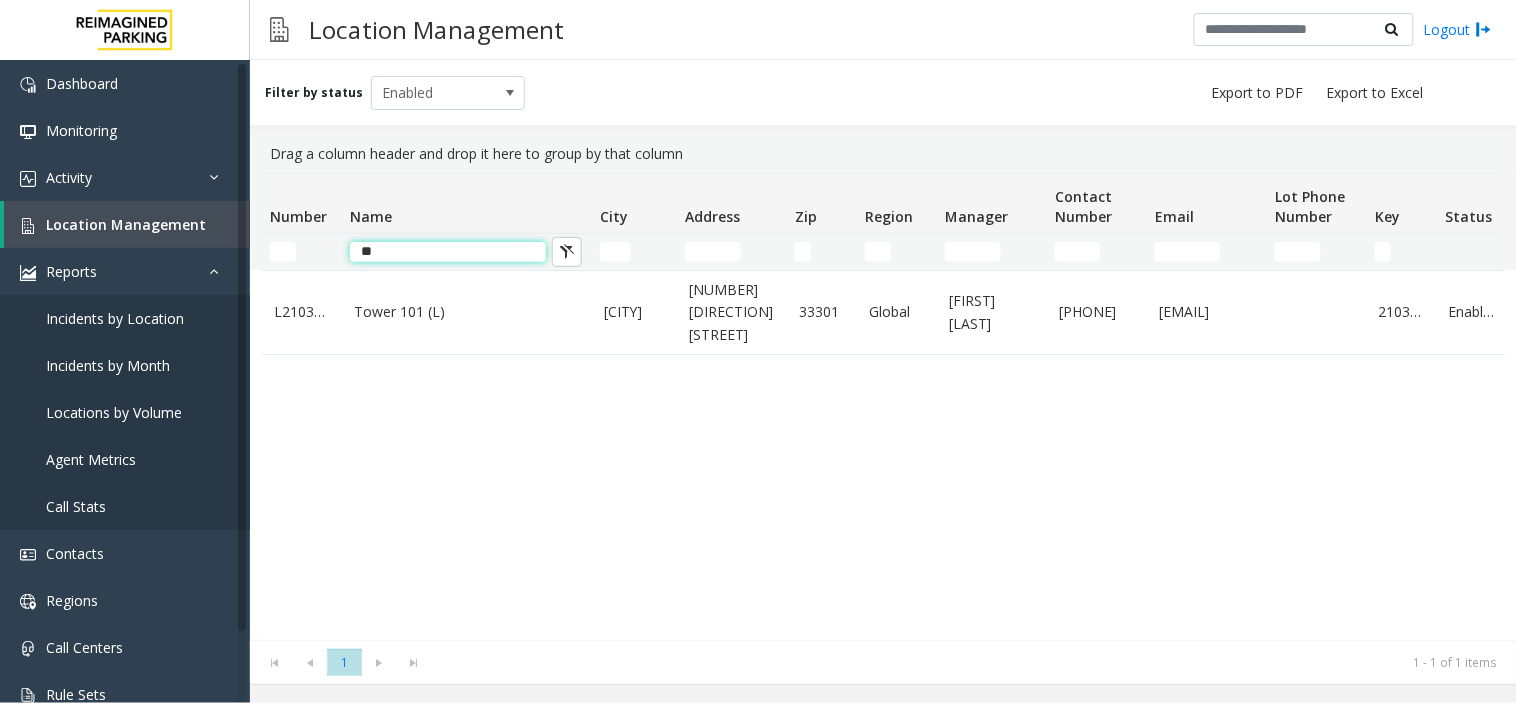 type on "*" 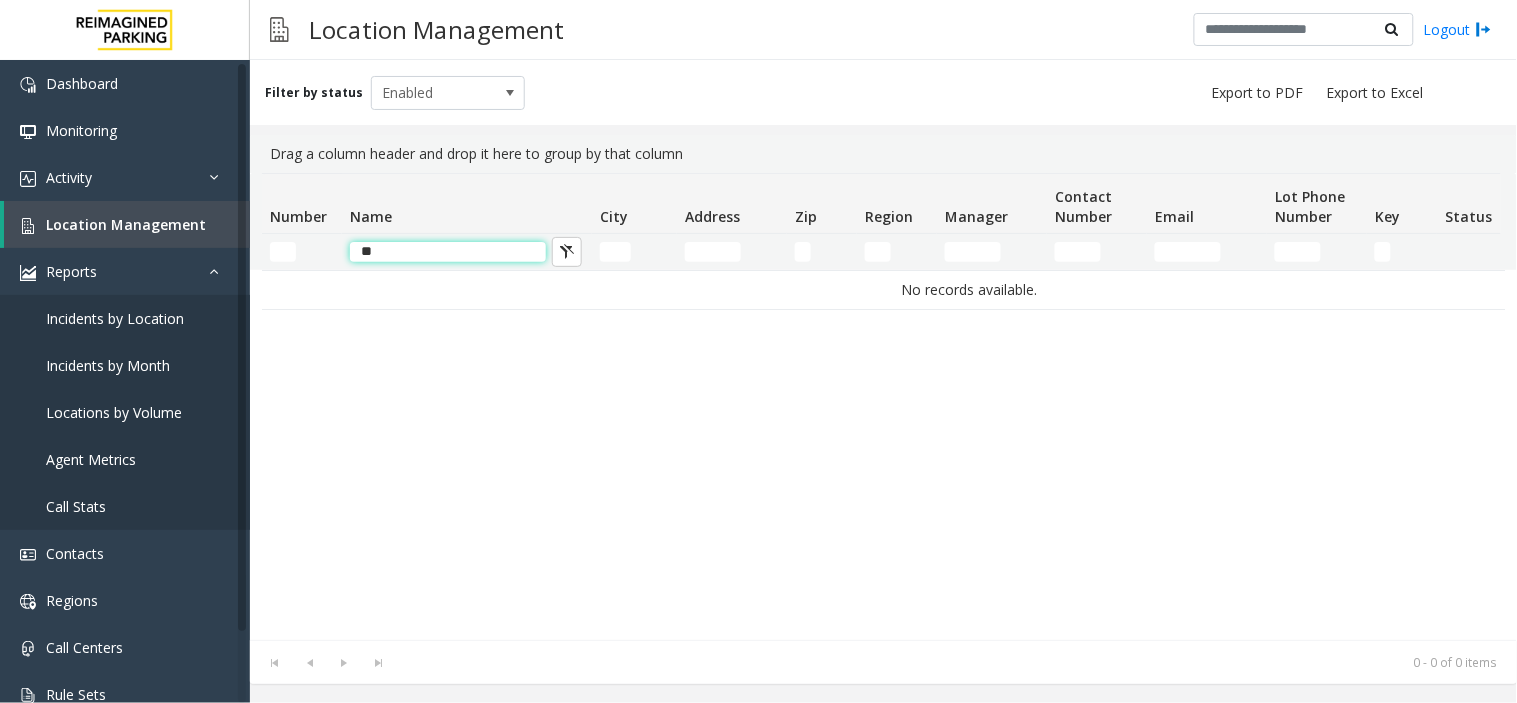 type on "*" 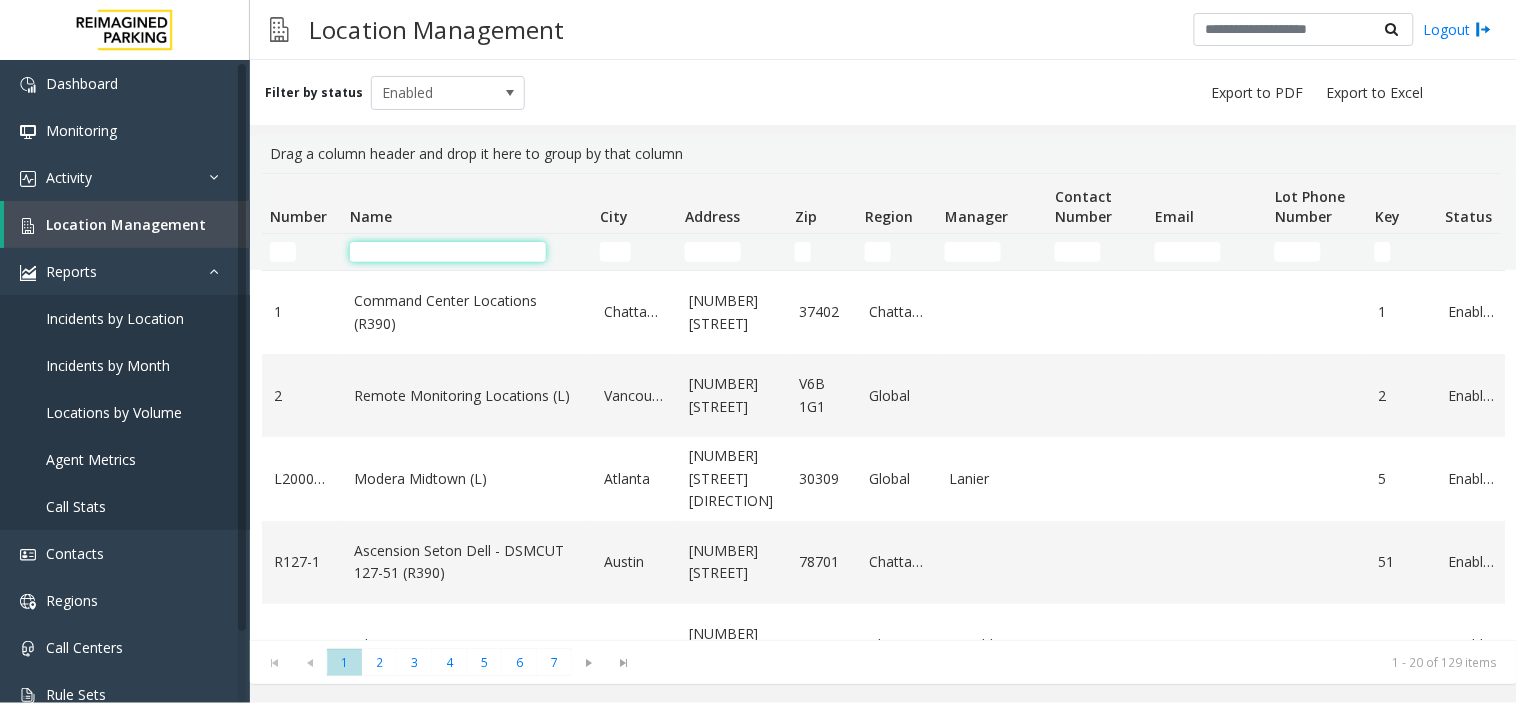 click 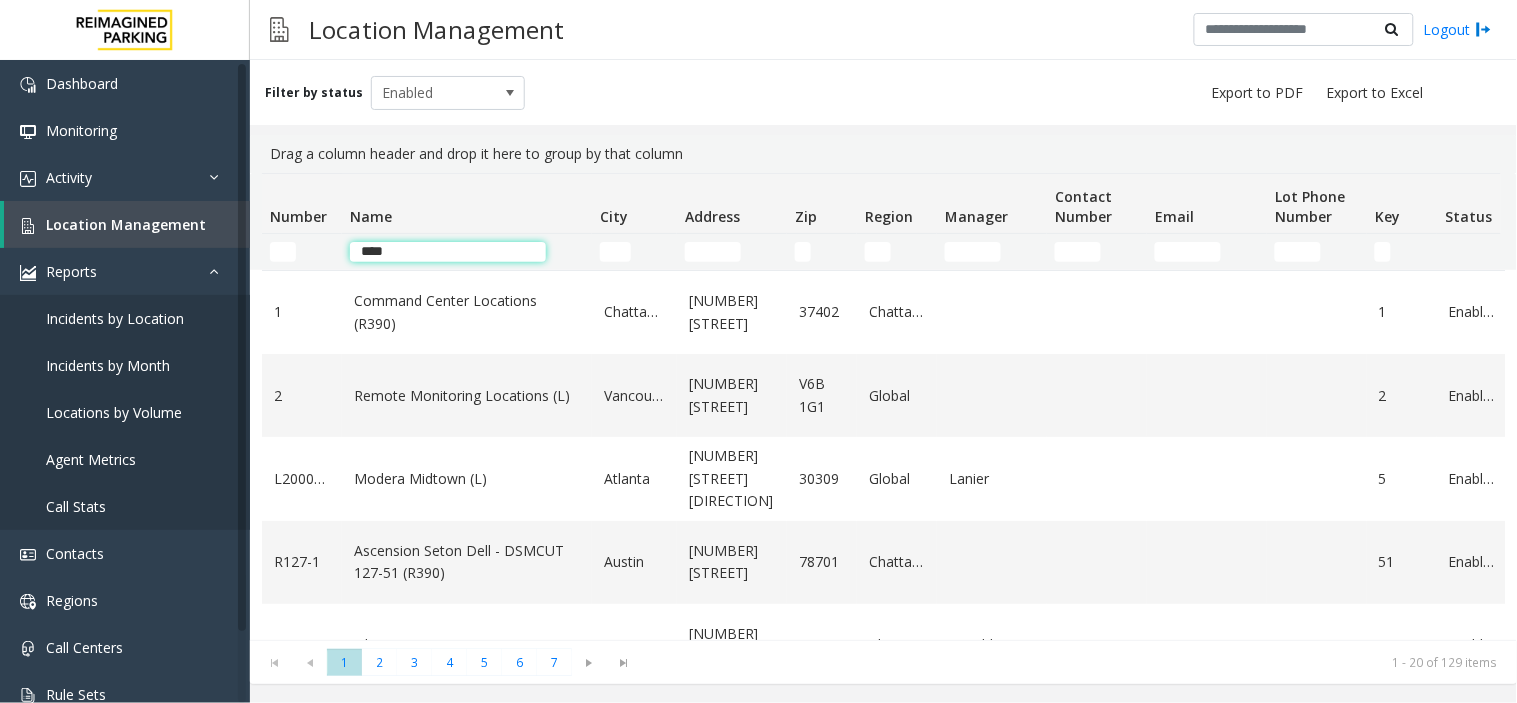 type on "****" 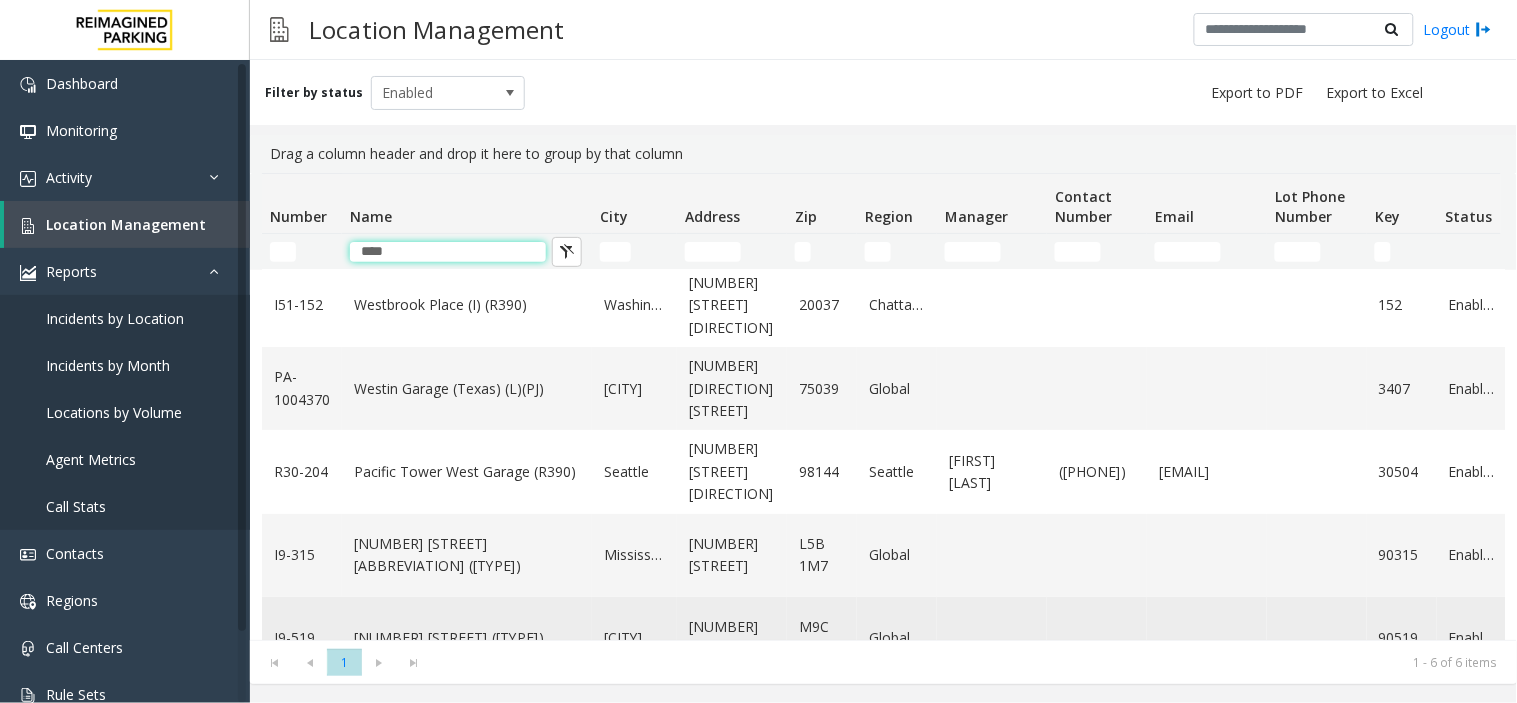 scroll, scrollTop: 0, scrollLeft: 0, axis: both 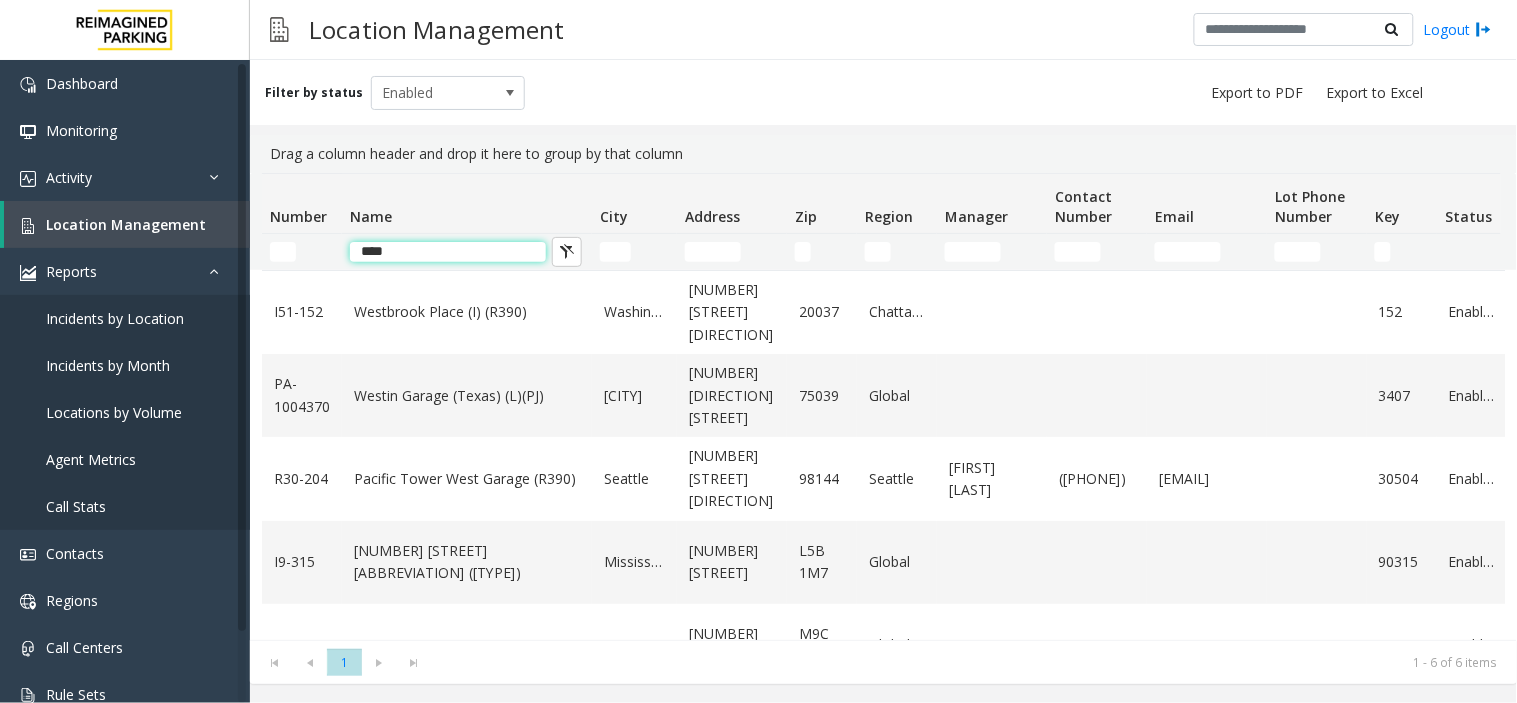 click on "****" 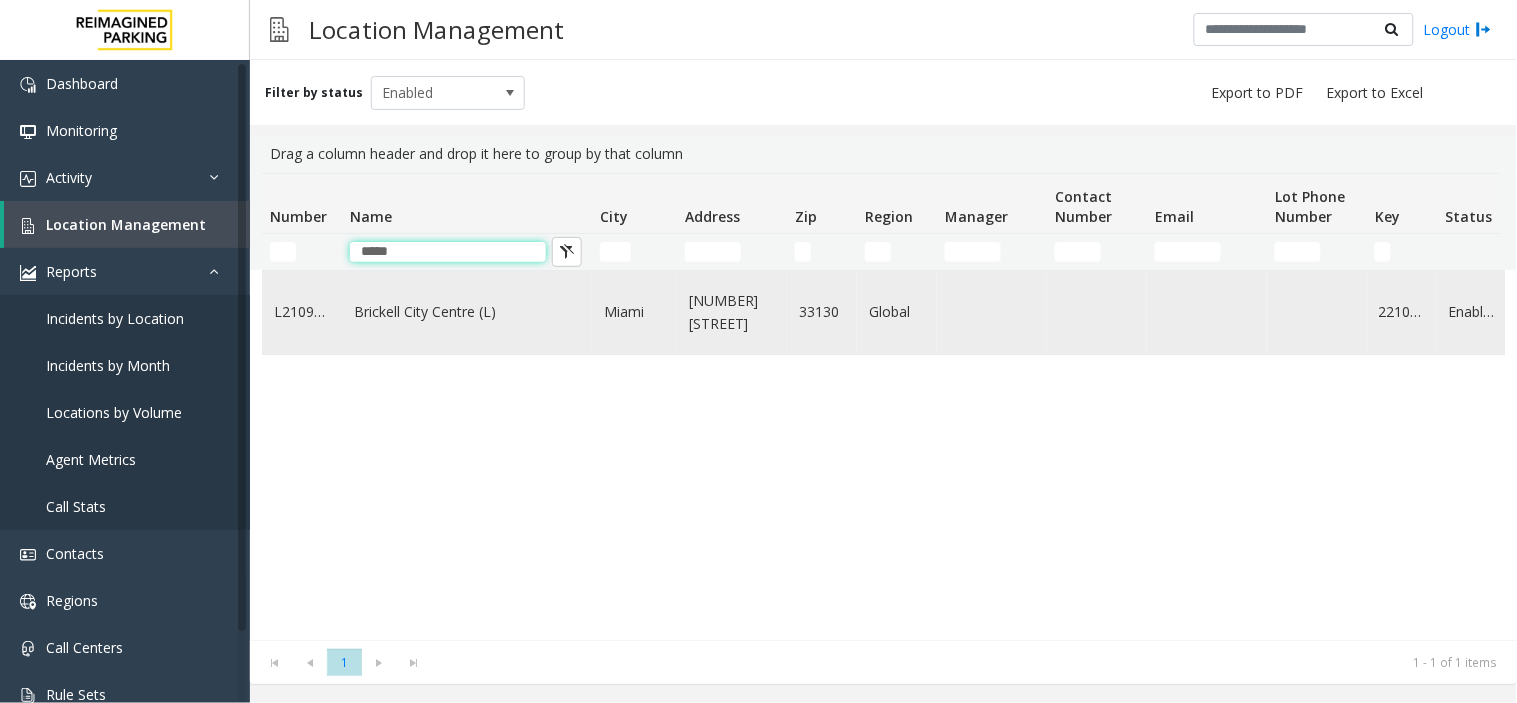 type on "*****" 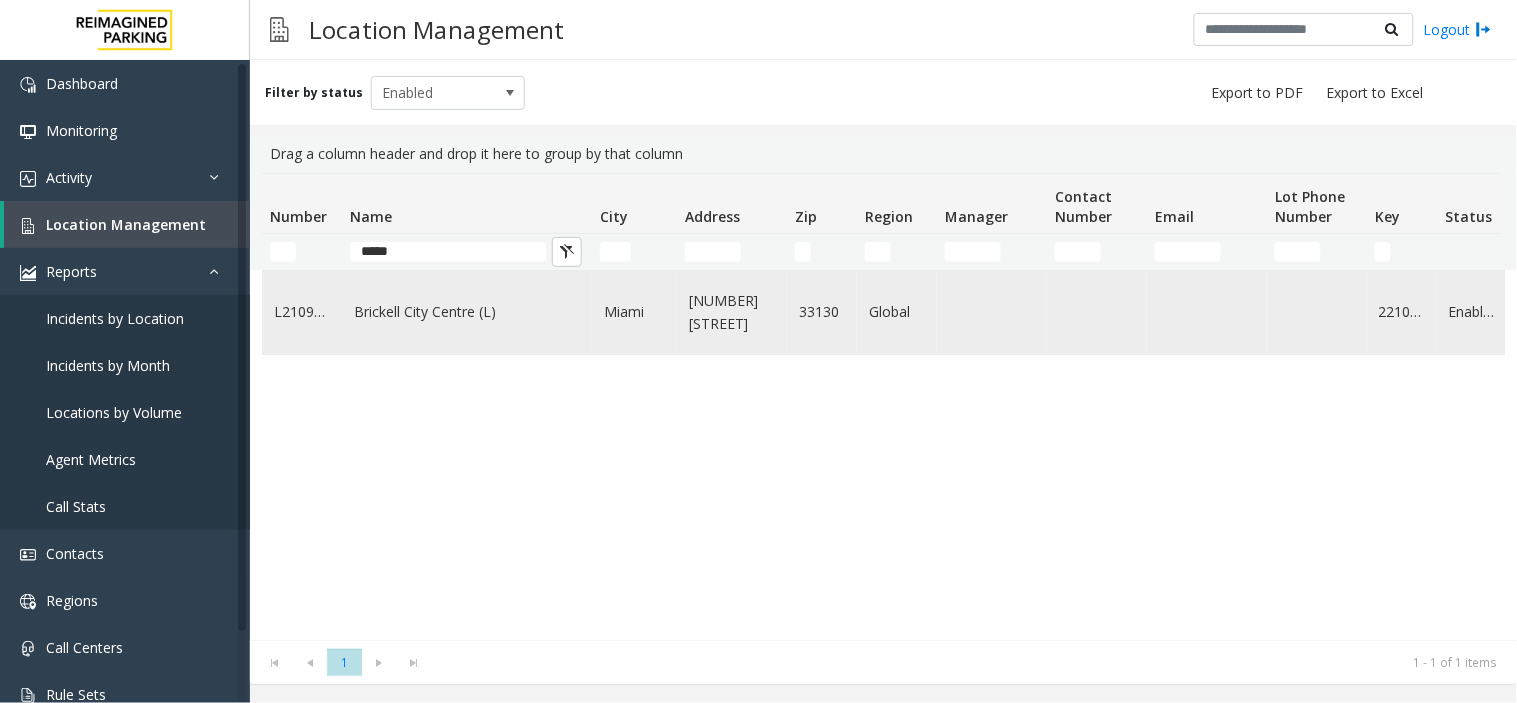 click on "Brickell City Centre (L)" 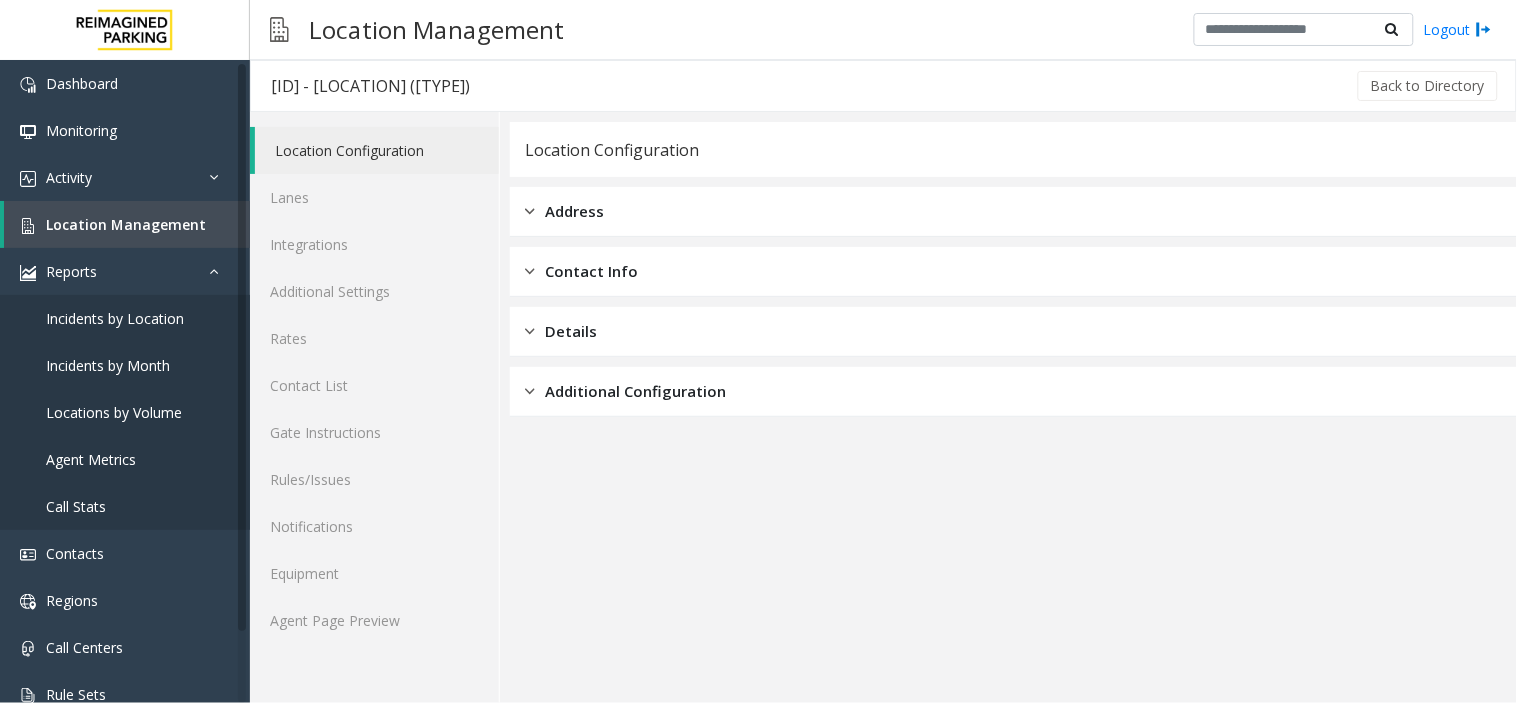 click on "Location Configuration Lanes Integrations Additional Settings Rates Contact List Gate Instructions Rules/Issues Notifications Equipment Agent Page Preview" 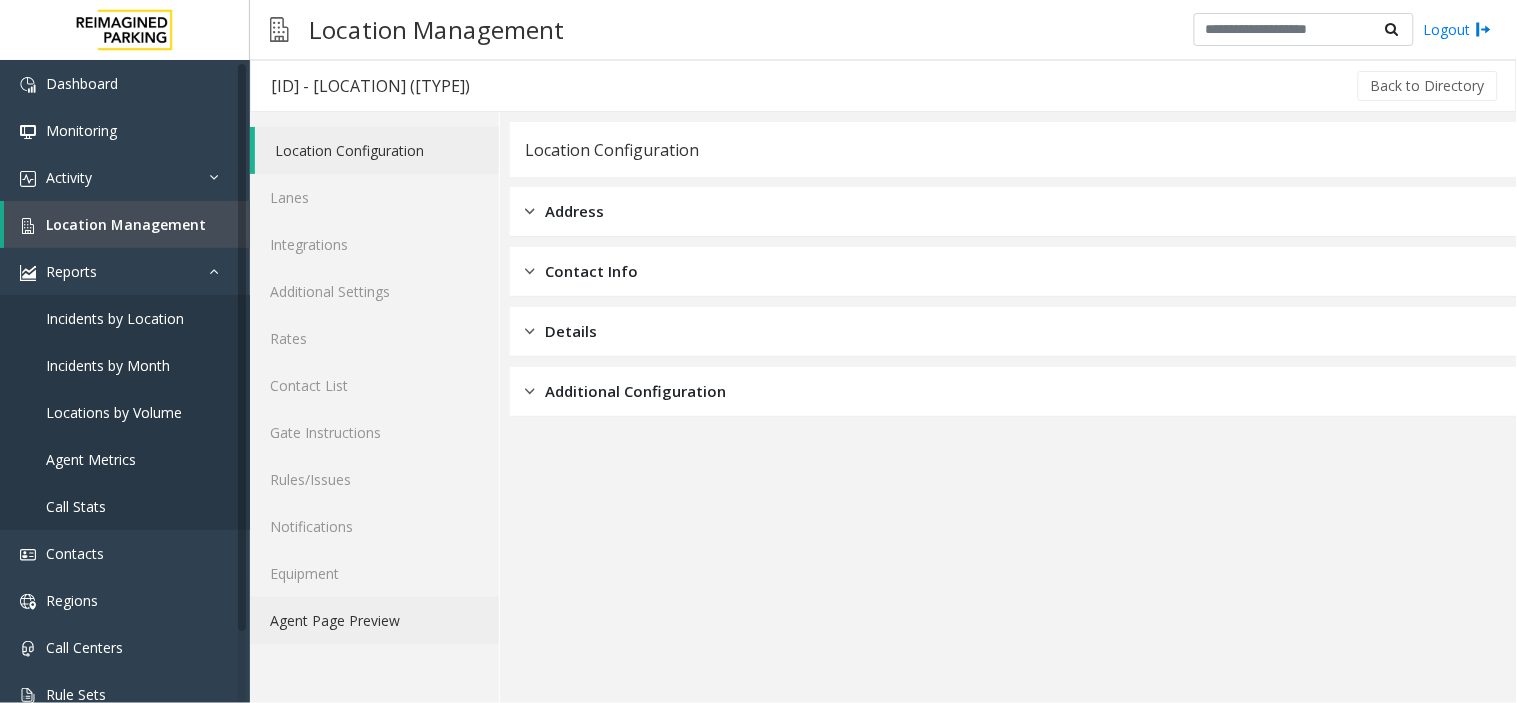 click on "Agent Page Preview" 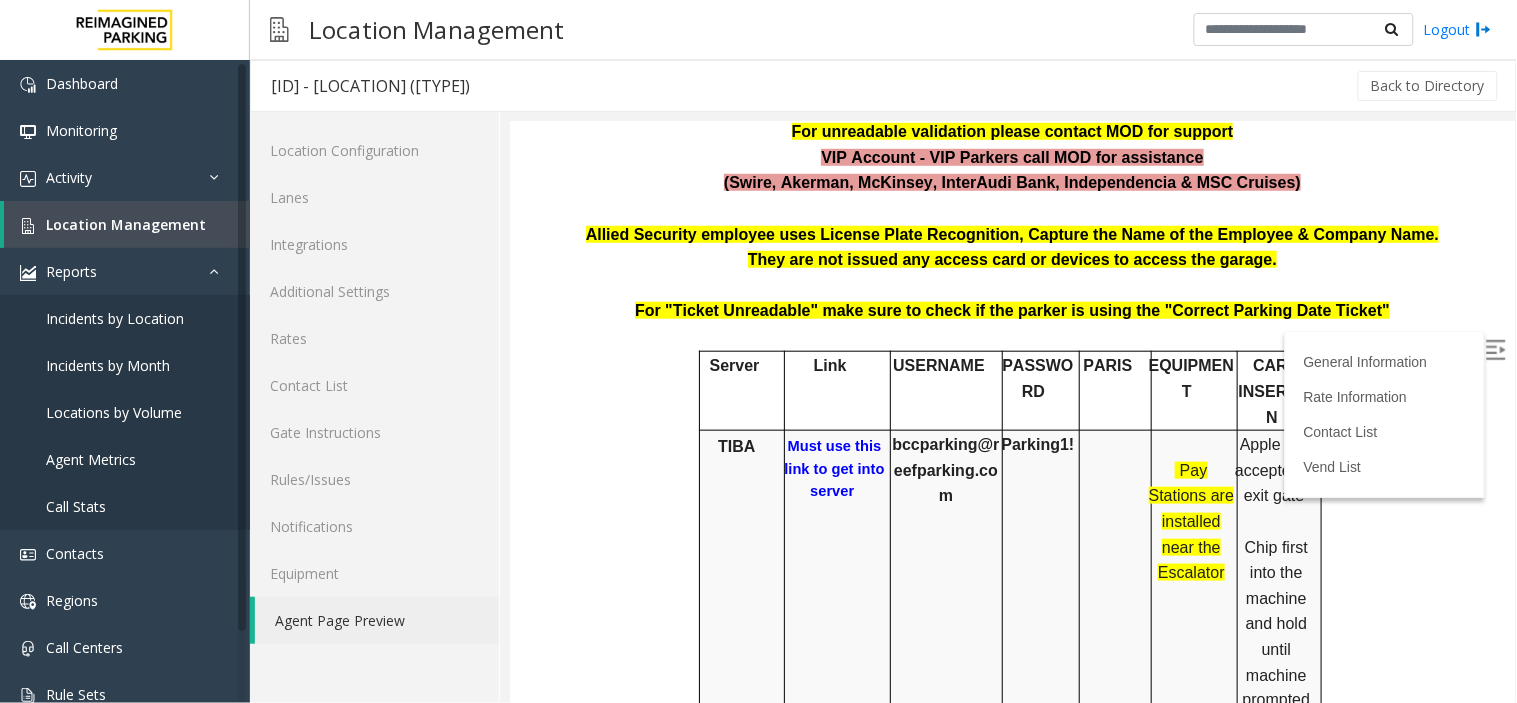 scroll, scrollTop: 444, scrollLeft: 0, axis: vertical 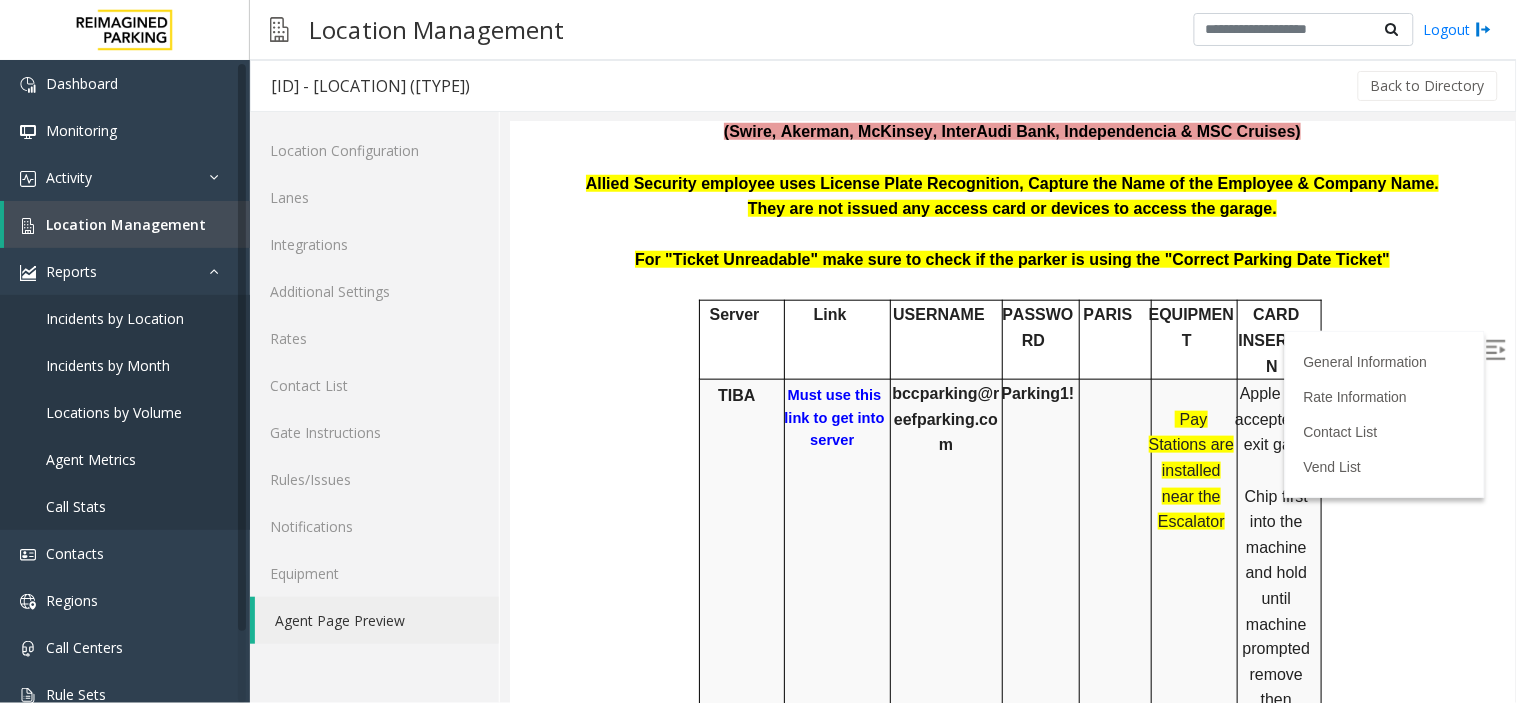 click at bounding box center [1011, 234] 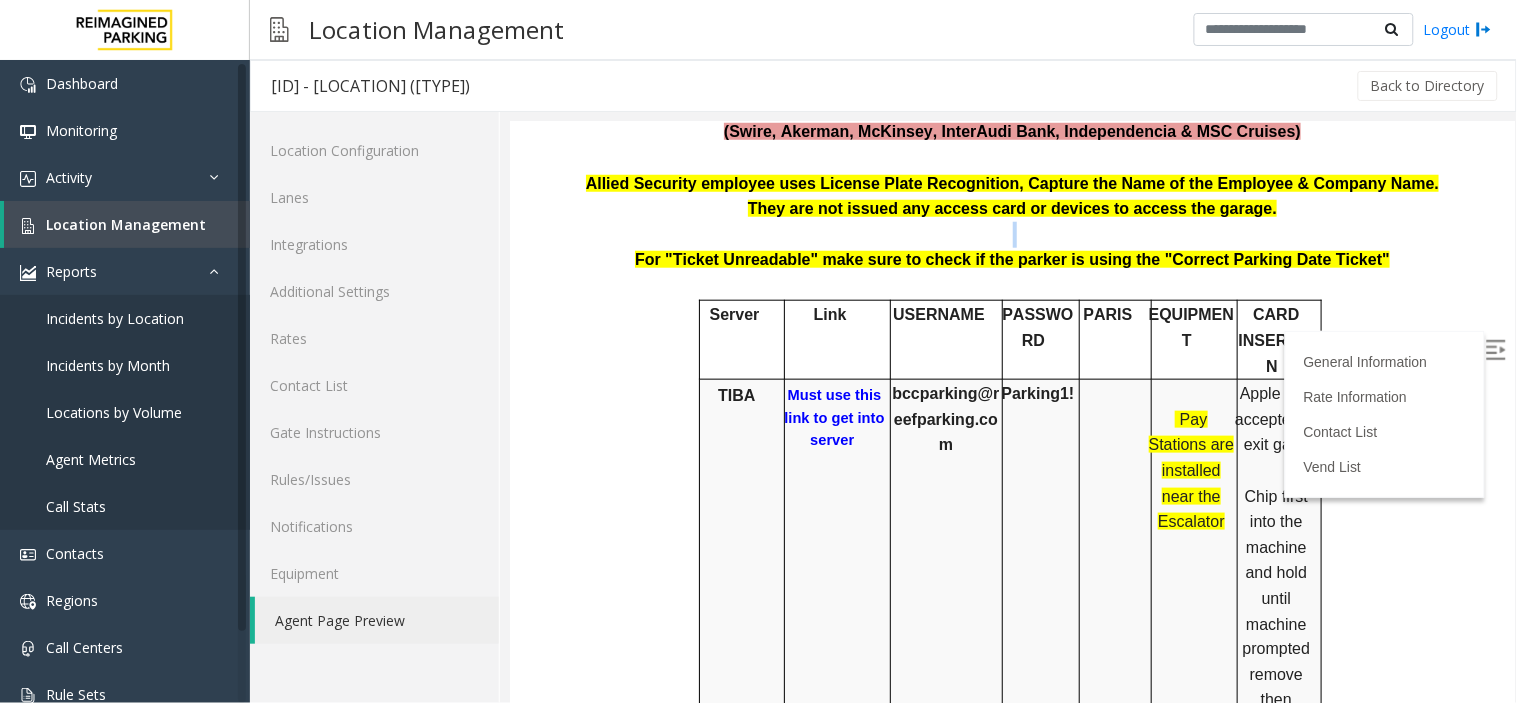 click at bounding box center (1011, 234) 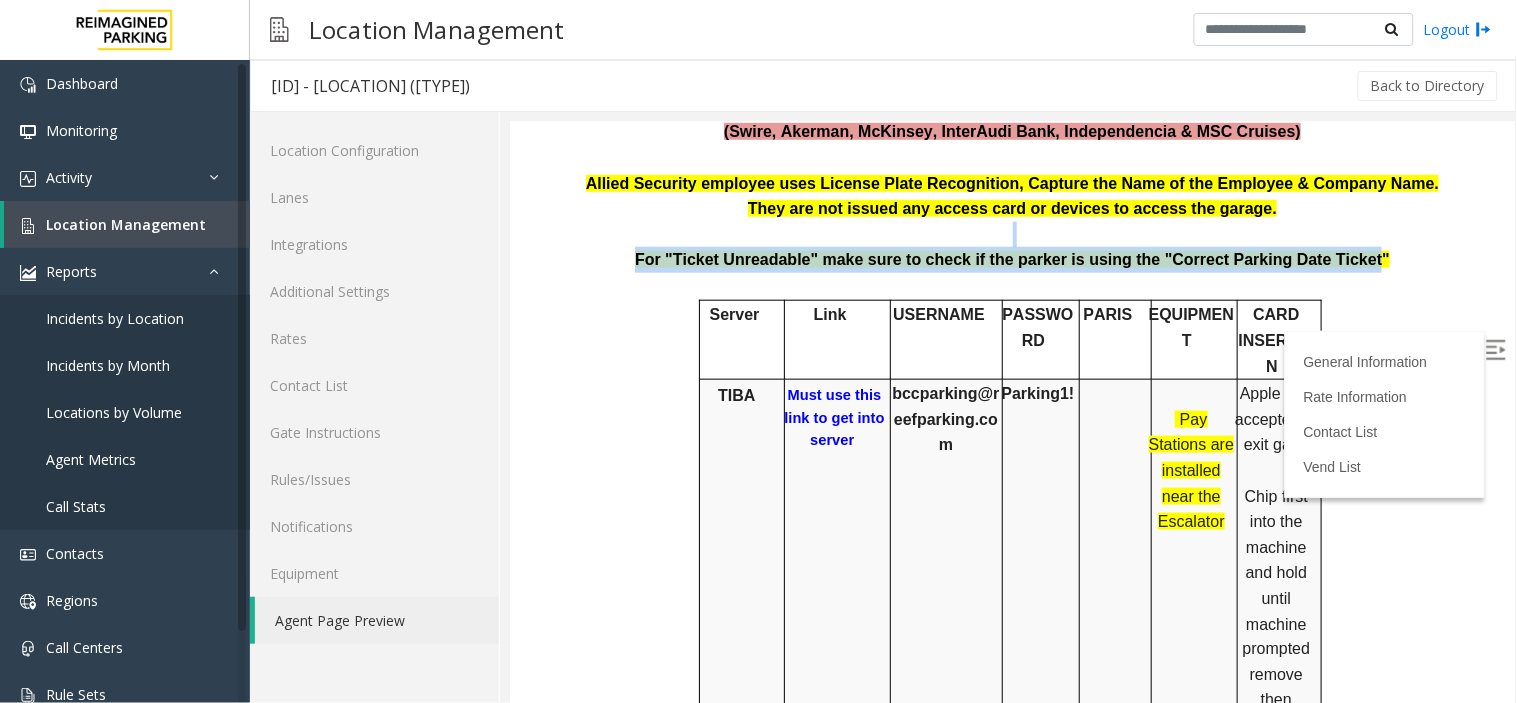 drag, startPoint x: 779, startPoint y: 228, endPoint x: 1274, endPoint y: 258, distance: 495.90826 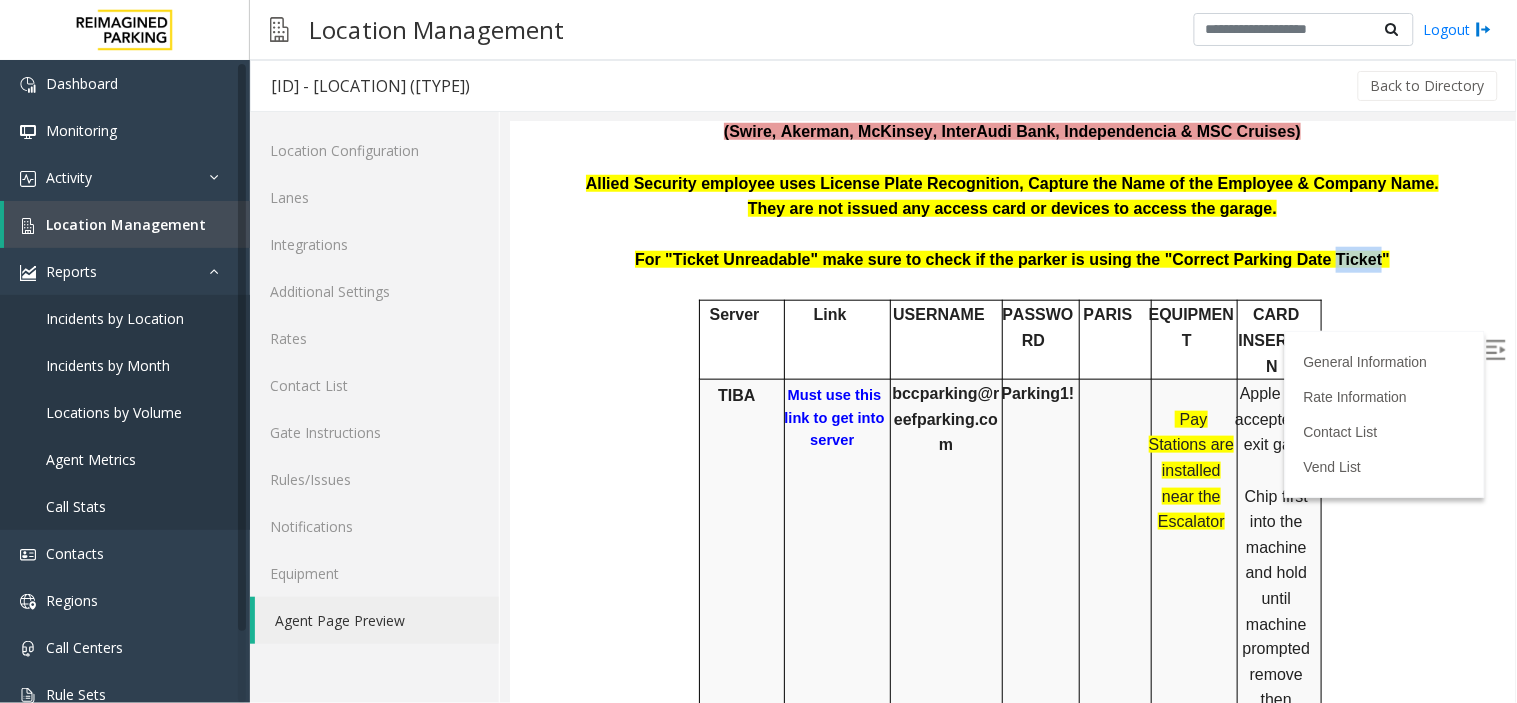 click on "For "Ticket Unreadable" make sure to check if the parker is using the
"Correct Parking Date Ticket"" at bounding box center [1011, 258] 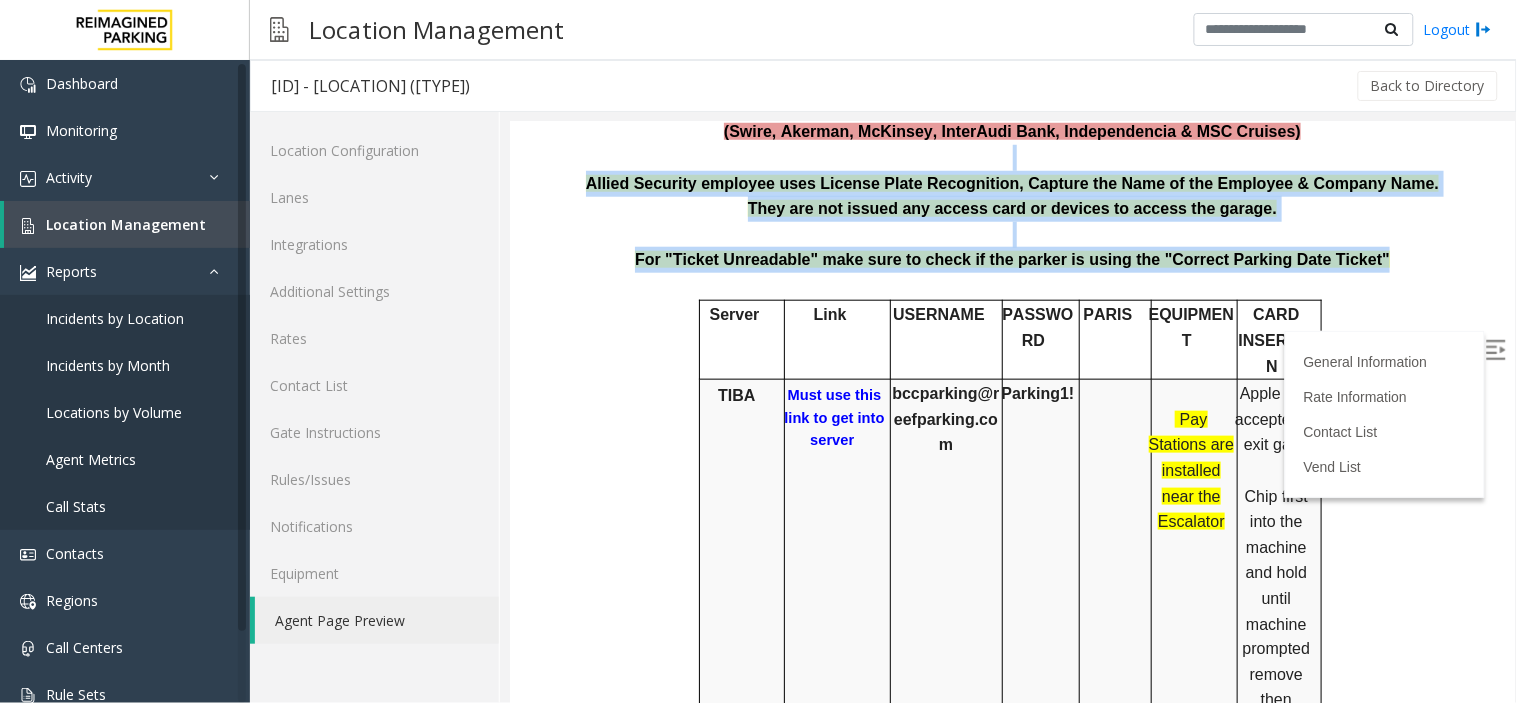 drag, startPoint x: 1274, startPoint y: 258, endPoint x: 951, endPoint y: 162, distance: 336.9644 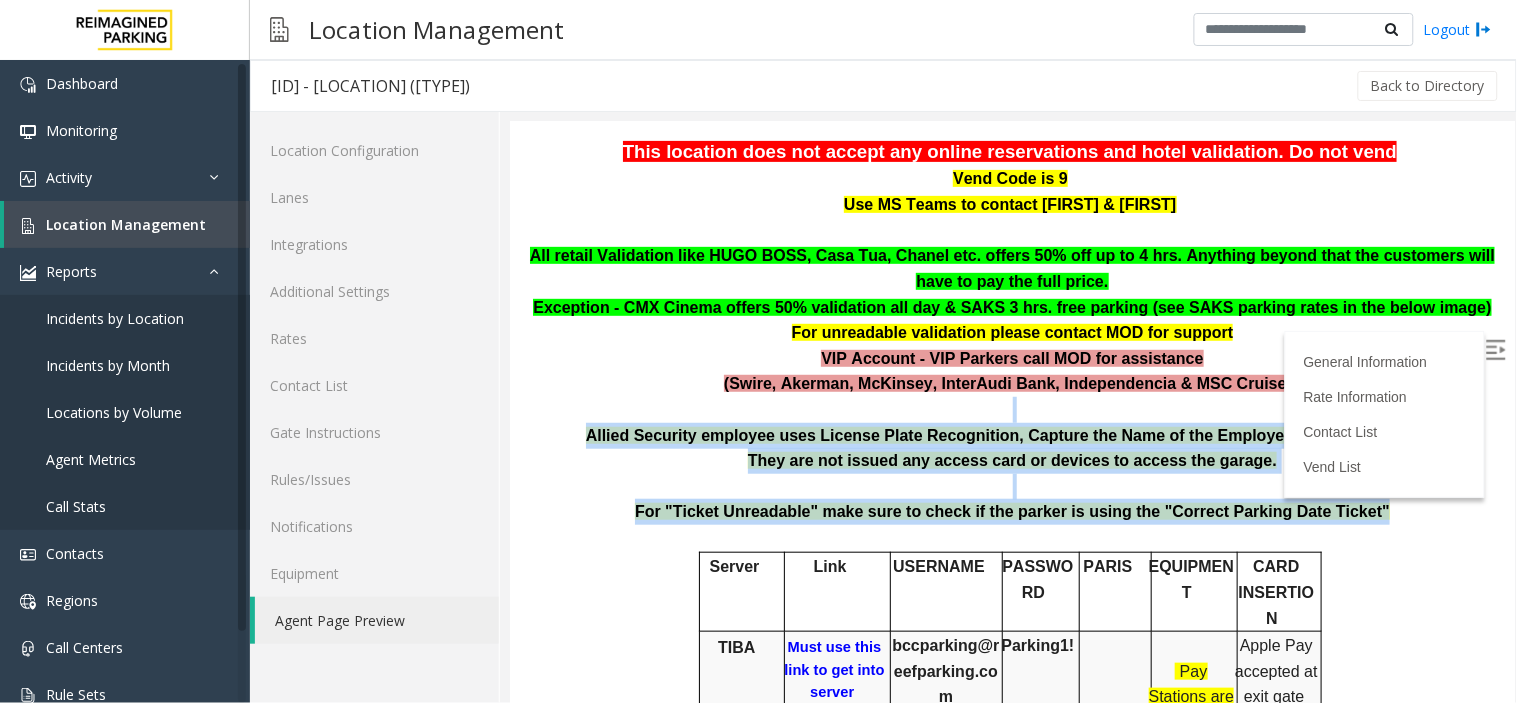 scroll, scrollTop: 0, scrollLeft: 0, axis: both 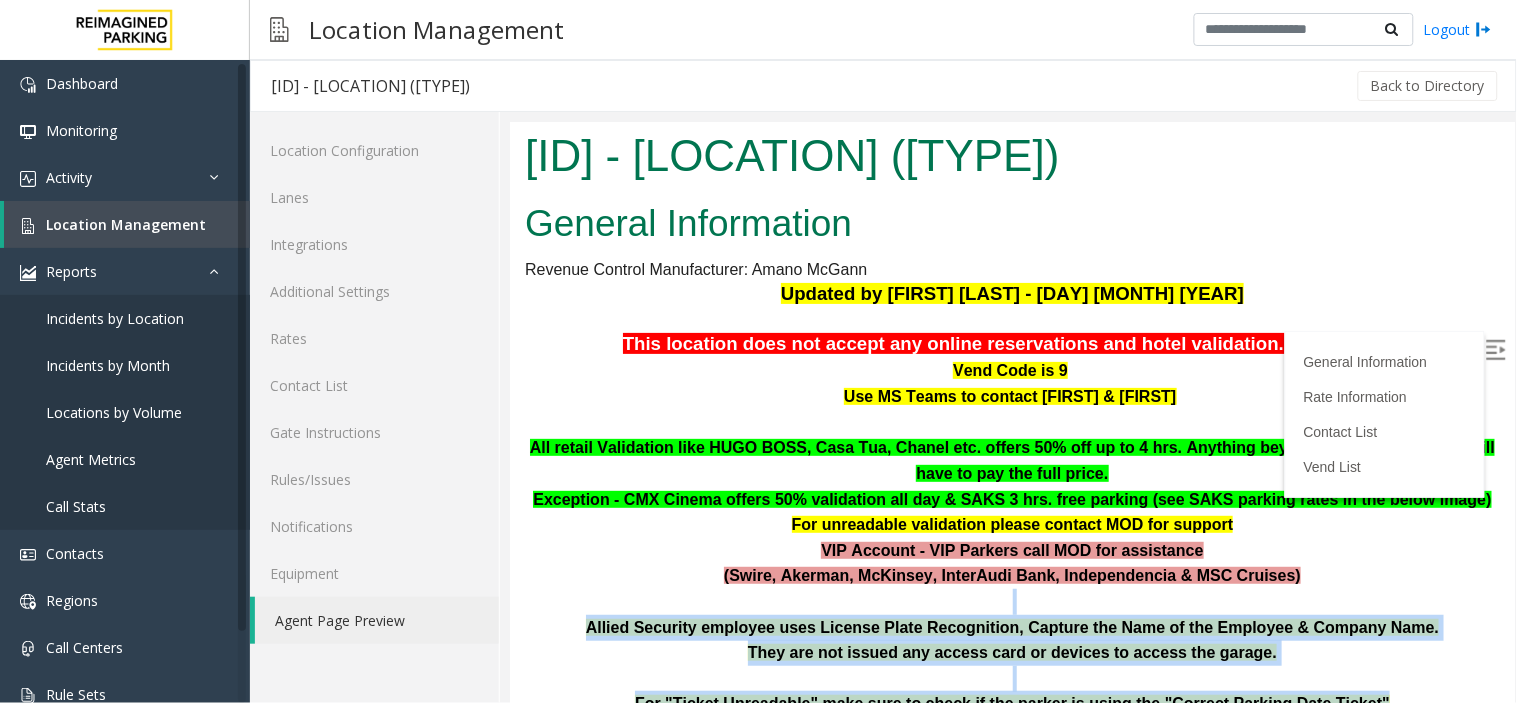 click on "Allied Security employee uses License Plate Recognition, Capture the Name of the Employee & Company Name." at bounding box center (1011, 627) 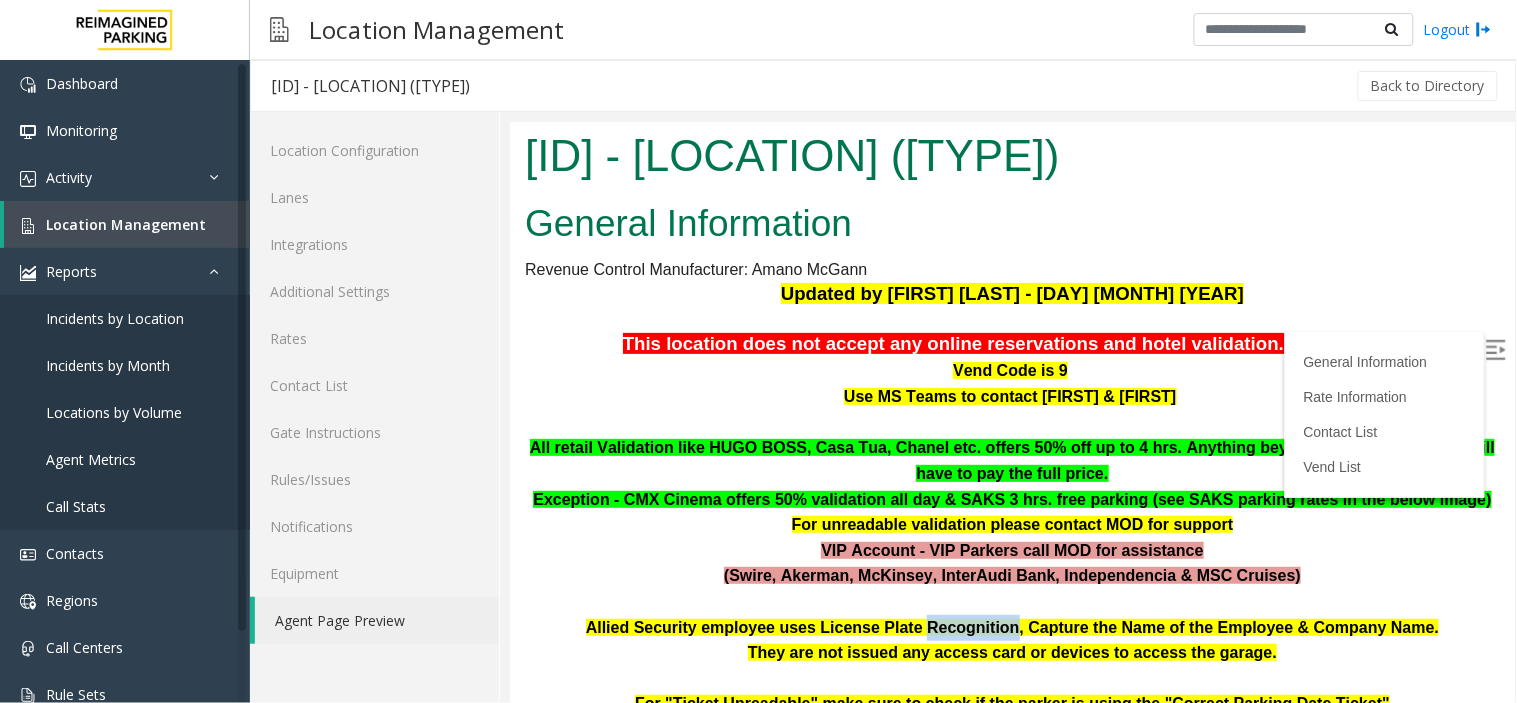click on "Allied Security employee uses License Plate Recognition, Capture the Name of the Employee & Company Name." at bounding box center [1011, 627] 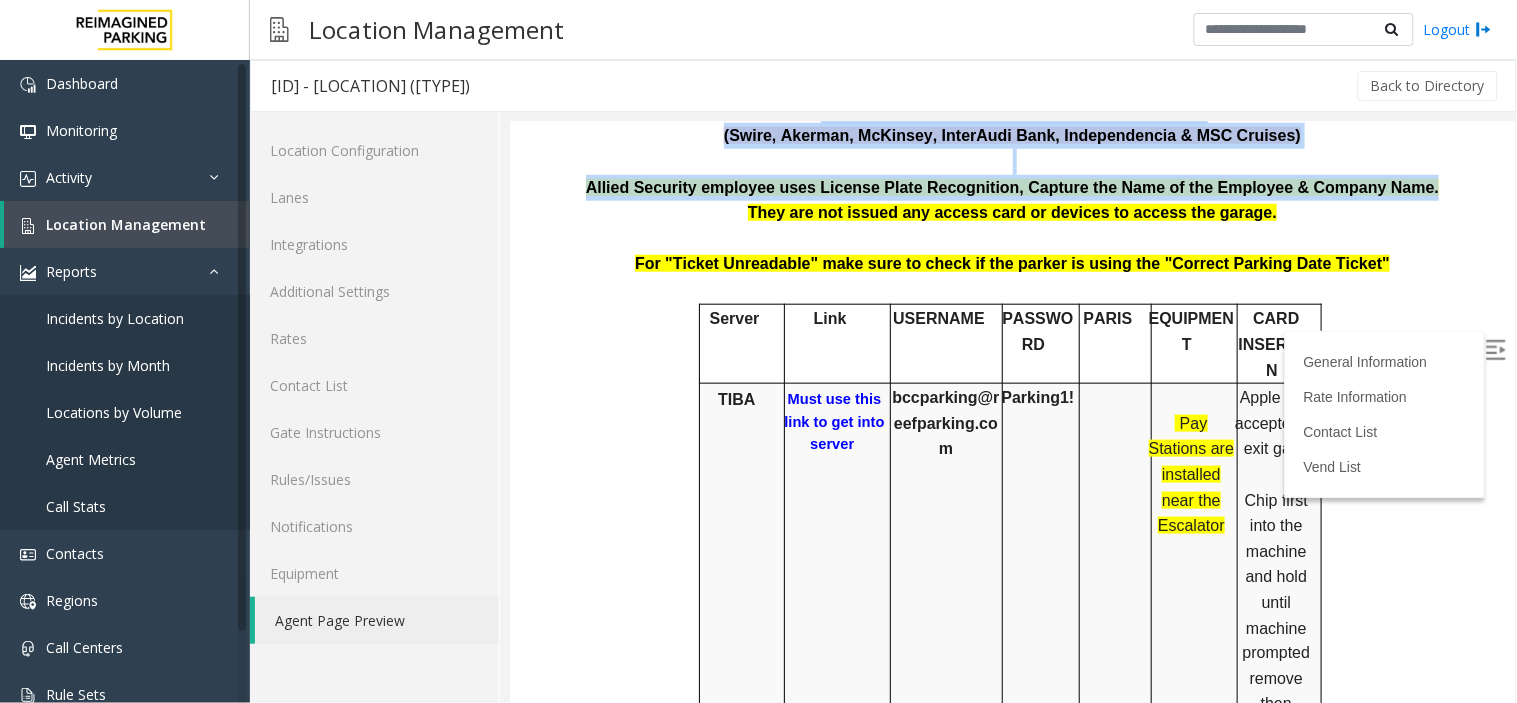 scroll, scrollTop: 930, scrollLeft: 0, axis: vertical 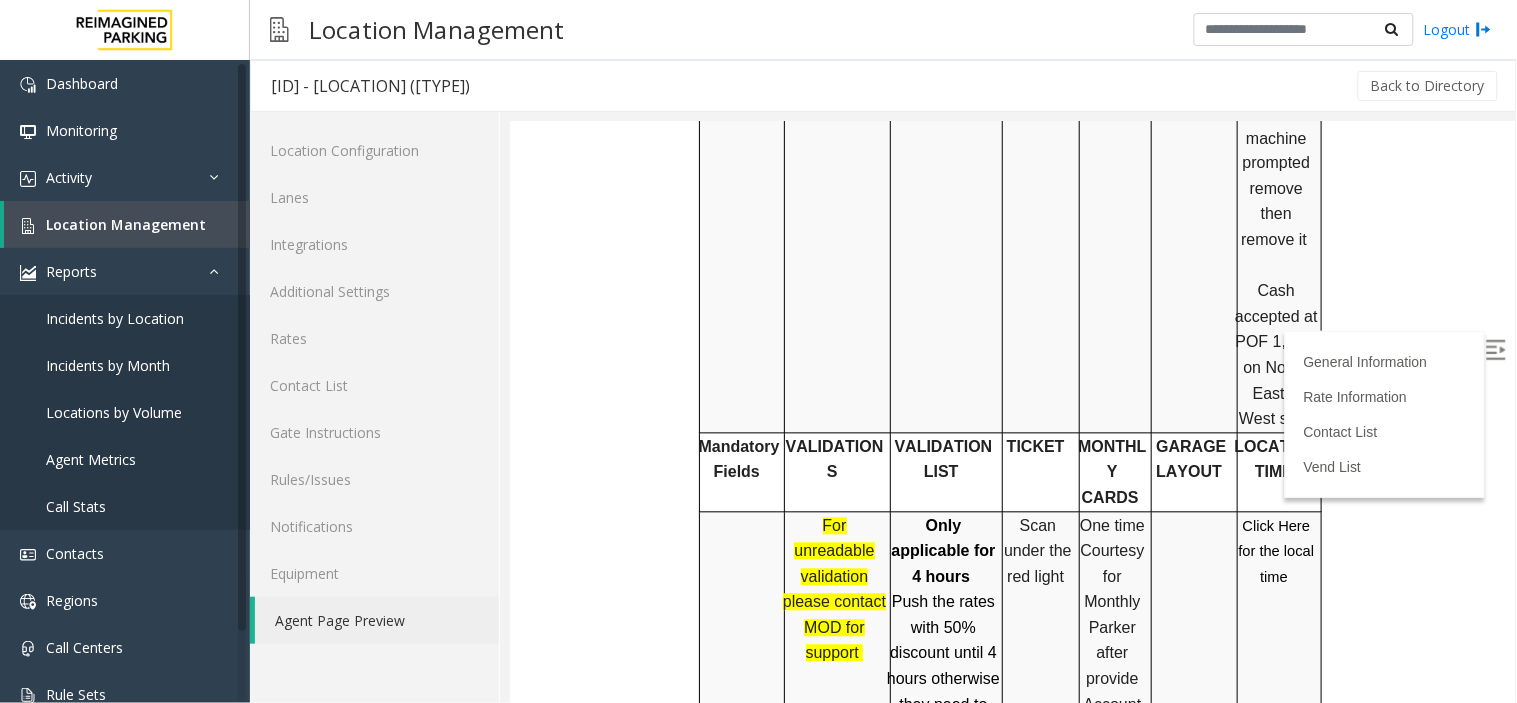 drag, startPoint x: 996, startPoint y: 612, endPoint x: 1093, endPoint y: 748, distance: 167.0479 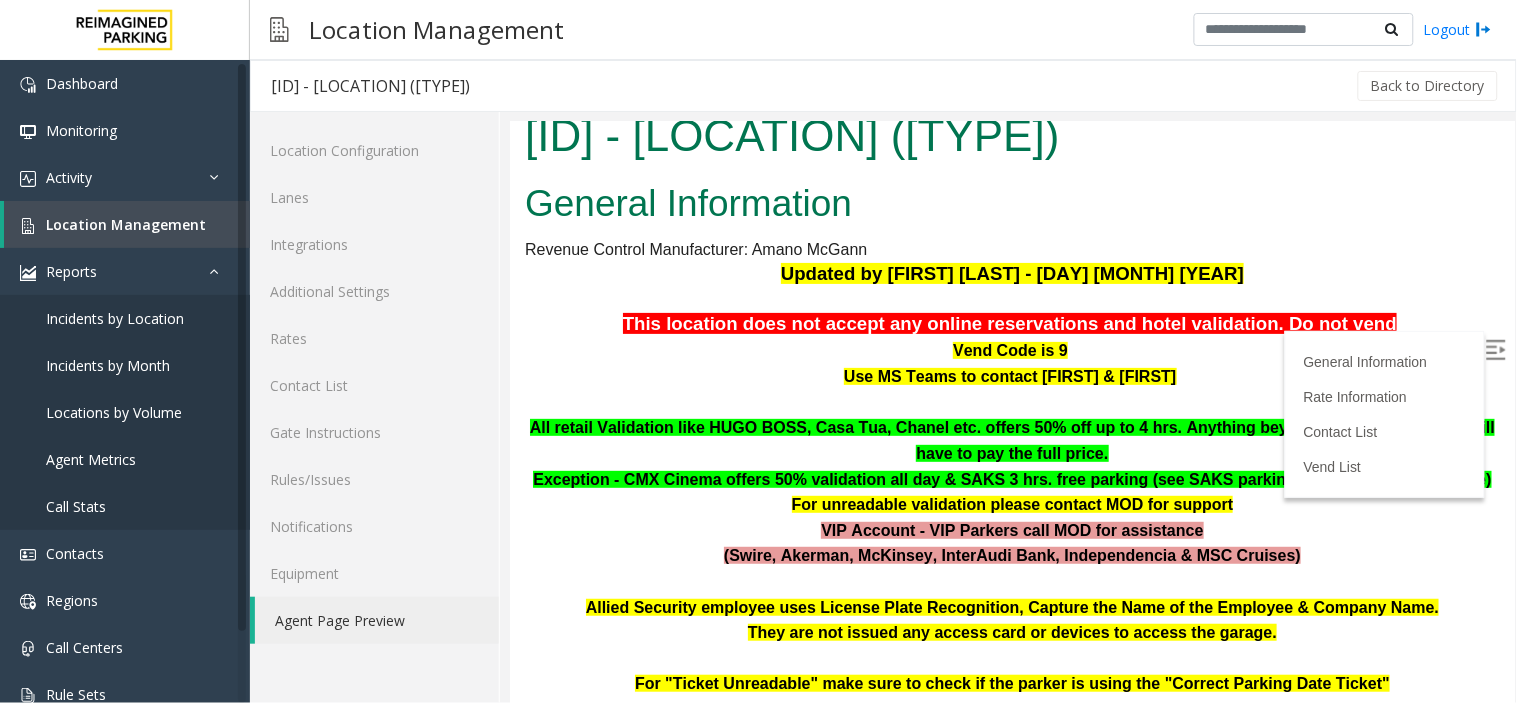 scroll, scrollTop: 0, scrollLeft: 0, axis: both 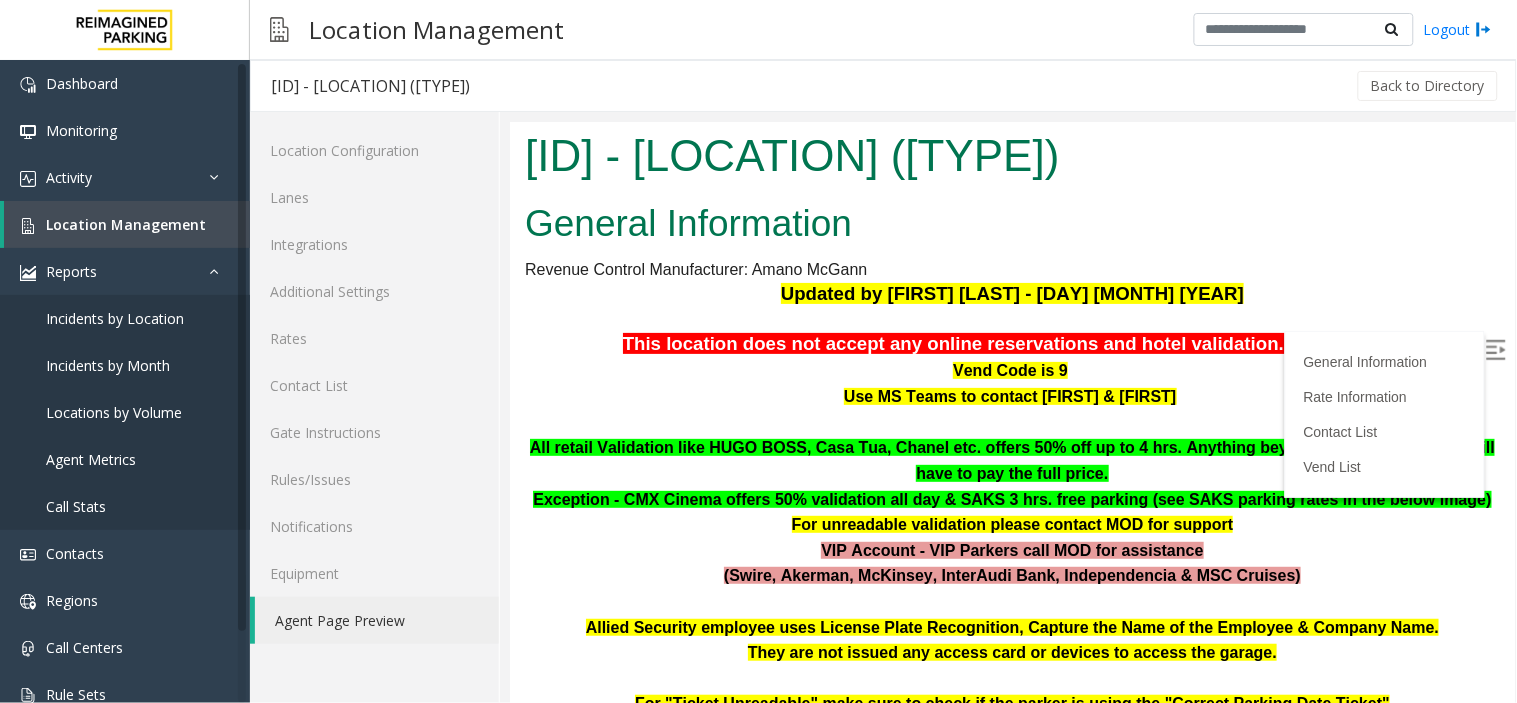 click on "[ID] - [LOCATION] ([TYPE])" at bounding box center (1011, 155) 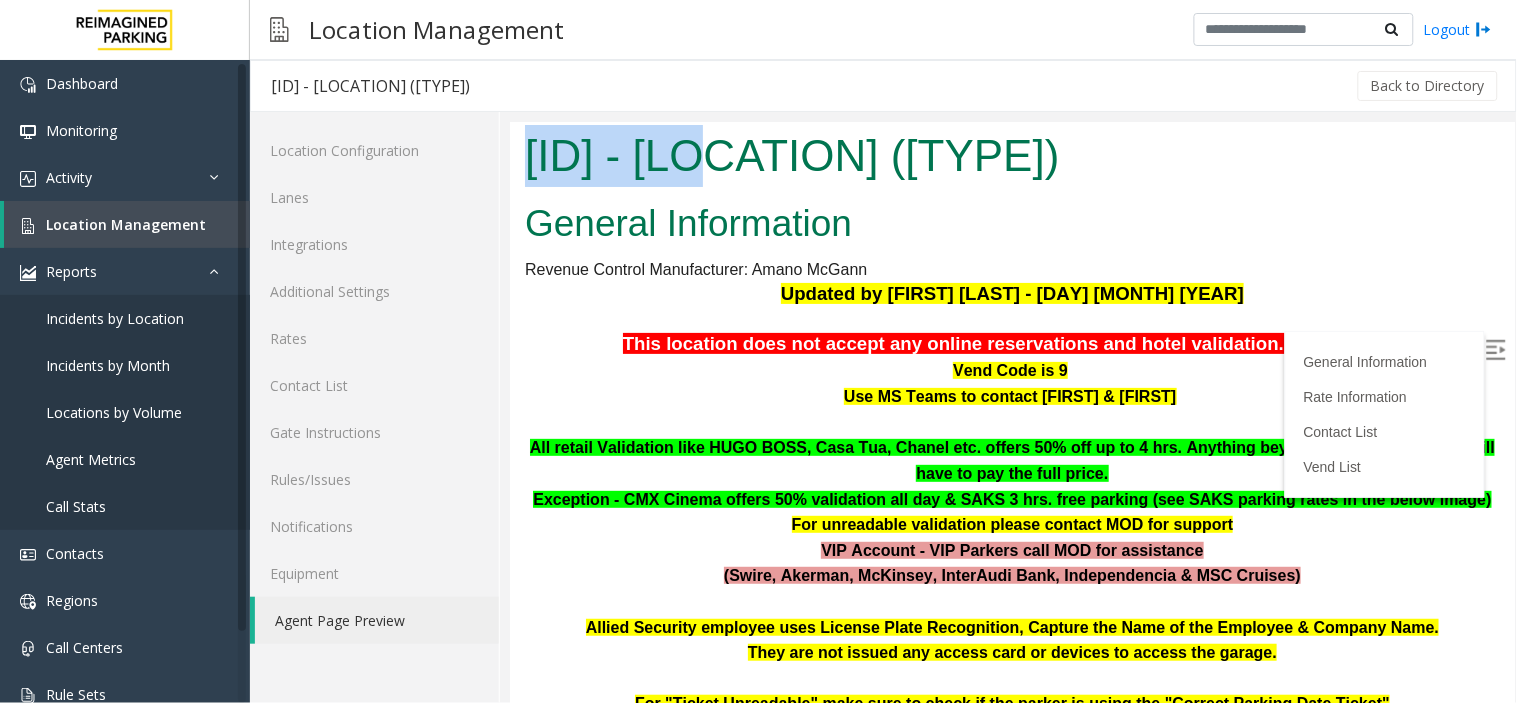 click on "[ID] - [LOCATION] ([TYPE])" at bounding box center [1011, 155] 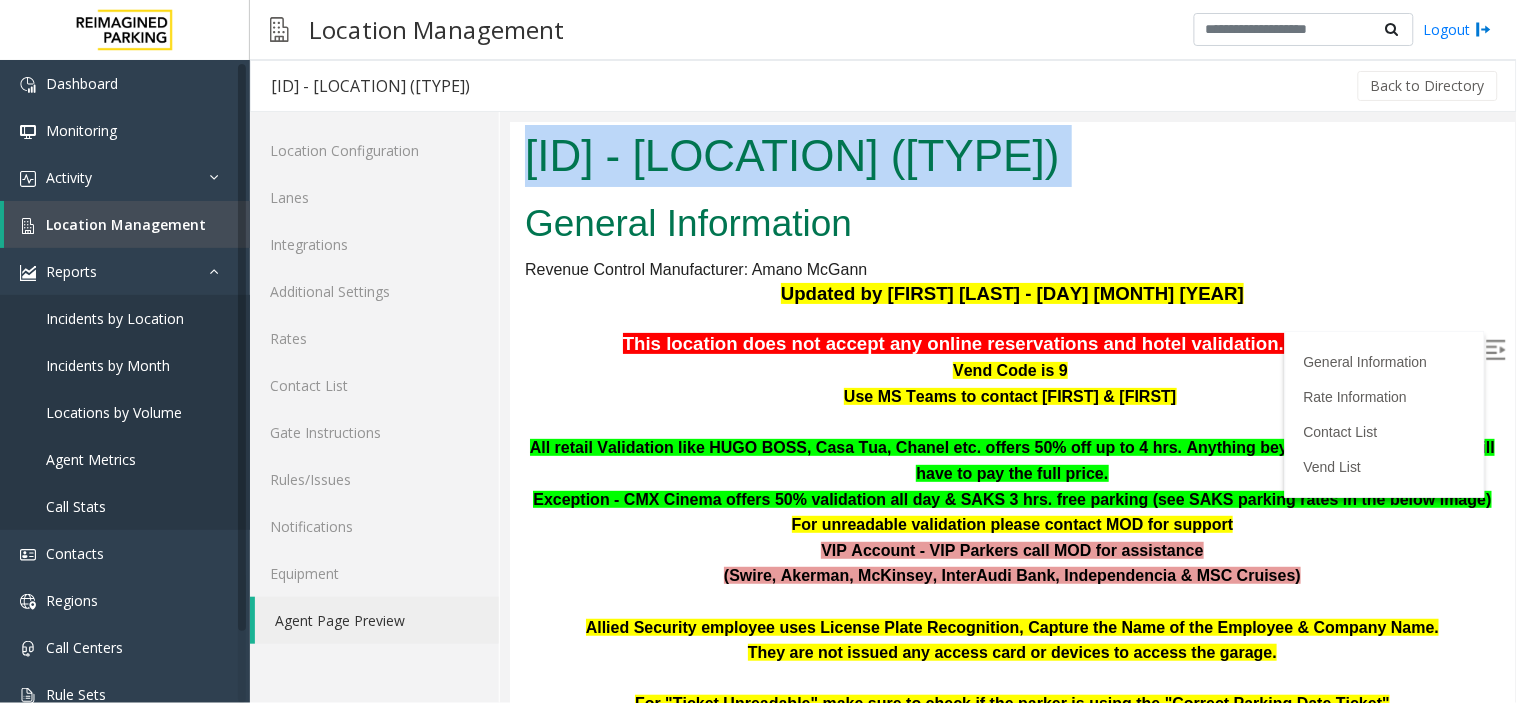 drag, startPoint x: 573, startPoint y: 138, endPoint x: 697, endPoint y: 189, distance: 134.07834 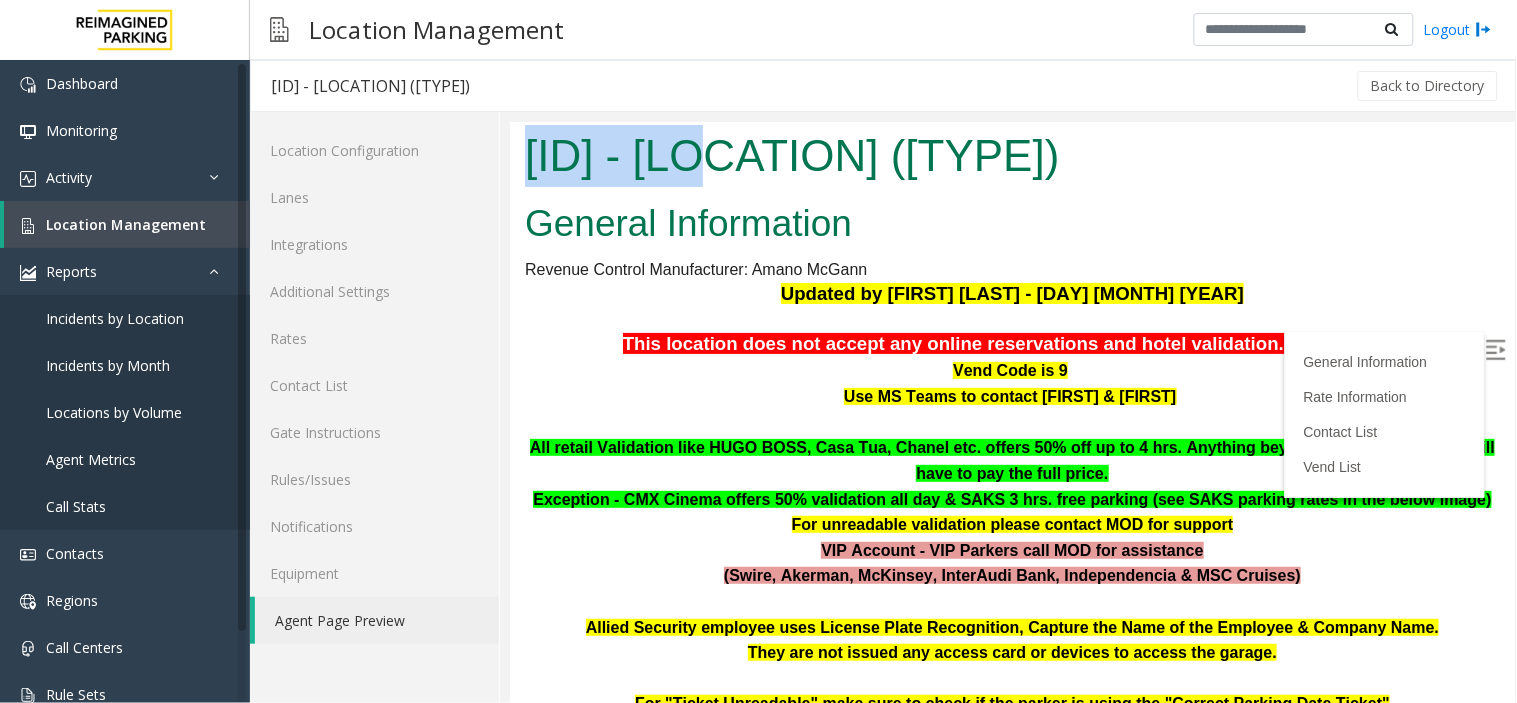 click on "[ID] - [LOCATION] ([TYPE])" at bounding box center [1011, 157] 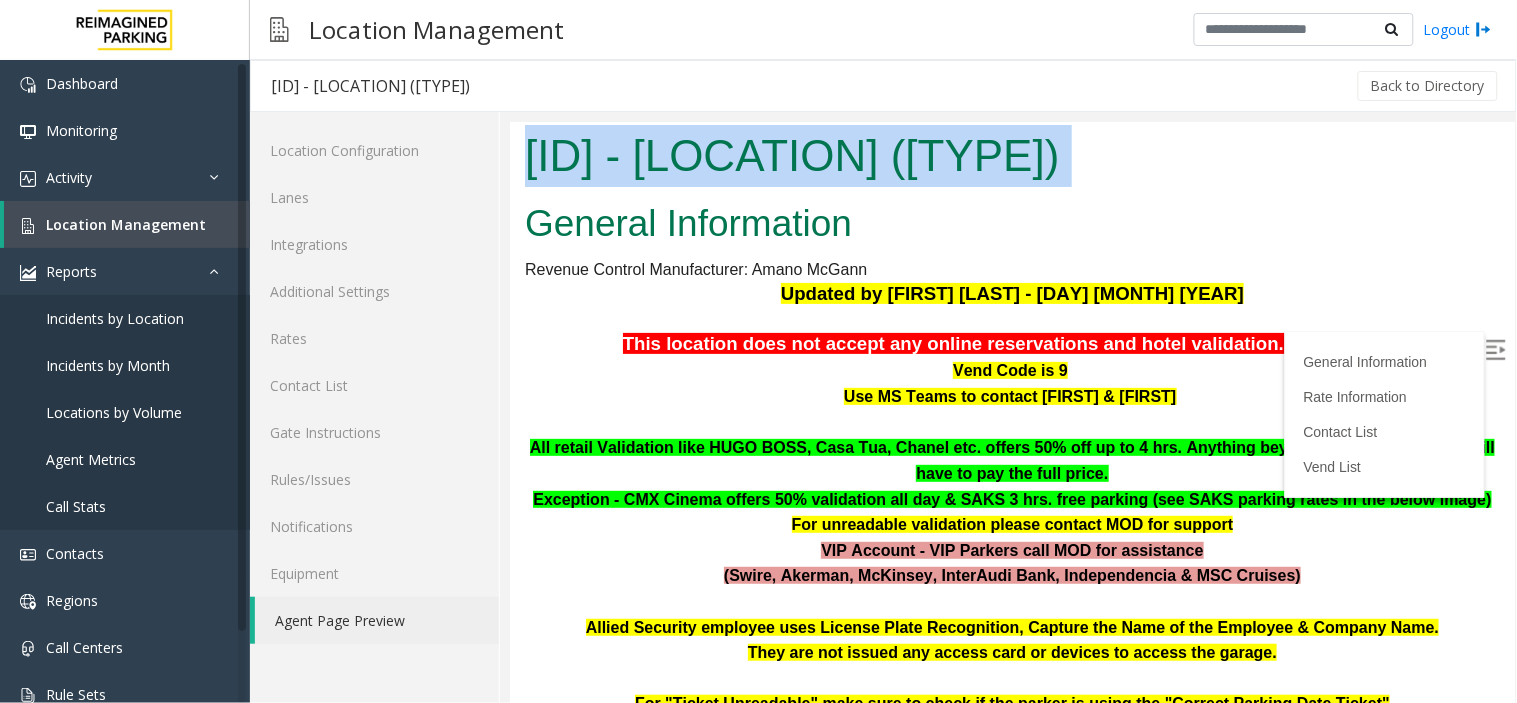 drag, startPoint x: 697, startPoint y: 189, endPoint x: 612, endPoint y: 128, distance: 104.62313 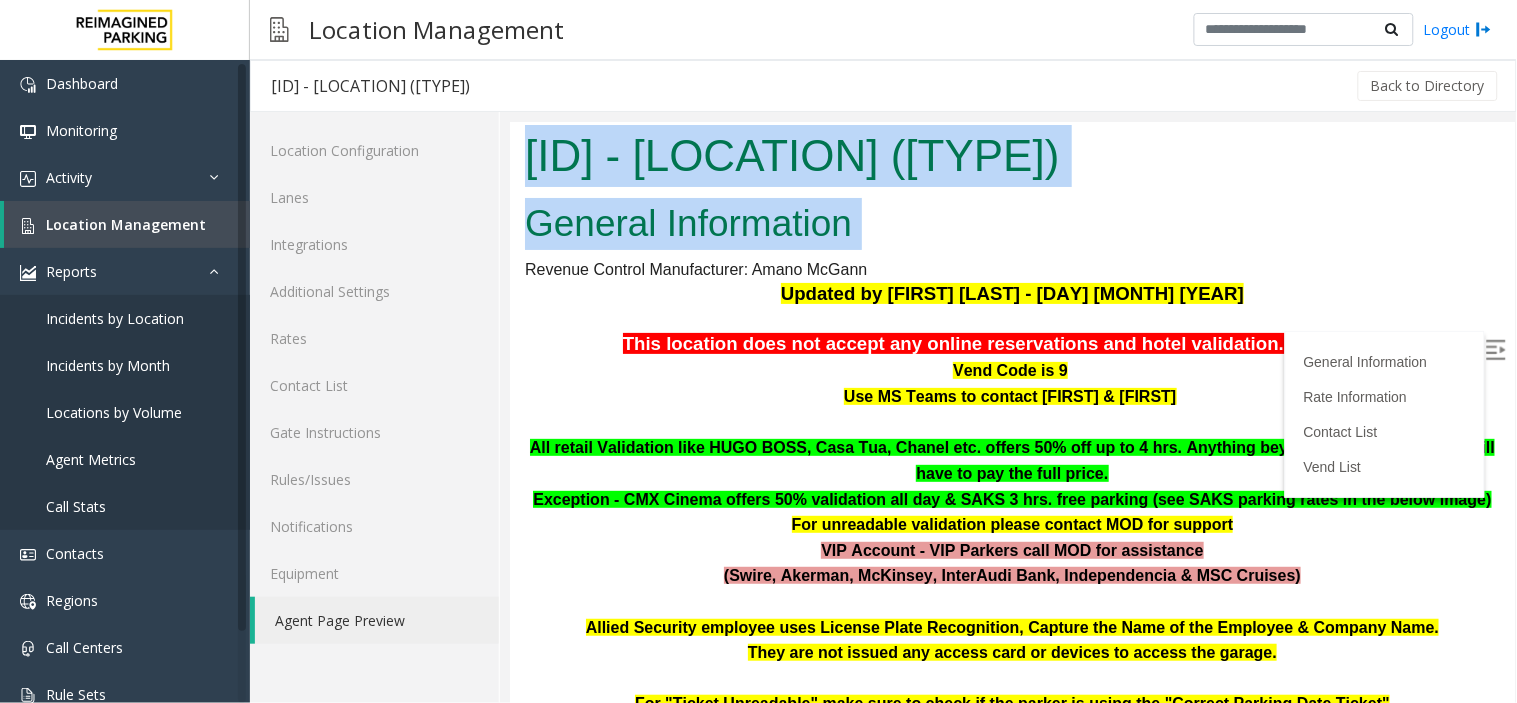 drag, startPoint x: 612, startPoint y: 128, endPoint x: 900, endPoint y: 226, distance: 304.21704 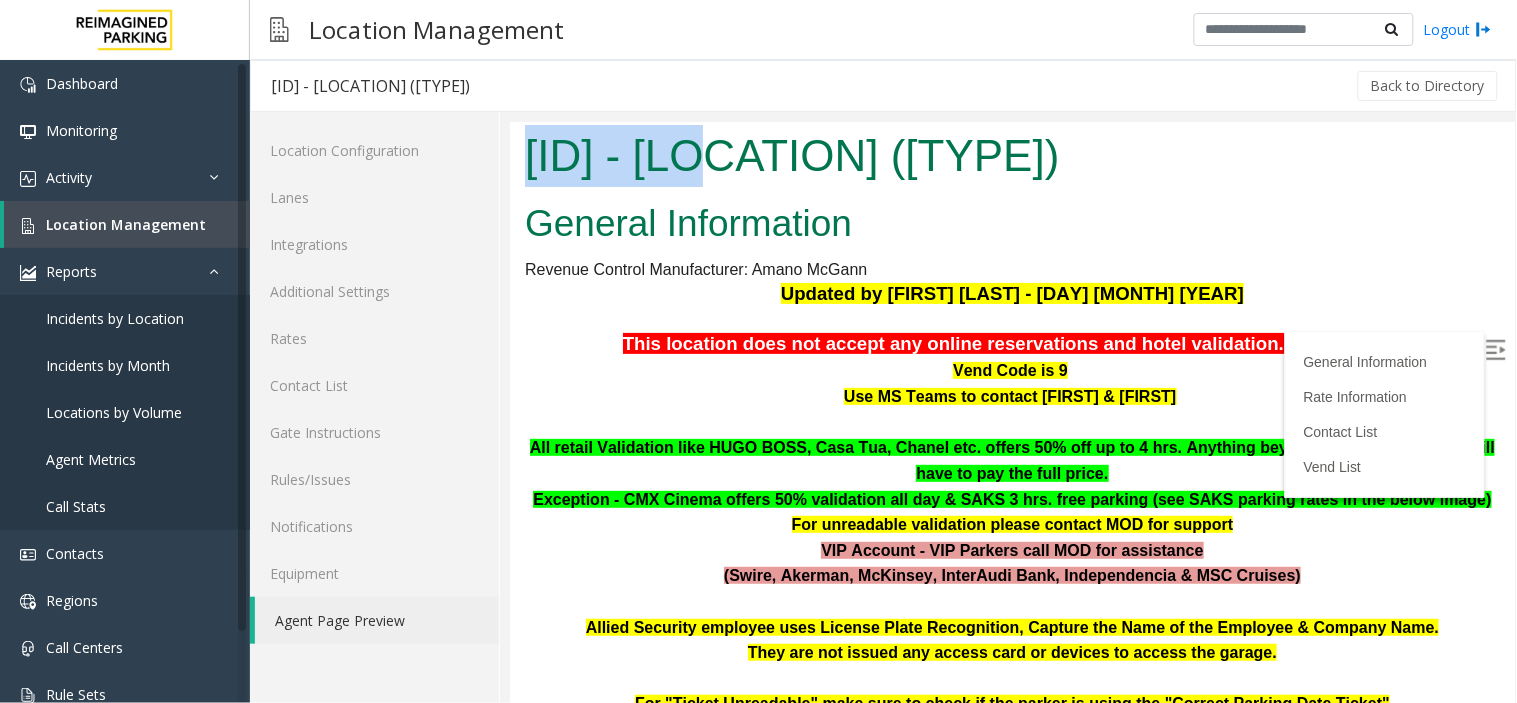 click on "[ID] - [LOCATION] ([TYPE])" at bounding box center [1011, 155] 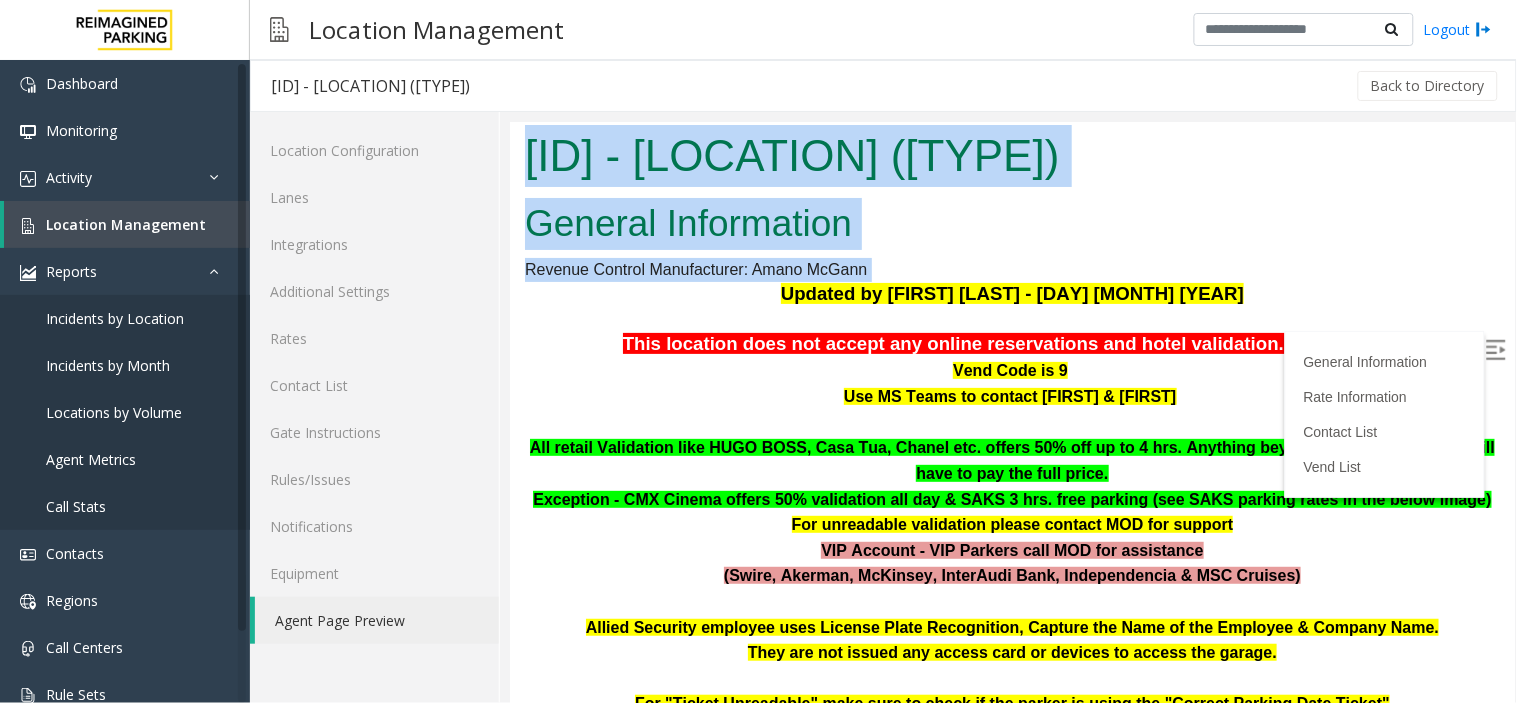 drag, startPoint x: 650, startPoint y: 146, endPoint x: 1092, endPoint y: 251, distance: 454.30057 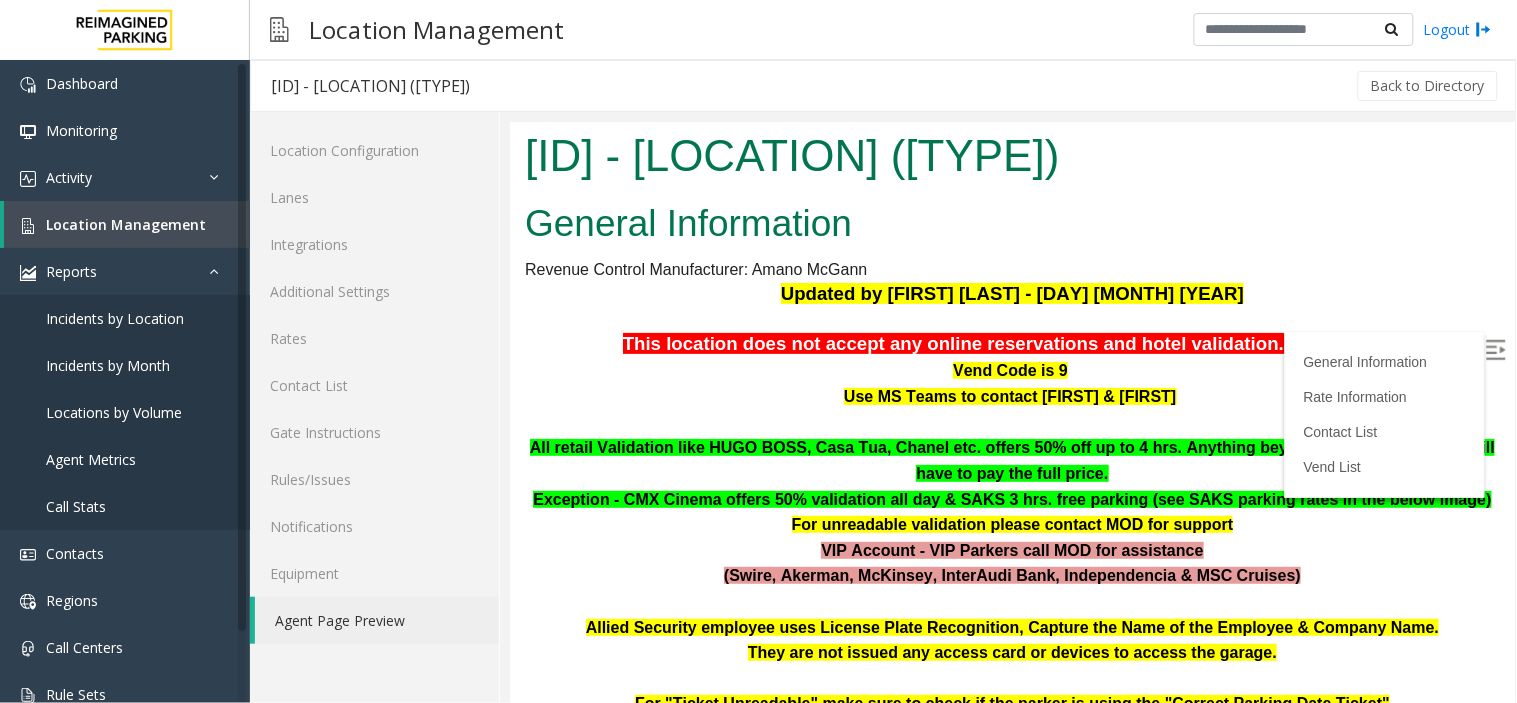 click on "General Information
Revenue Control Manufacturer: [MANUFACTURER]
Updated by [FIRST] [LAST] - [DAY] [MONTH] [YEAR] This location does not accept any online reservations and hotel validation . Do not vend     Vend Code is [NUMBER]     Use MS Teams to contact [FIRST] & [FIRST]   All retail Validation like HUGO BOSS, Casa Tua, Chanel etc. offers 50% off up to 4 hrs. Anything beyond that the customers will have to pay the full price. Exception - CMX Cinema offers 50% validation all day & SAKS 3 hrs. free parking (see SAKS parking rates in the below image) For unreadable validation please contact MOD for support
VIP Account - VIP Parkers call MOD for assistance (Swire, Akerman, McKinsey, InterAudi Bank, Independencia & MSC Cruises) Allied Security employee uses License Plate Recognition, Capture the Name of the Employee & Company Name.  They are not issued any access card or devices to access the garage. Server     Link     USERNAME     PASSWORD     PARIS     EQUIPMENT" at bounding box center (1011, 2370) 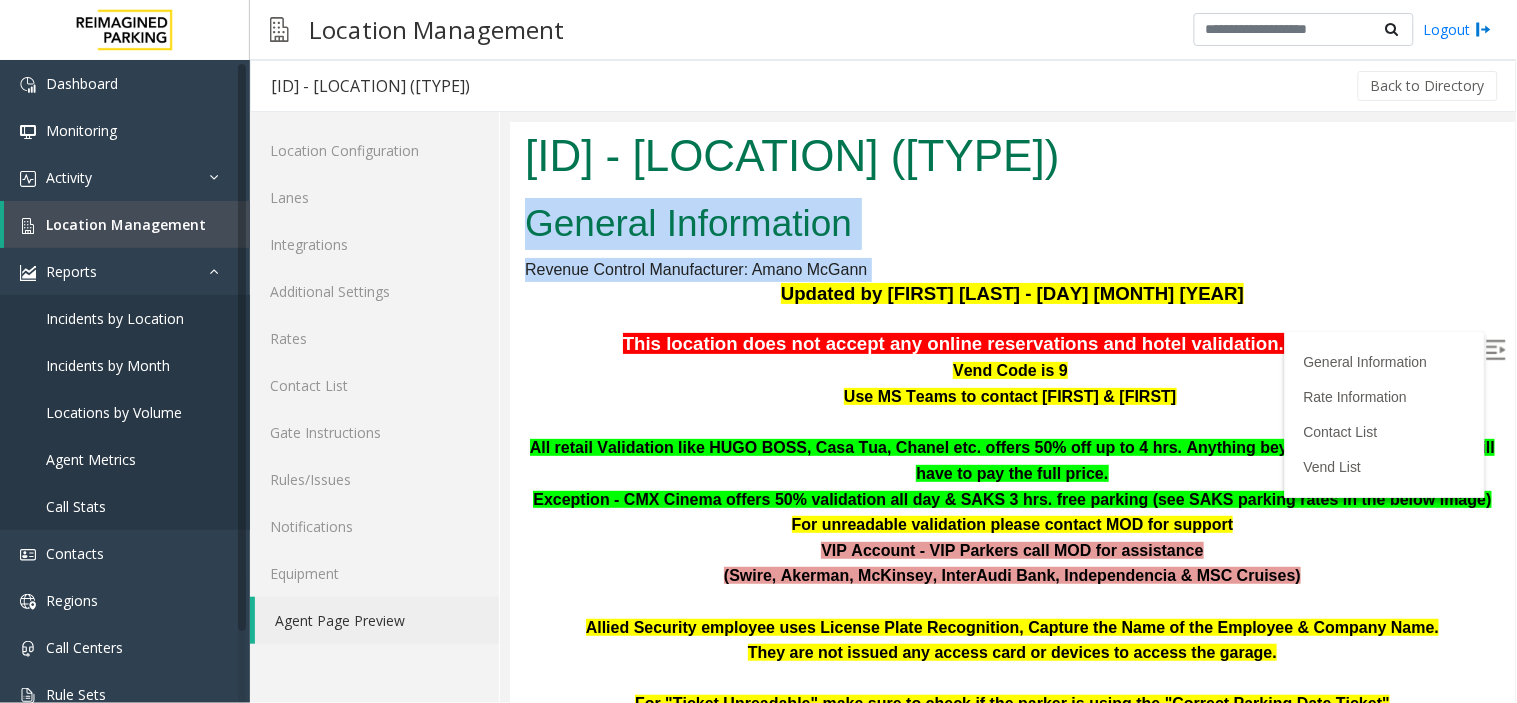drag, startPoint x: 1092, startPoint y: 251, endPoint x: 704, endPoint y: 174, distance: 395.56668 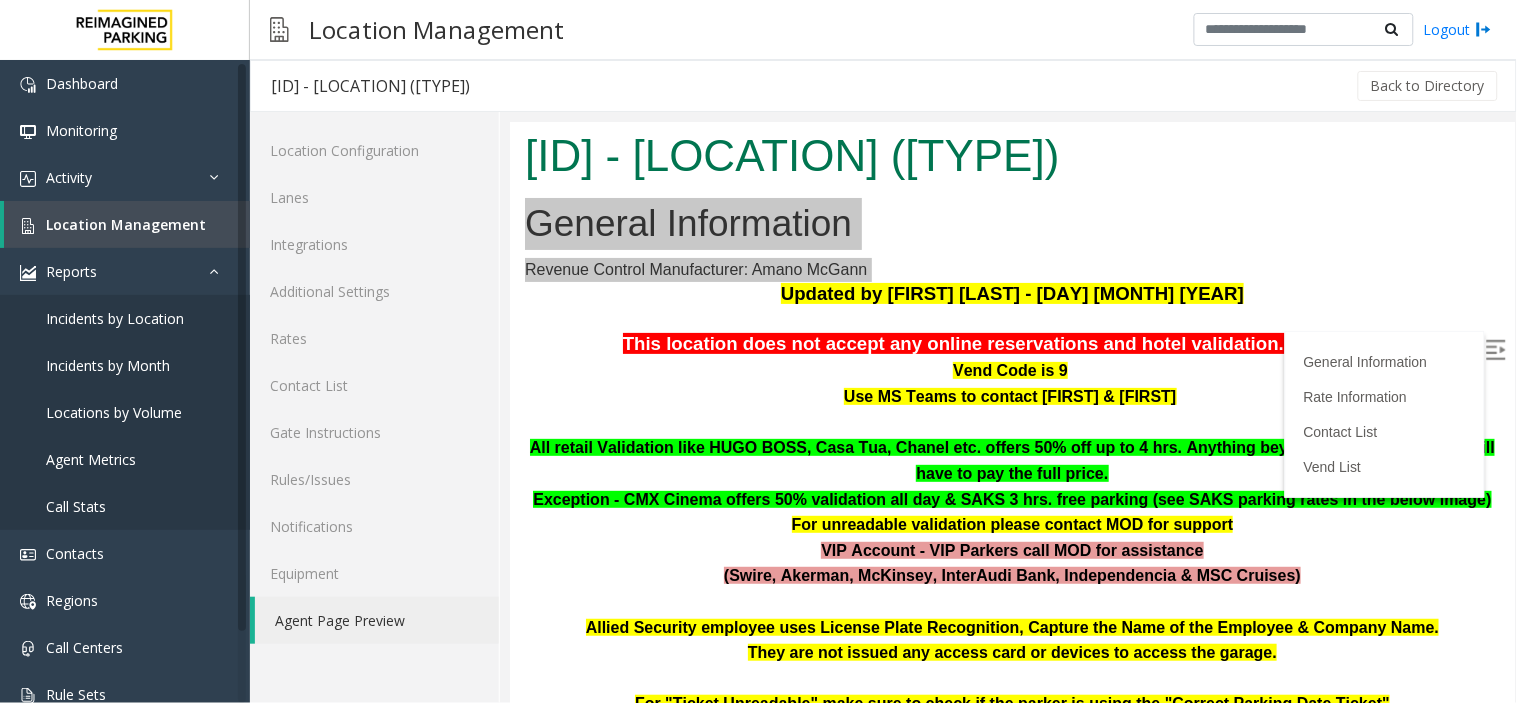 click 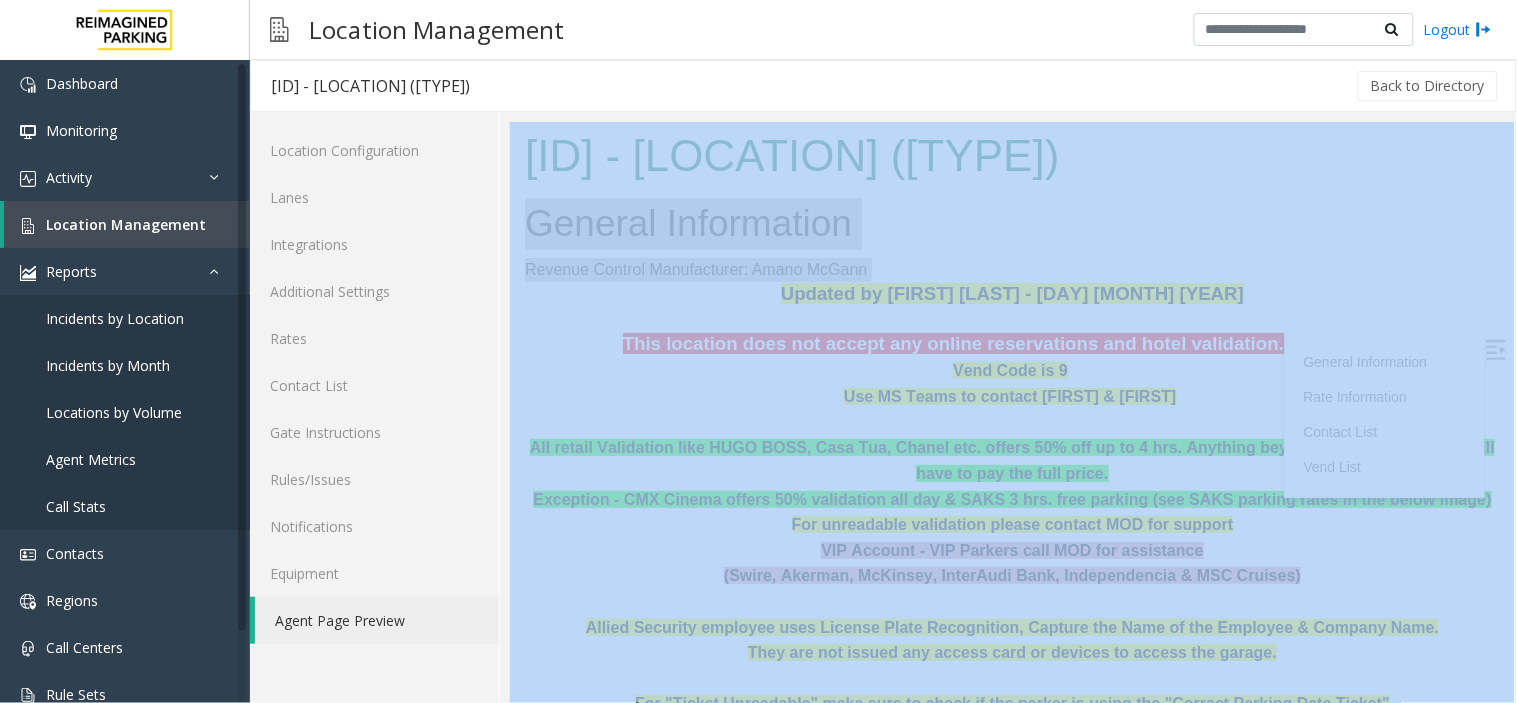 click 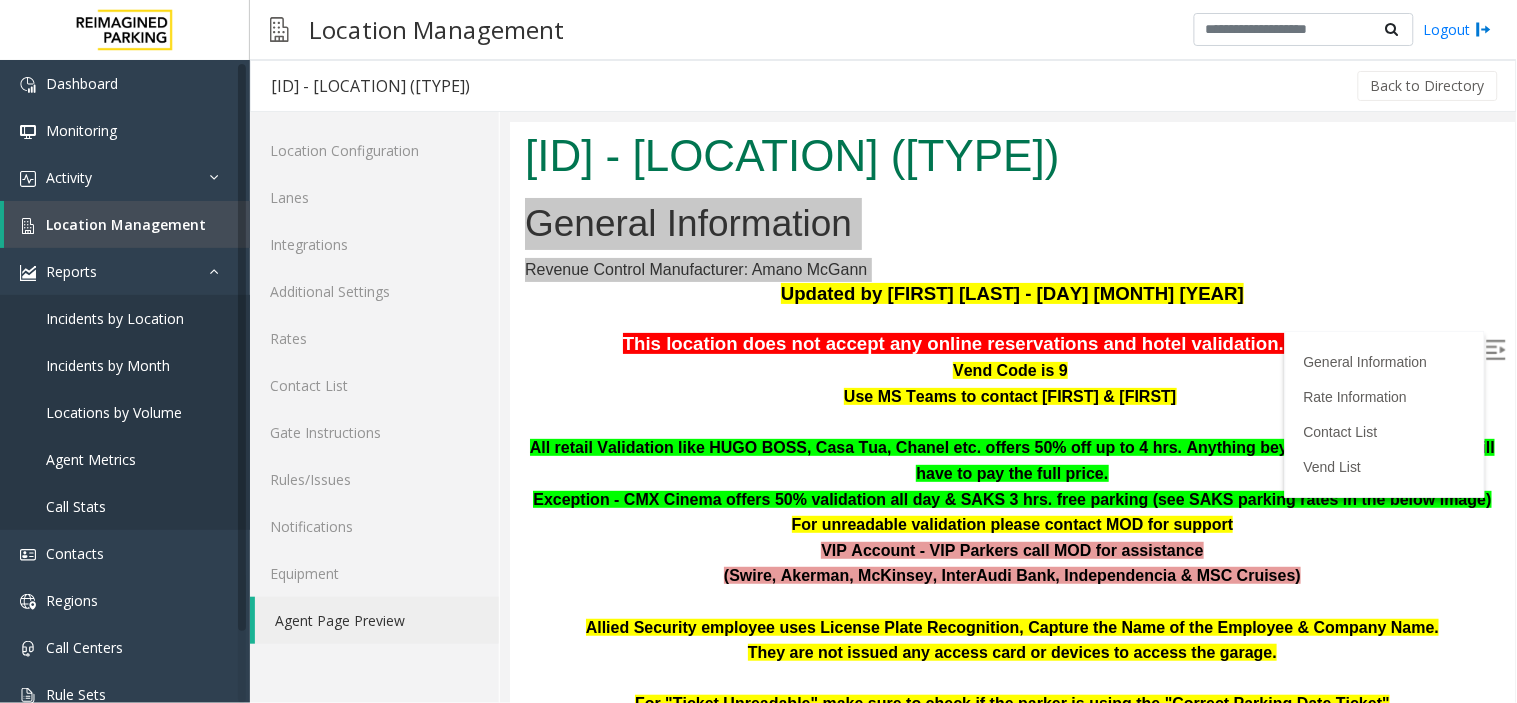 click 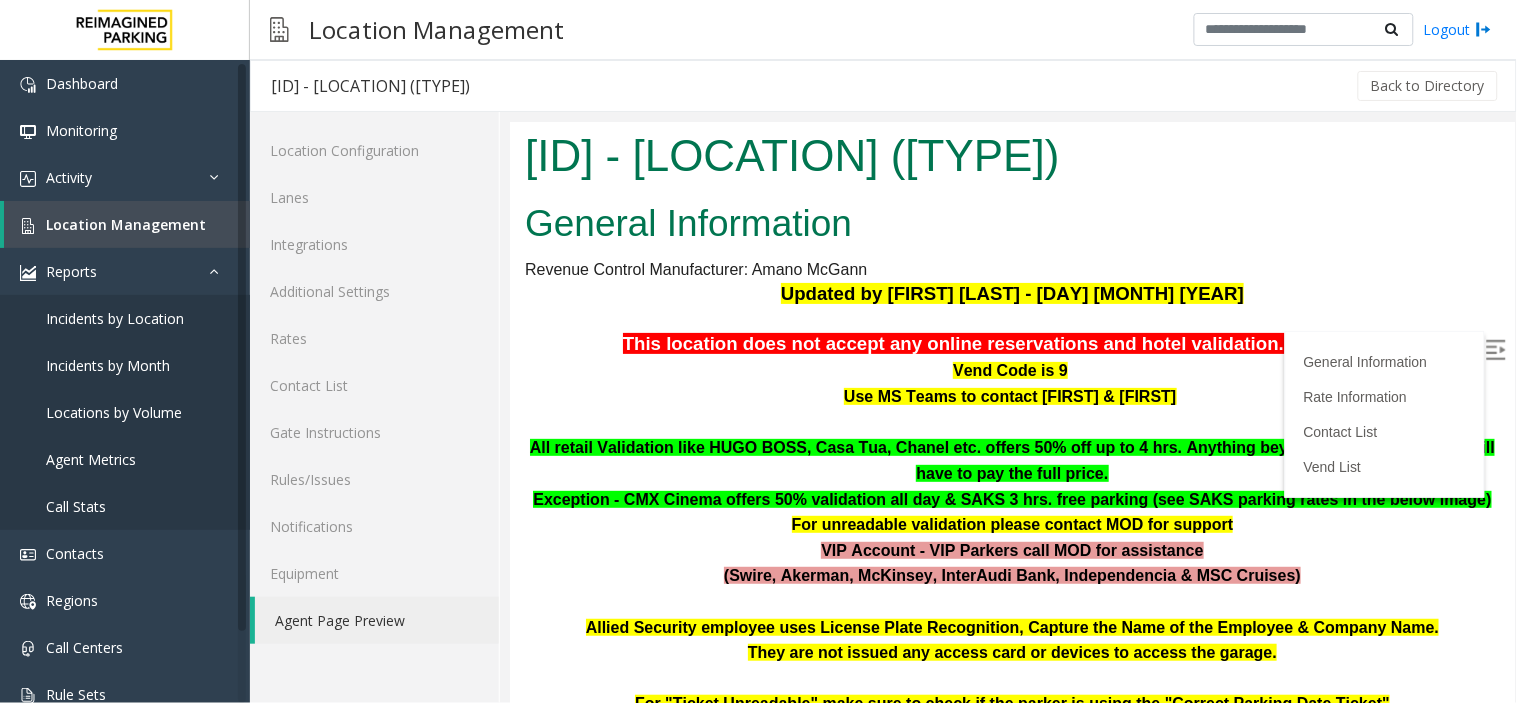 click on "[ID] - [LOCATION] ([TYPE])" at bounding box center [1011, 155] 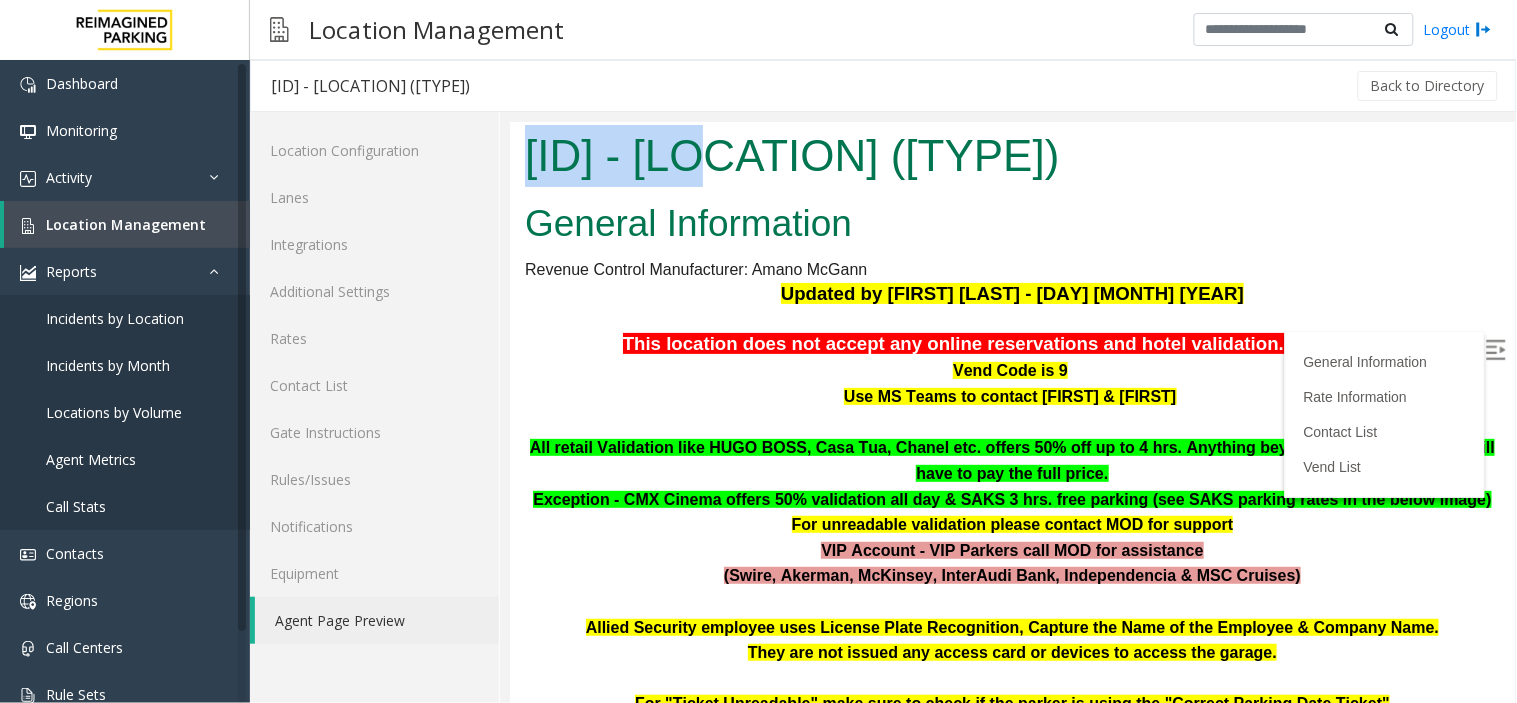 click on "[ID] - [LOCATION] ([TYPE])" at bounding box center (1011, 155) 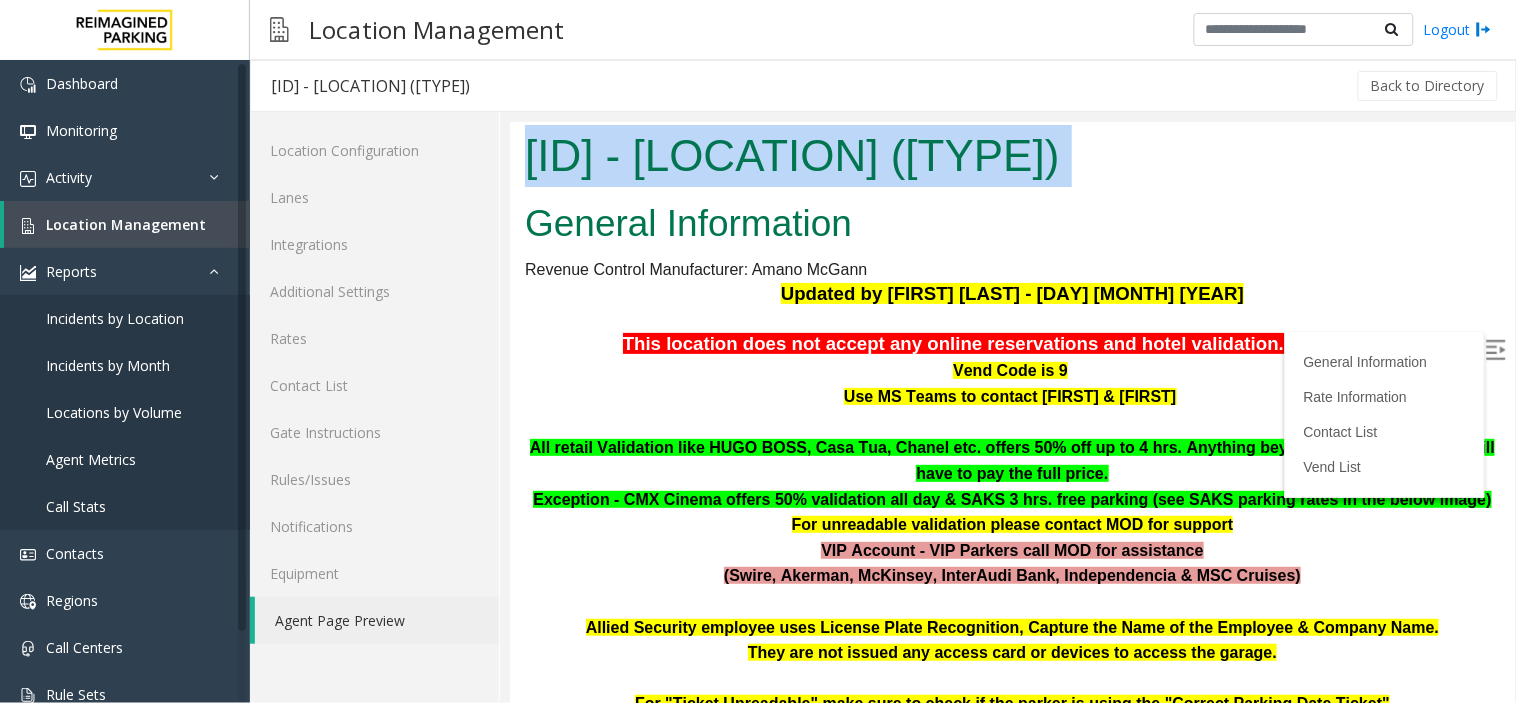 click on "[ID] - [LOCATION] ([TYPE])" at bounding box center [1011, 155] 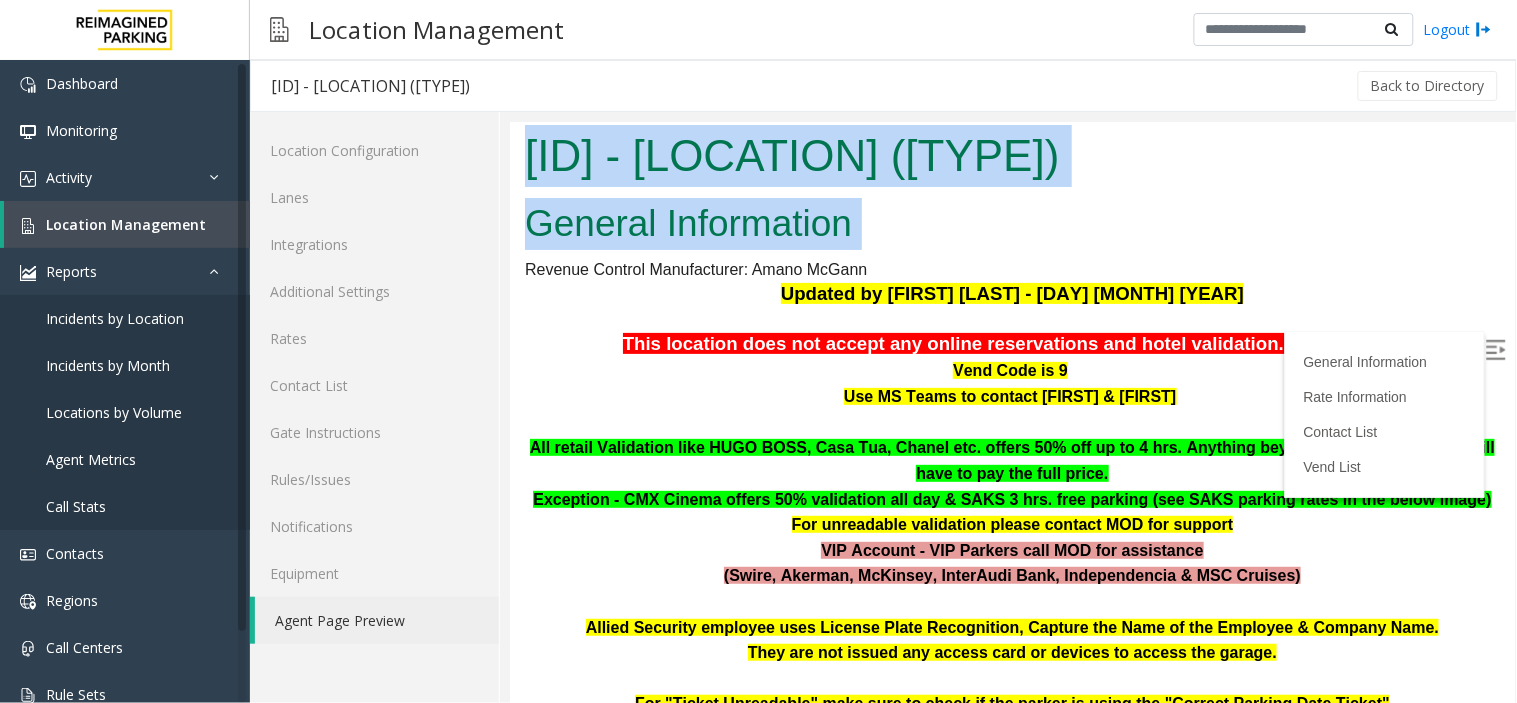 drag, startPoint x: 730, startPoint y: 166, endPoint x: 711, endPoint y: 202, distance: 40.706264 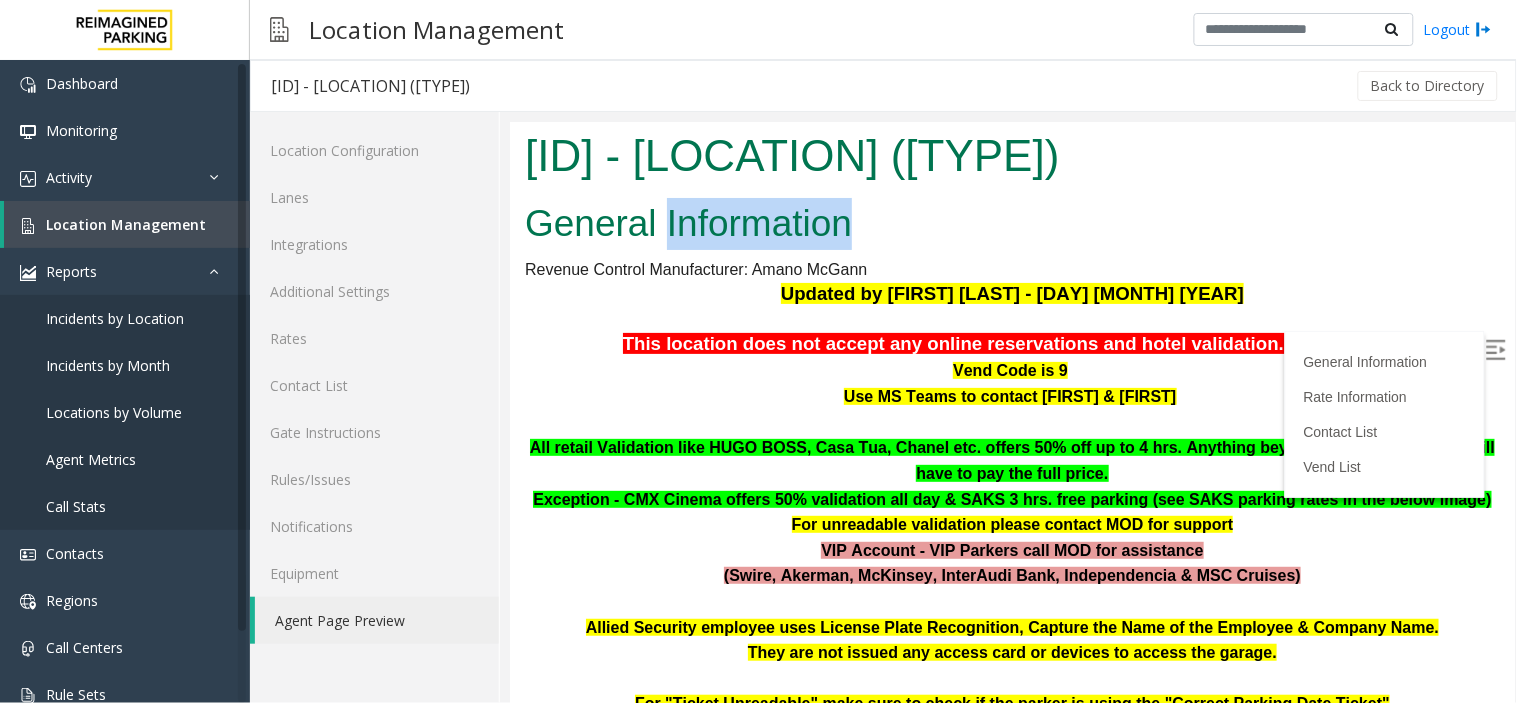 click on "General Information" at bounding box center (1011, 223) 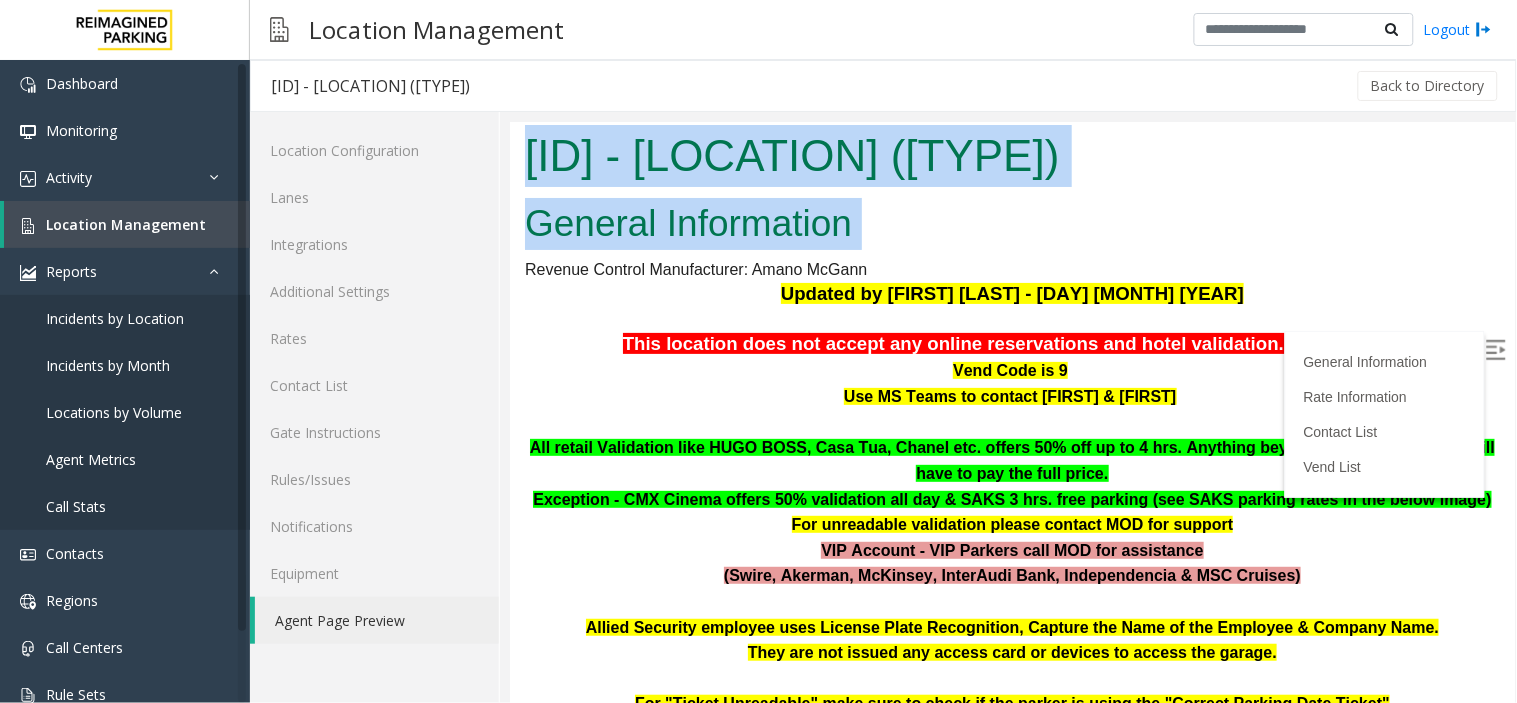 drag, startPoint x: 711, startPoint y: 202, endPoint x: 595, endPoint y: 156, distance: 124.78782 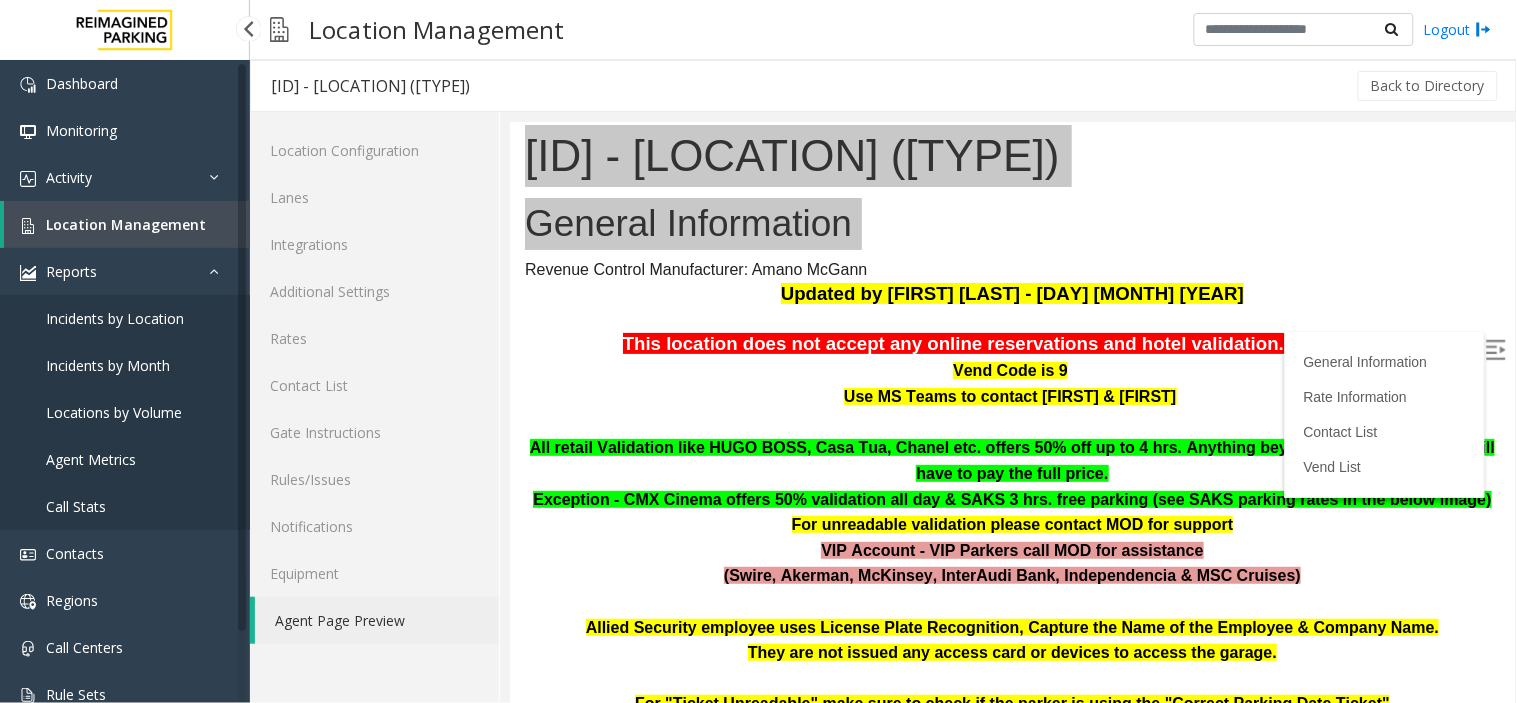 click on "Location Management" at bounding box center (127, 224) 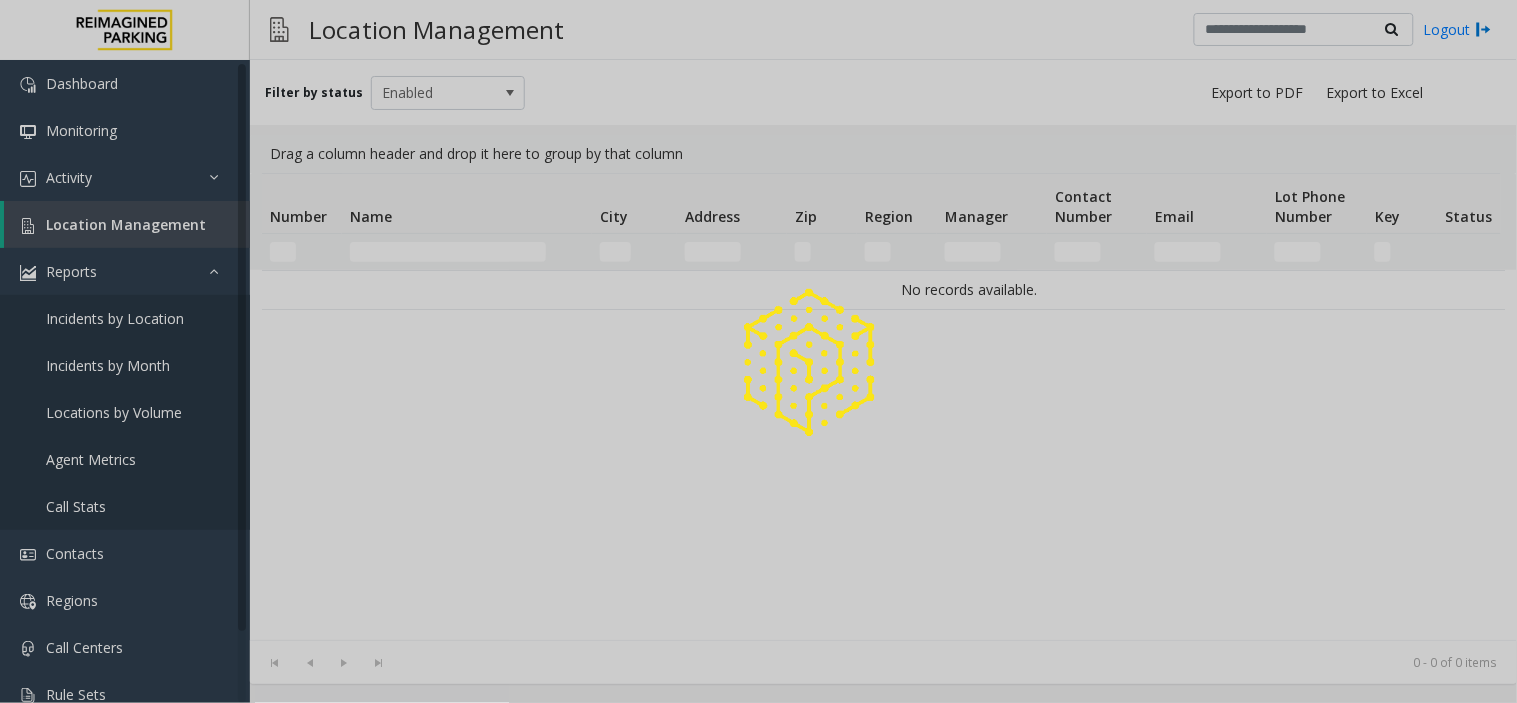 click 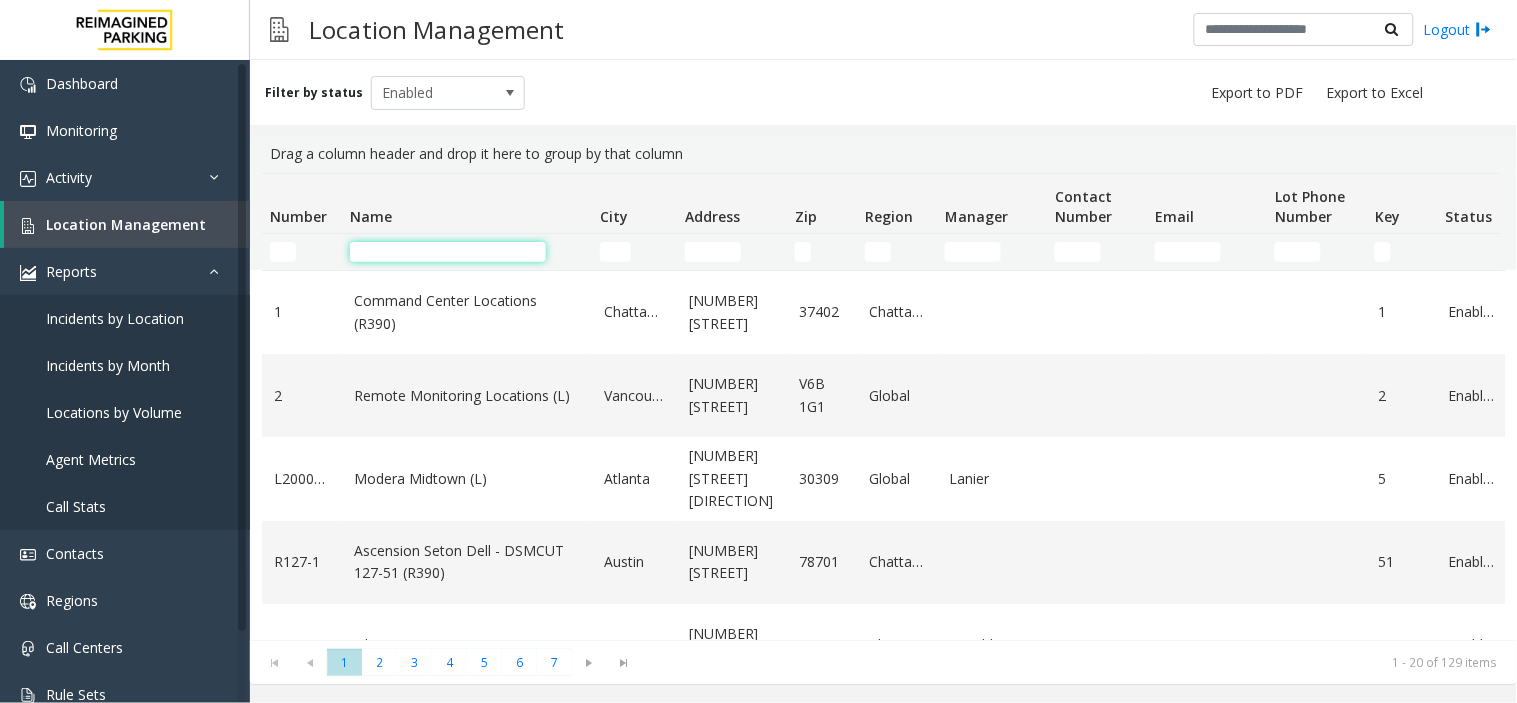 click 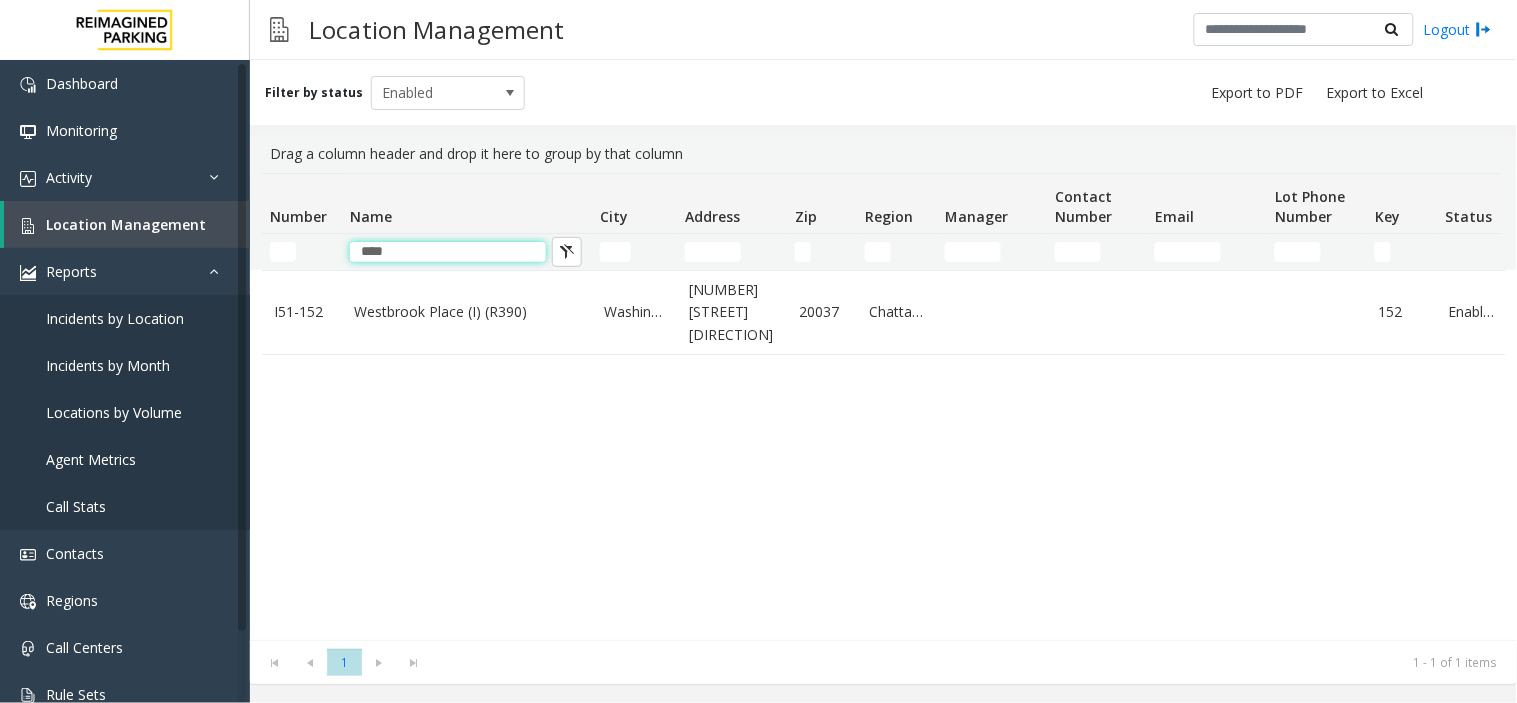 type on "****" 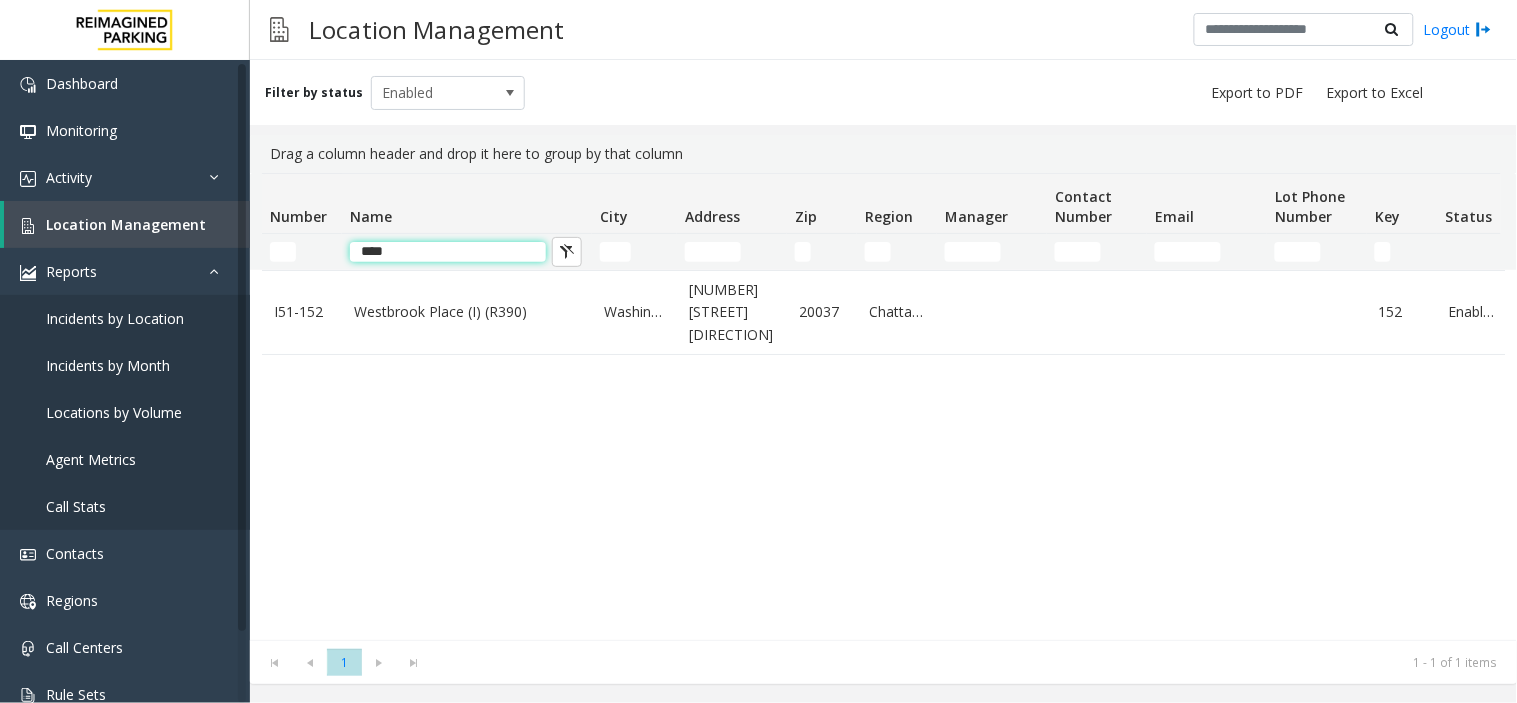 click on "****" 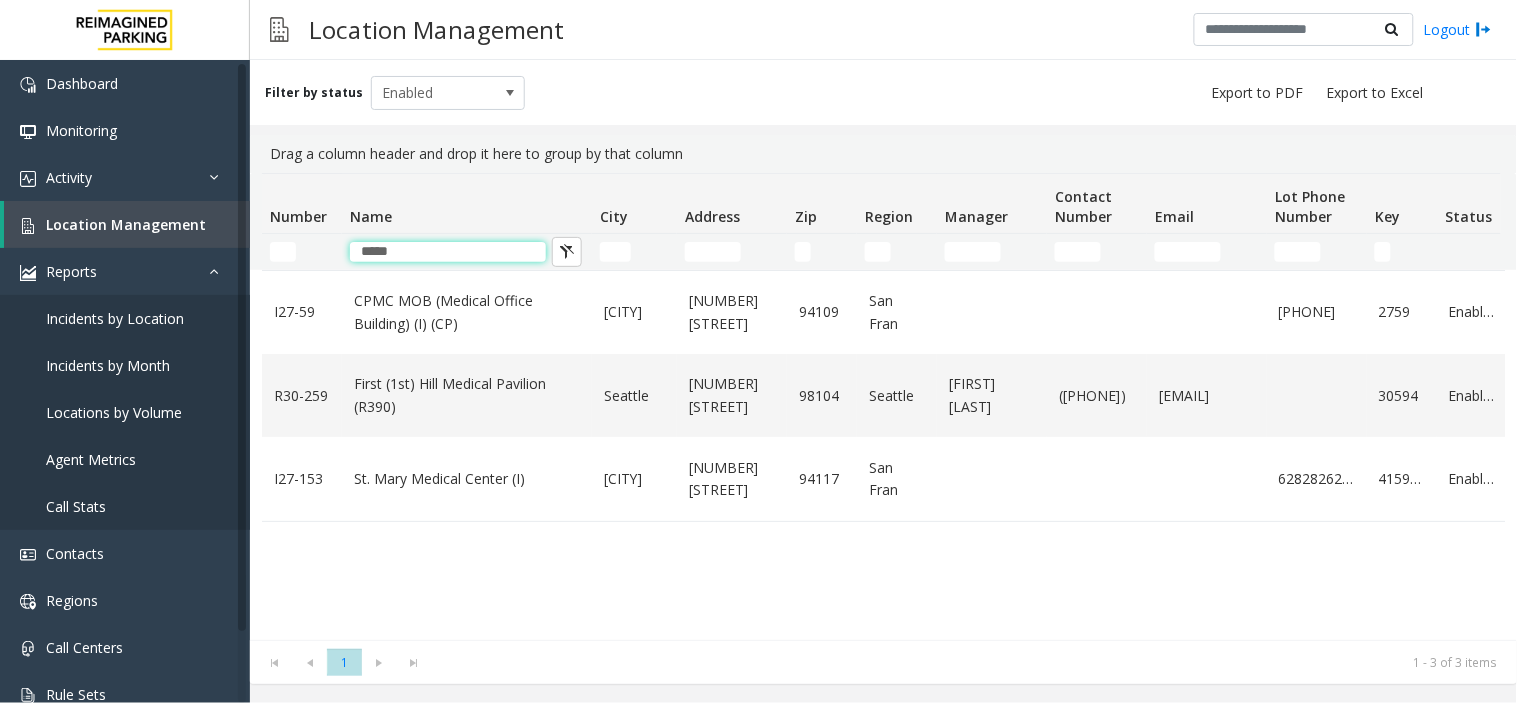 type on "*****" 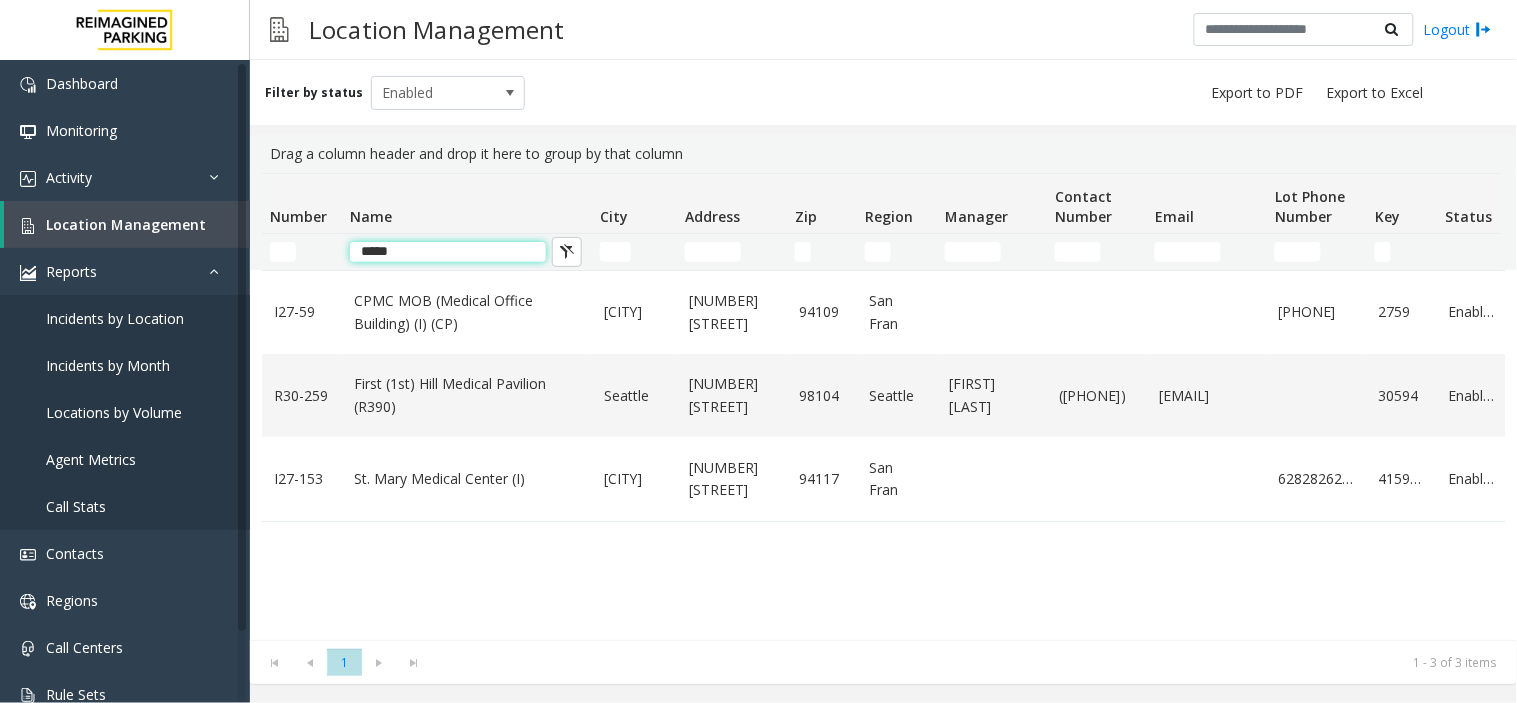 click on "*****" 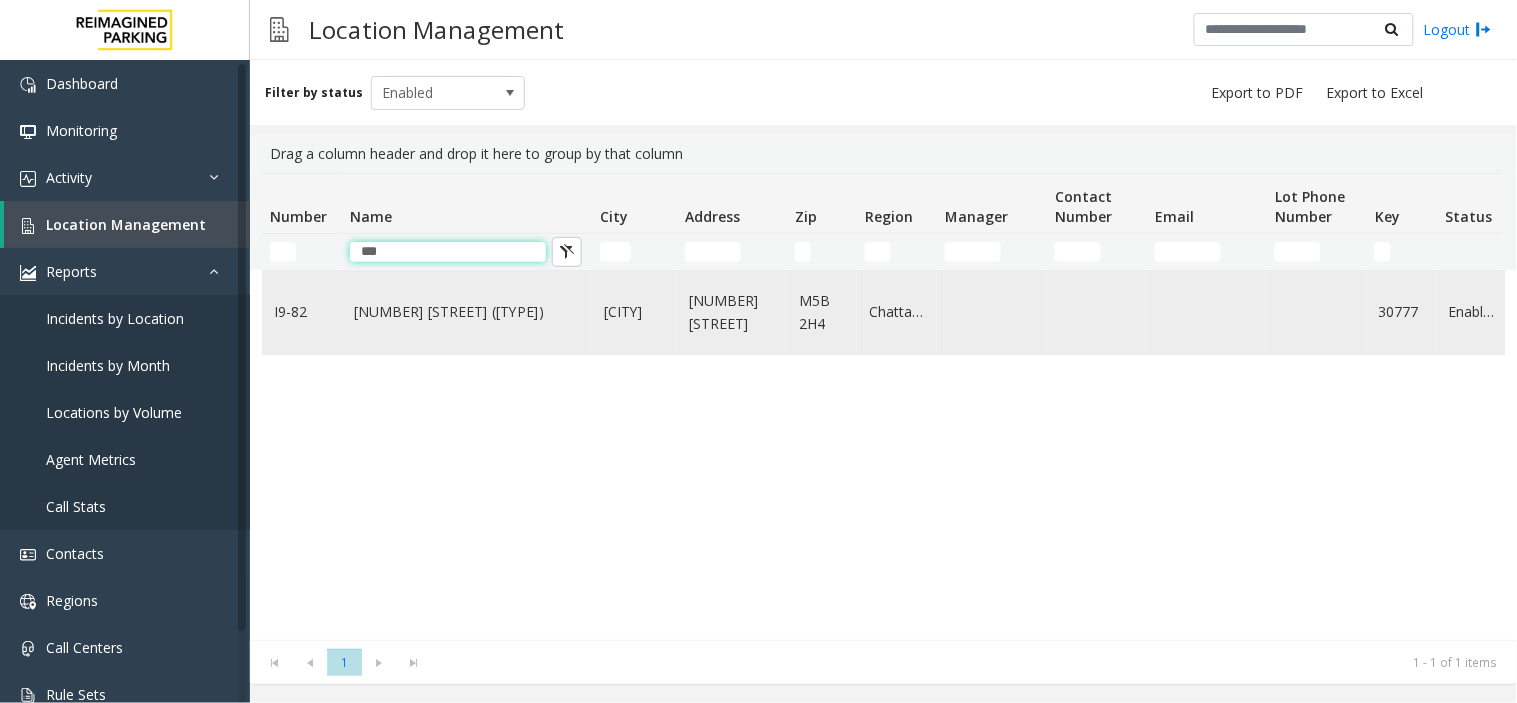 type on "***" 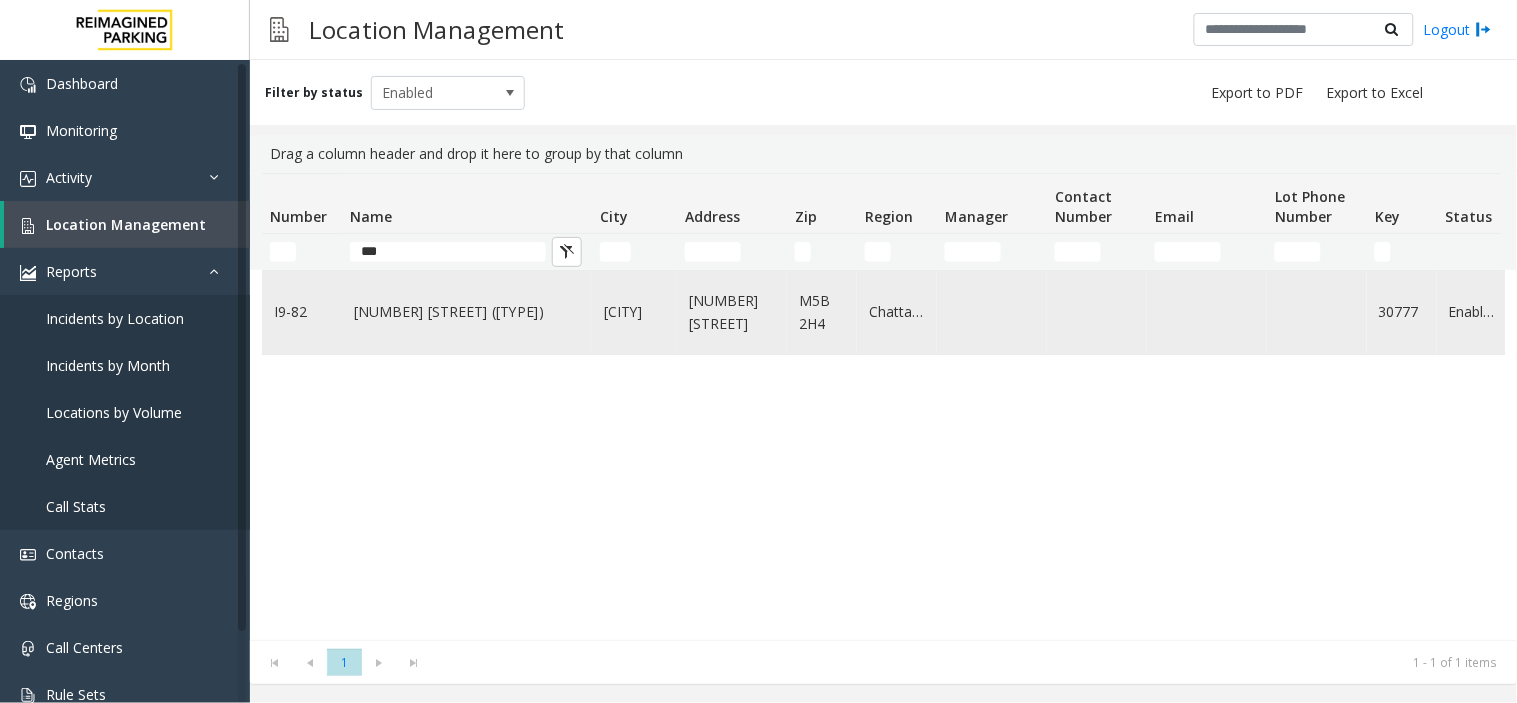 click on "[NUMBER] [STREET] ([TYPE])" 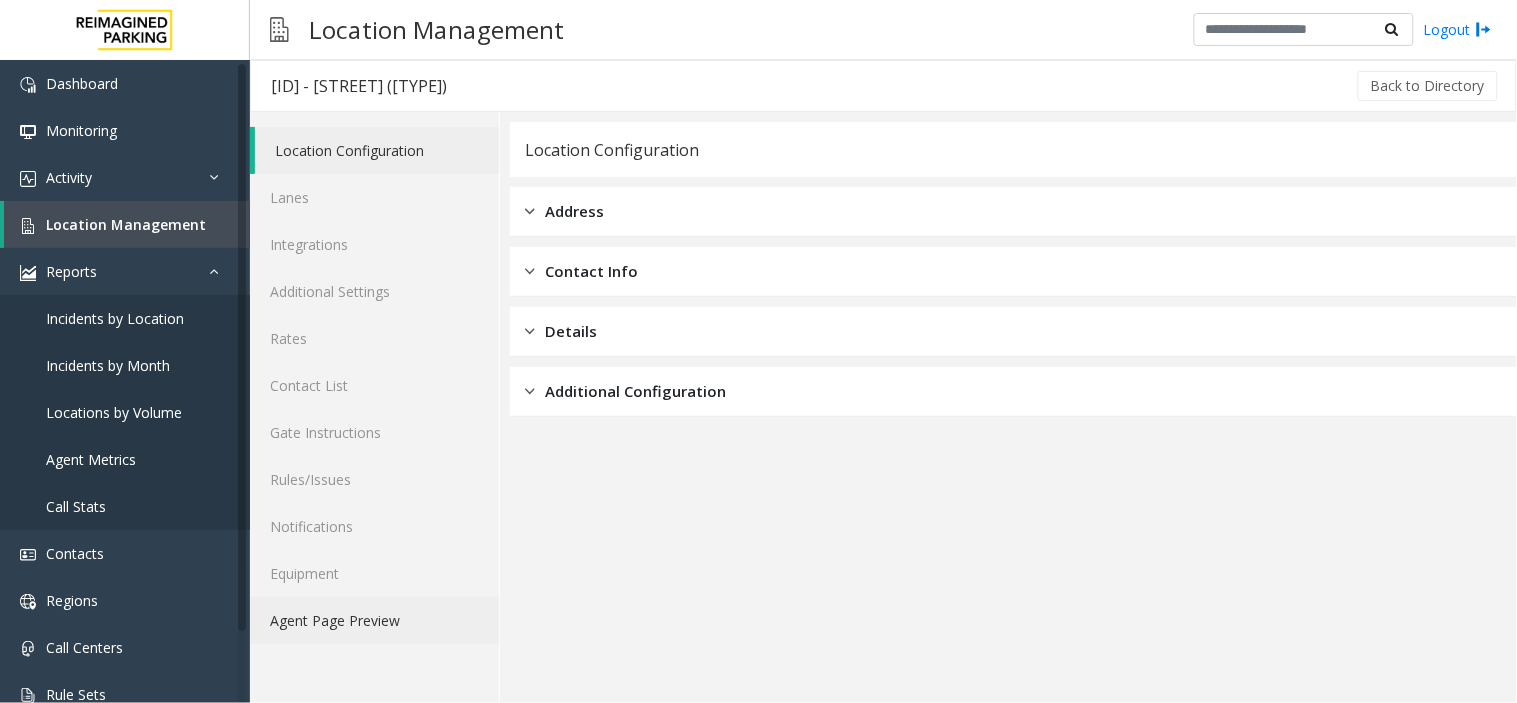 click on "Agent Page Preview" 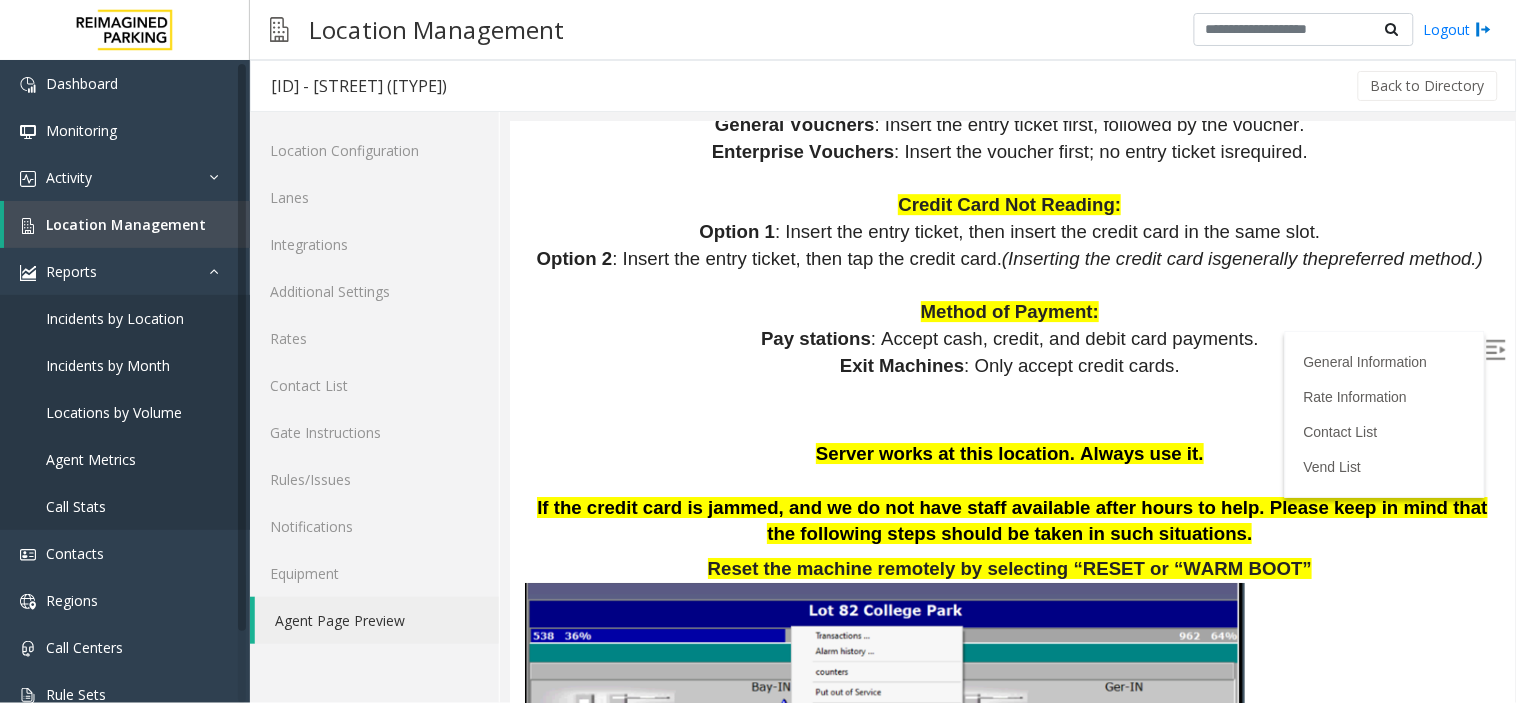scroll, scrollTop: 2222, scrollLeft: 0, axis: vertical 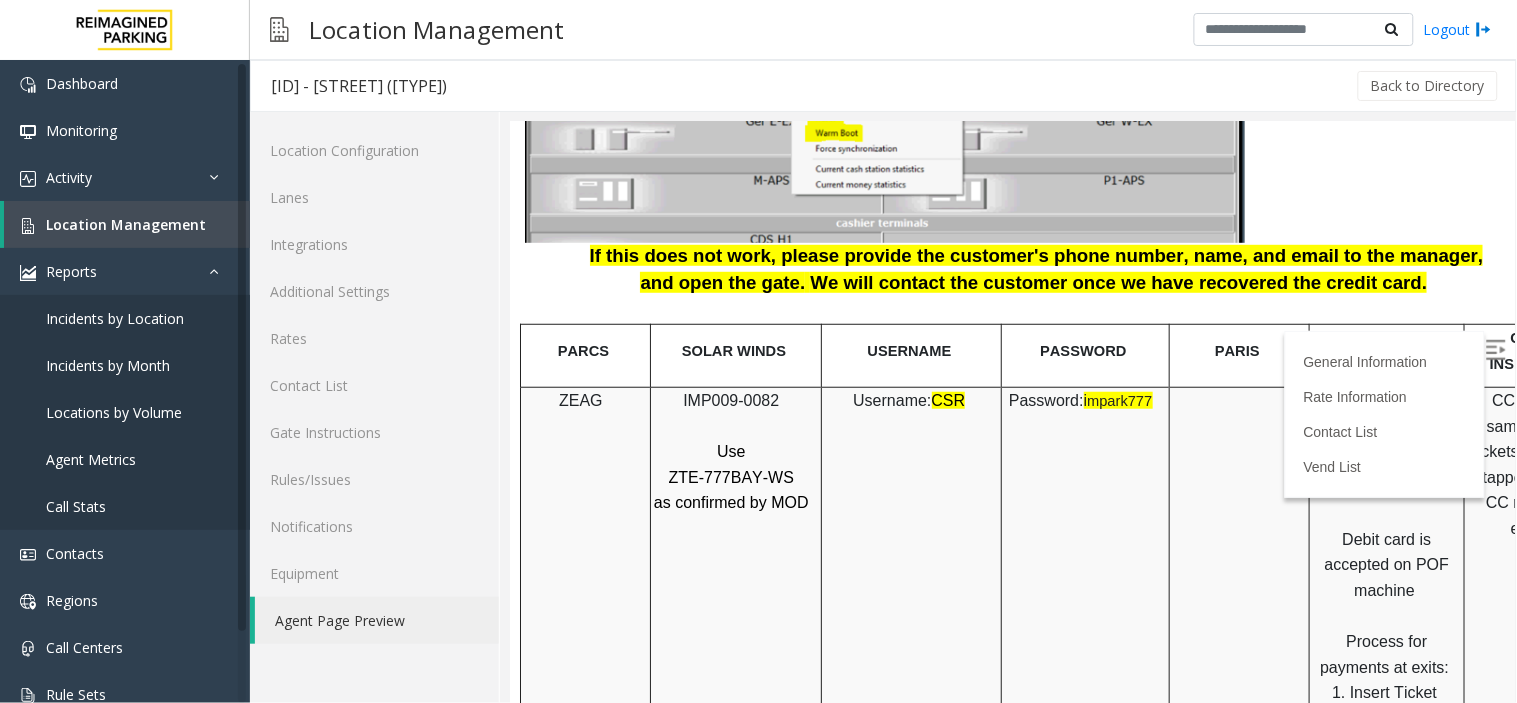 click on "IMP009-0082" at bounding box center (730, 399) 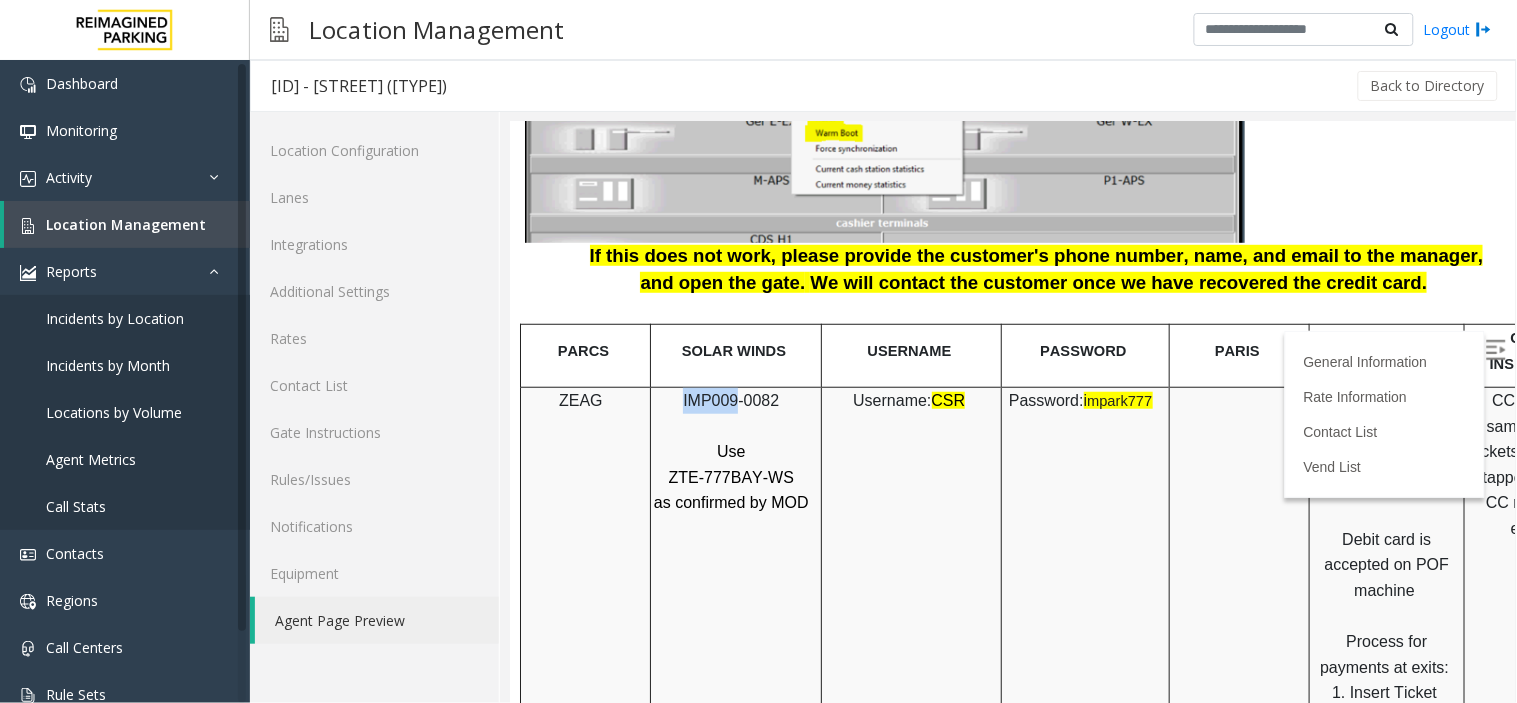 click on "IMP009-0082" at bounding box center [730, 399] 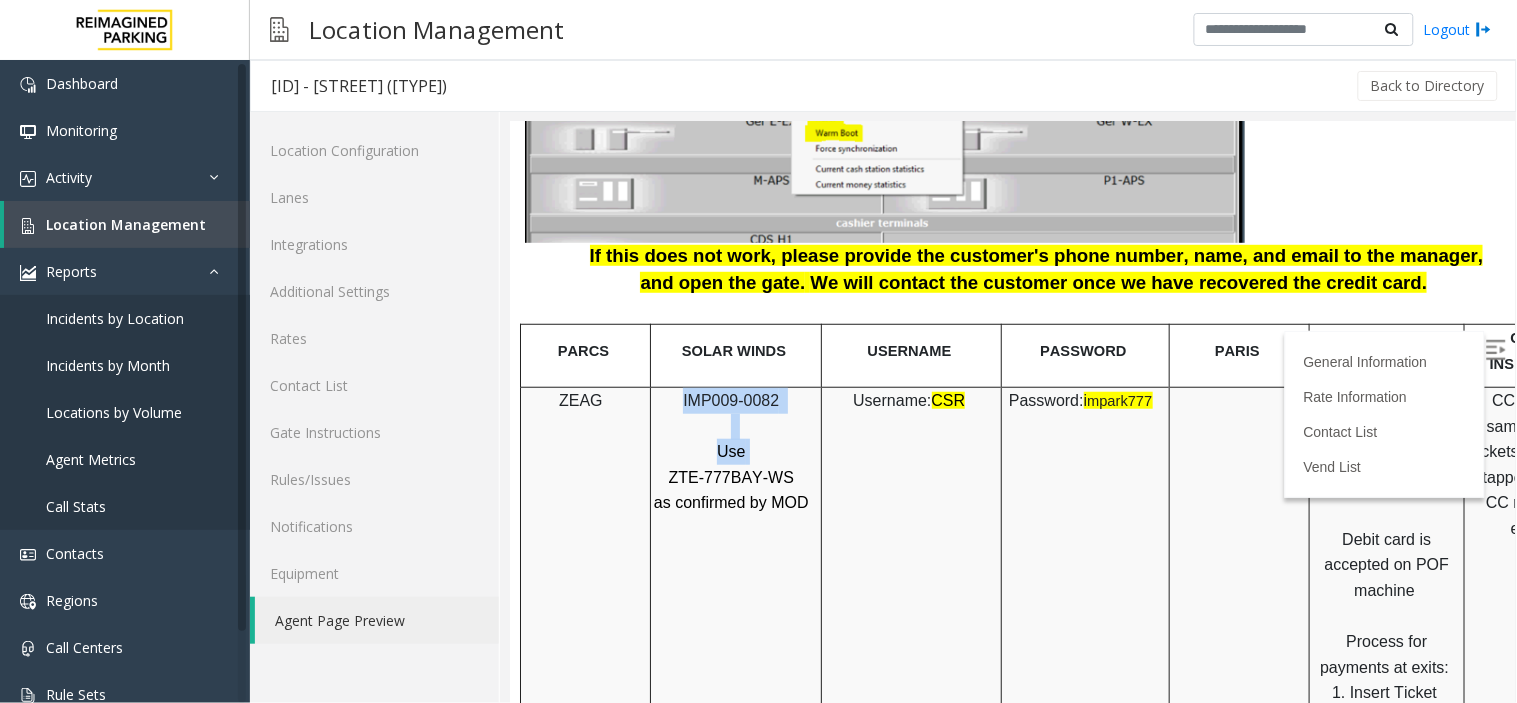 drag, startPoint x: 715, startPoint y: 366, endPoint x: 733, endPoint y: 426, distance: 62.641838 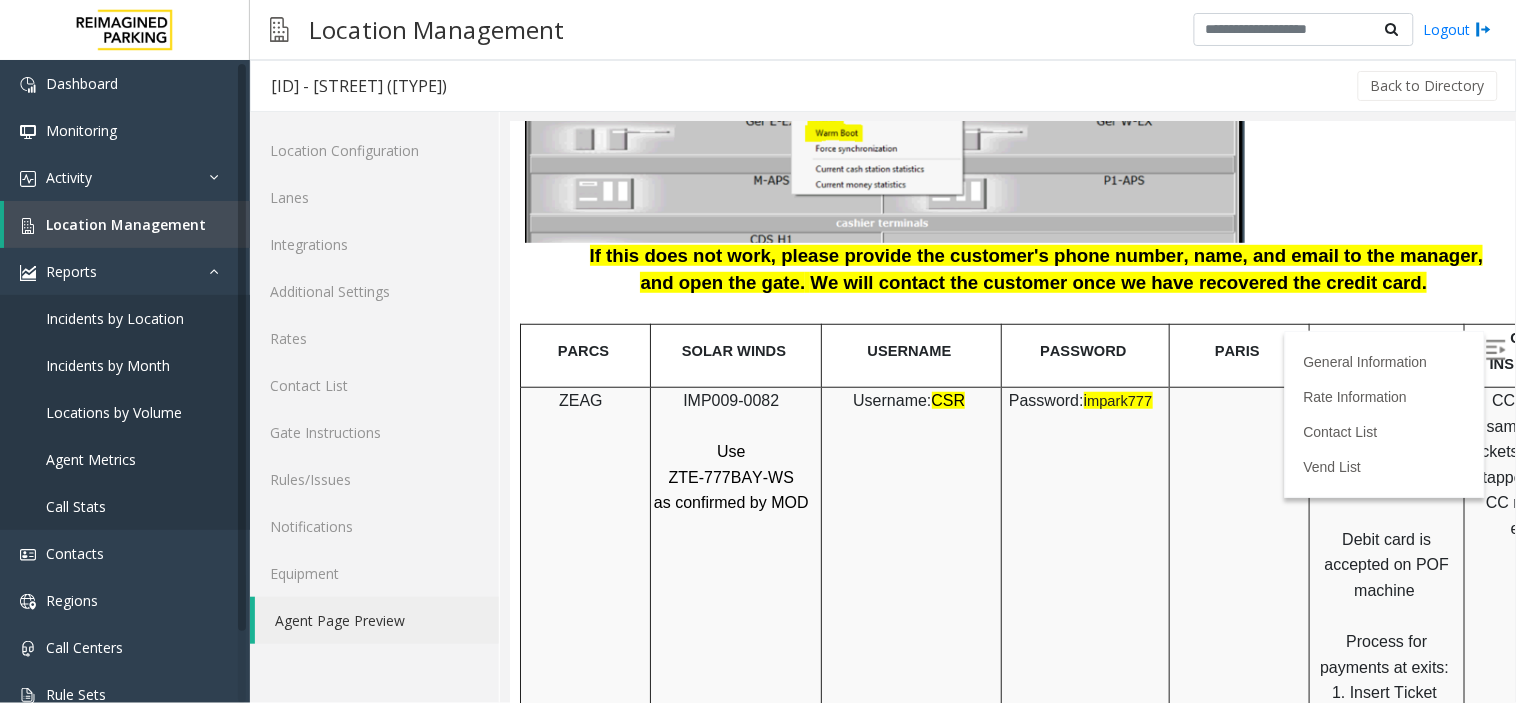 click on "General Information
Rate Information
Contact List
Vend List" at bounding box center (1384, 413) 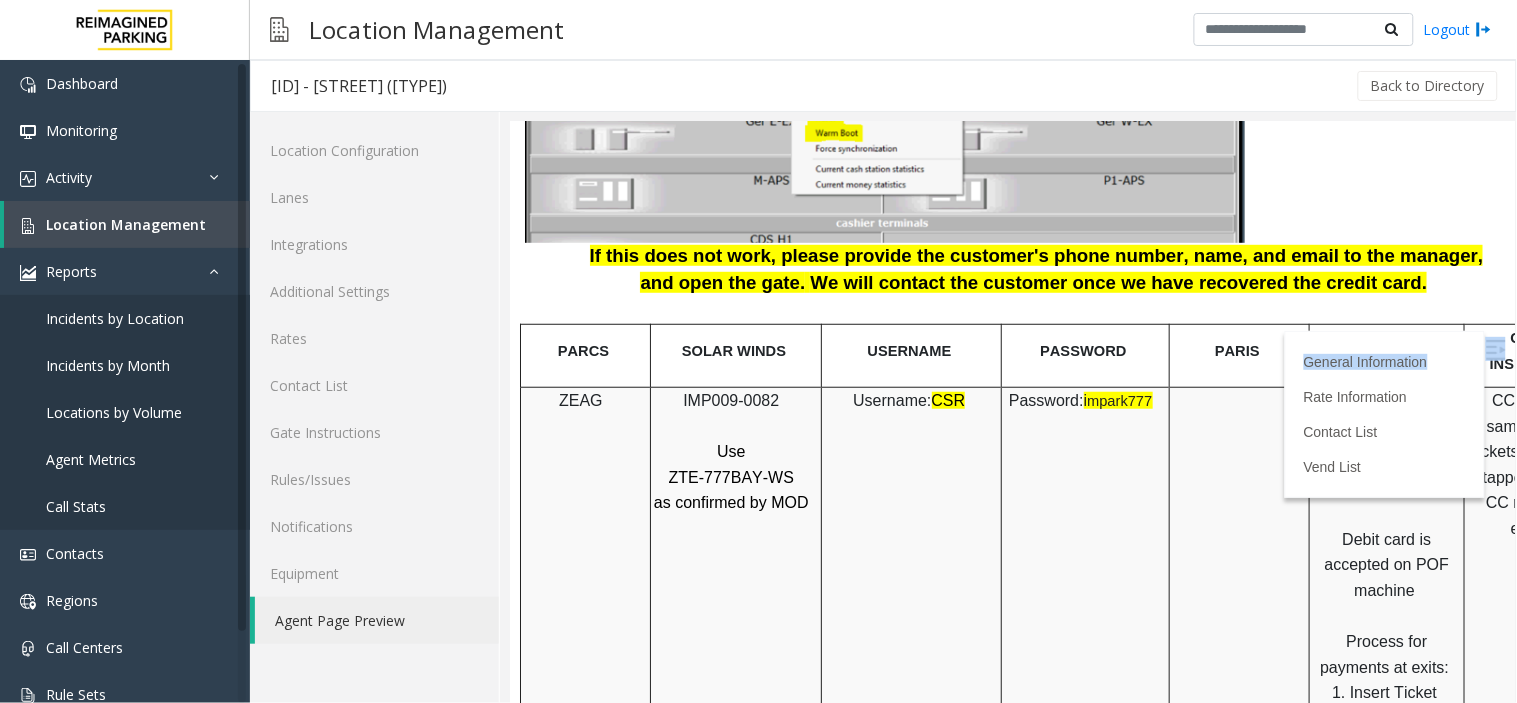 click on "[ID] - [STREET] ([TYPE])
General Information
Revenue Control Manufacturer: [MANUFACTURER]
[STREET] [NAME] [STREET], [CITY], [STATE] Updated by [FIRST] [LAST] - [DAY] [MONTH]'[YEAR] Please vend the gates until further notice however, please use the server to push rates if we can  If you ever experience the issue below when logging into the server, please follow these steps -     Click  'Forced Restart'  and then use the CSR credentials. This should take you back to the alarms page. If it  doesn't , click  'Alarms ' to access it.       When ending the calls from this location PRESS ## . There should not be any miss on this.     Most Important     Ticket Unreadable:   Log into the server  and issue an extended lost ticket with the ticket number, or charge based on the time.       Validation Issue:   At this site, there are two types of validations:   General Vouchers : Insert the entry ticket first, followed by the voucher.   .   i" at bounding box center [1011, -1811] 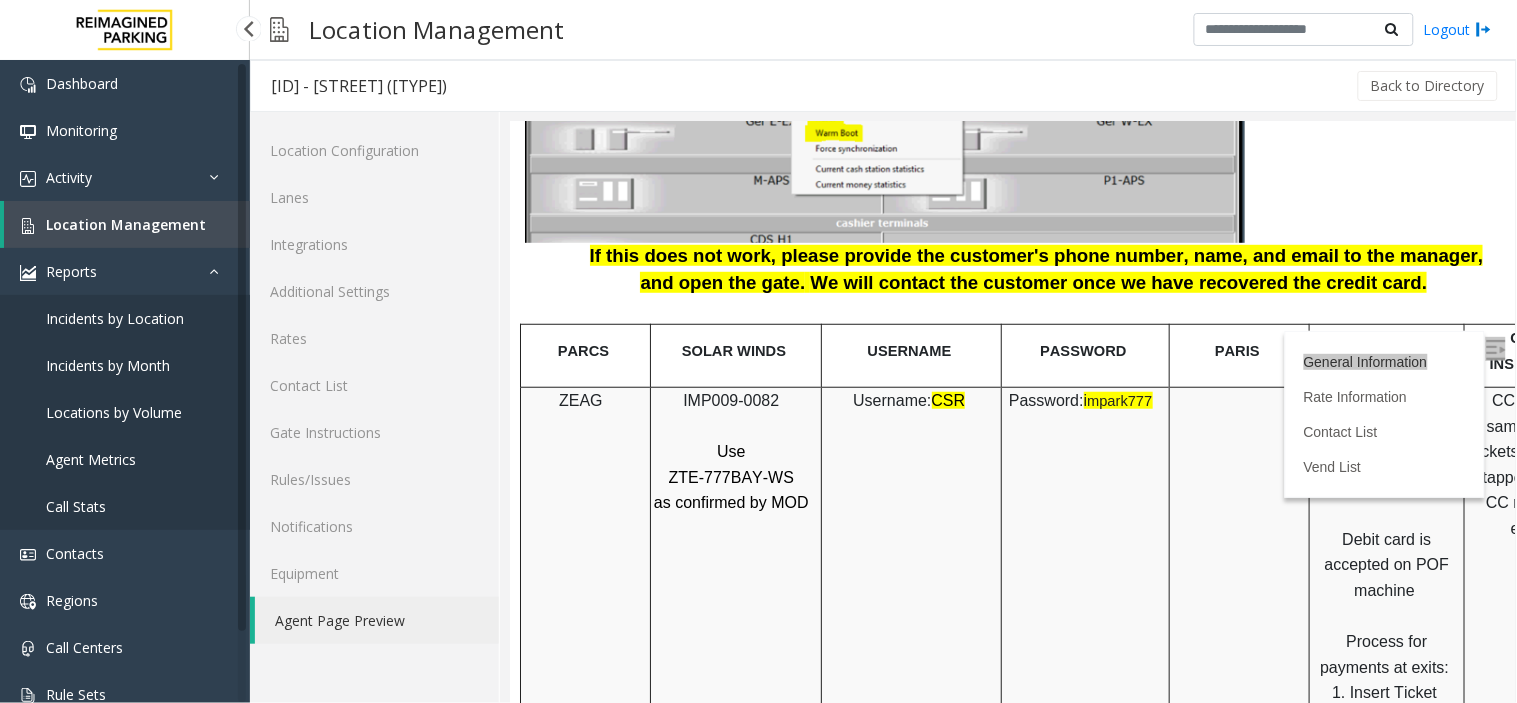 click on "Location Management" at bounding box center [127, 224] 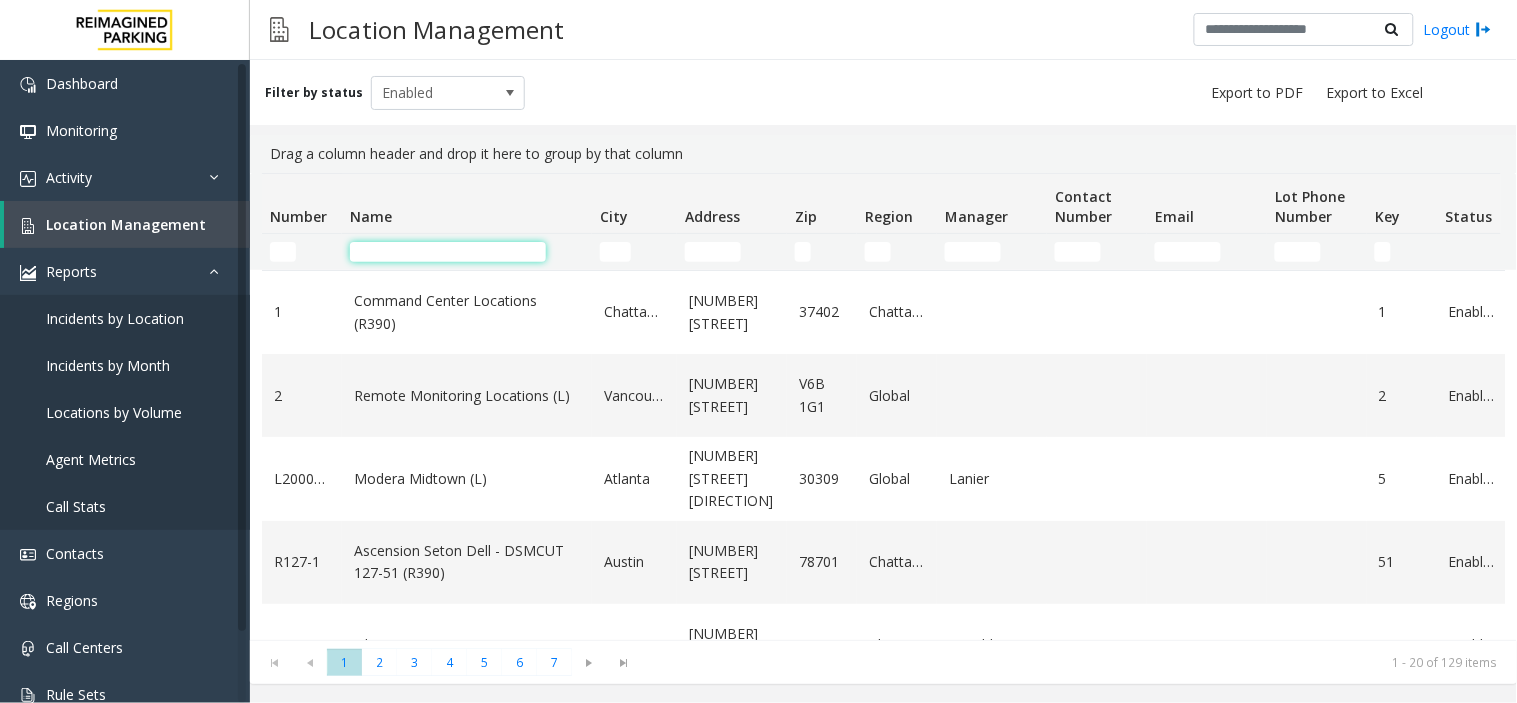 click 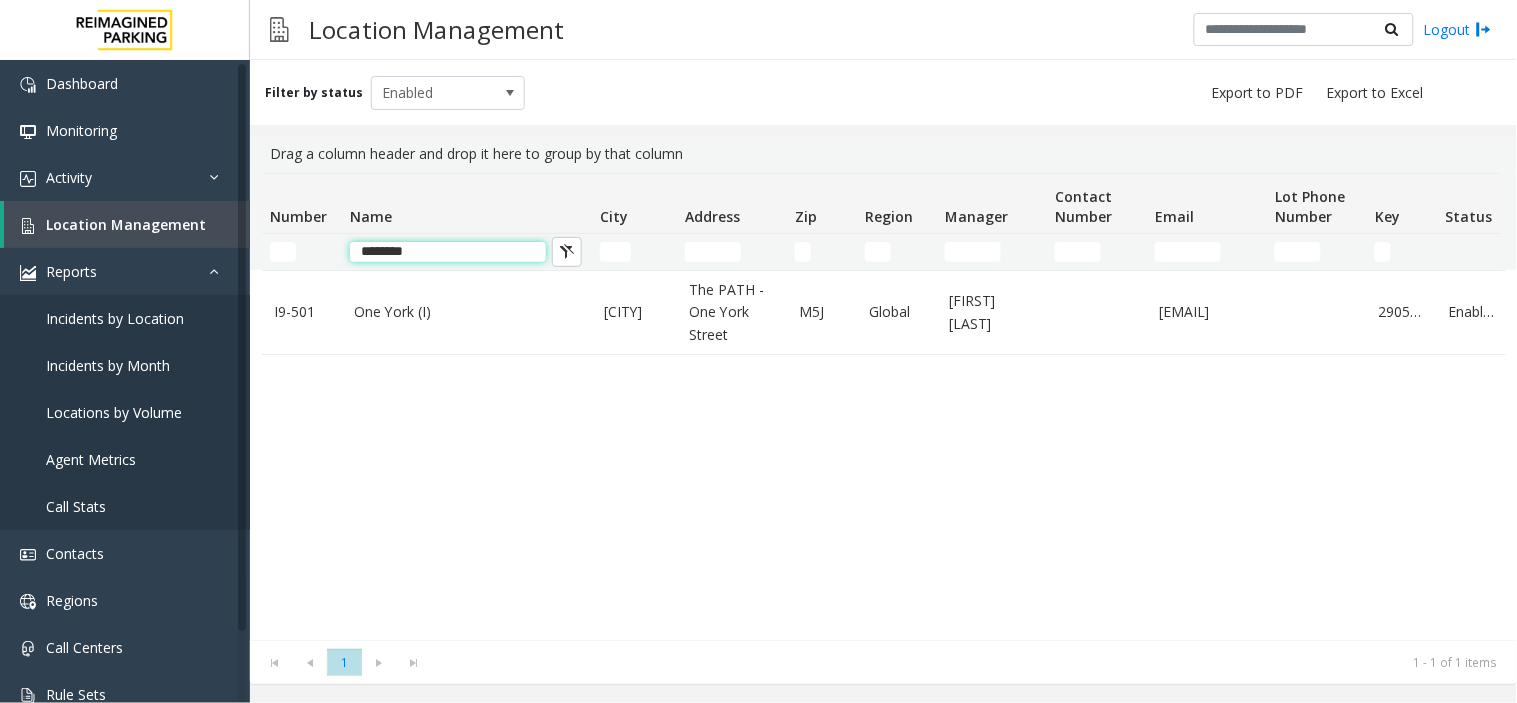 type on "********" 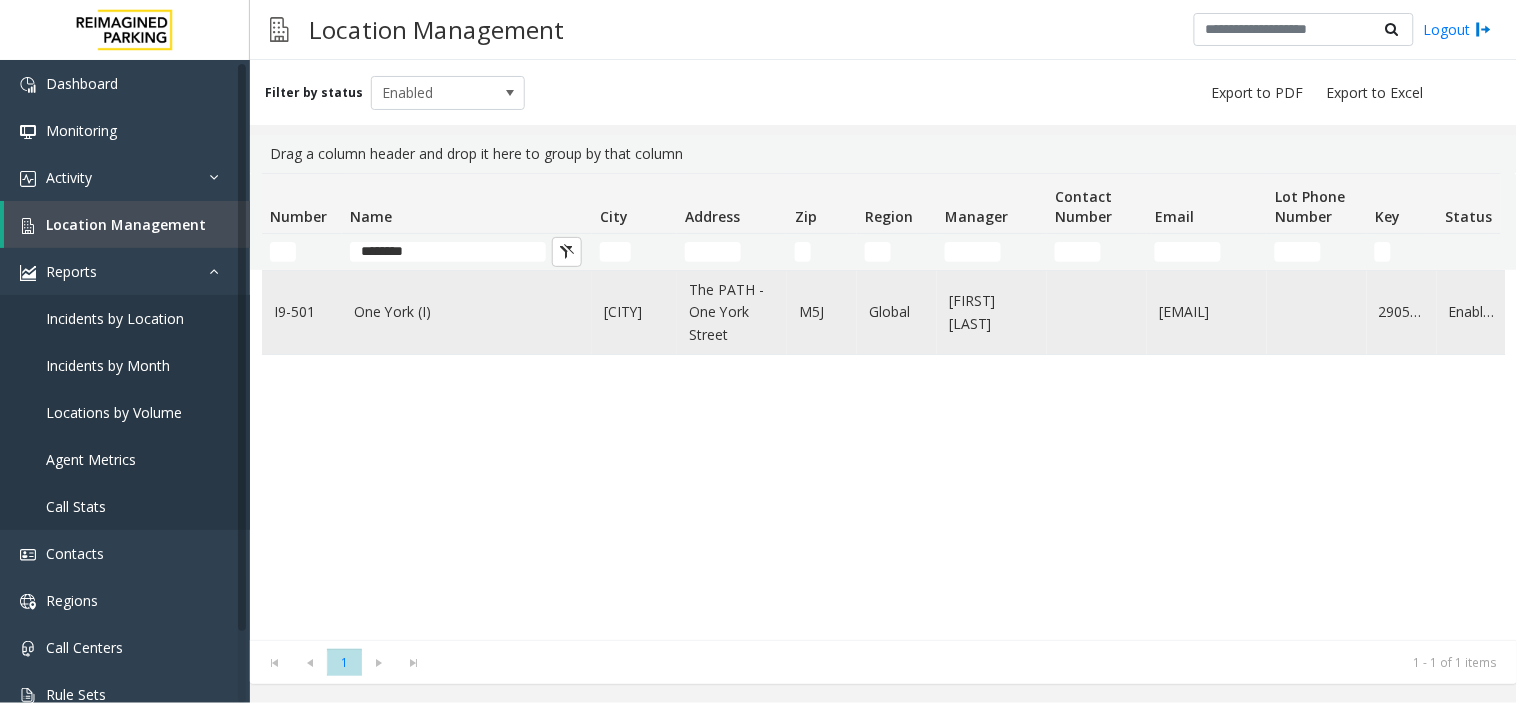 click on "One York (I)" 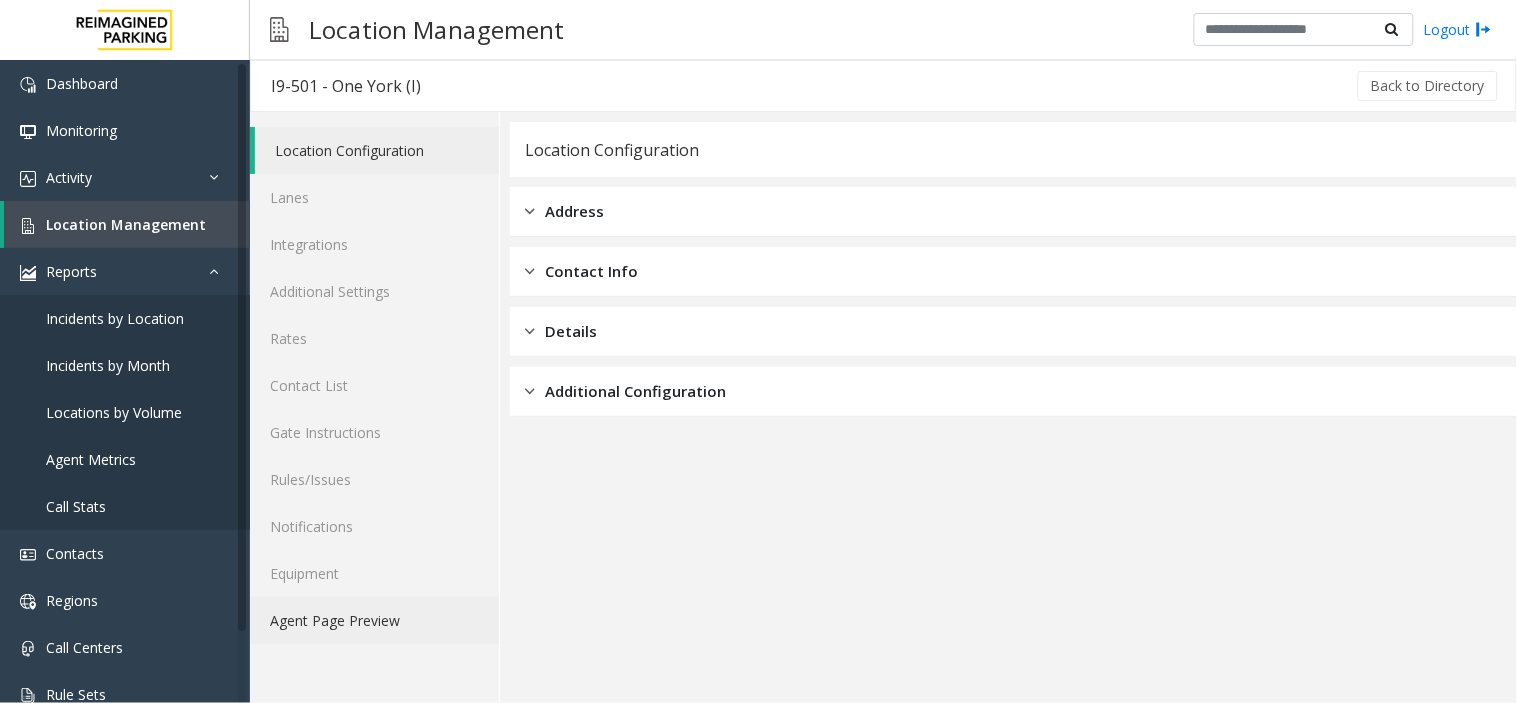 click on "Agent Page Preview" 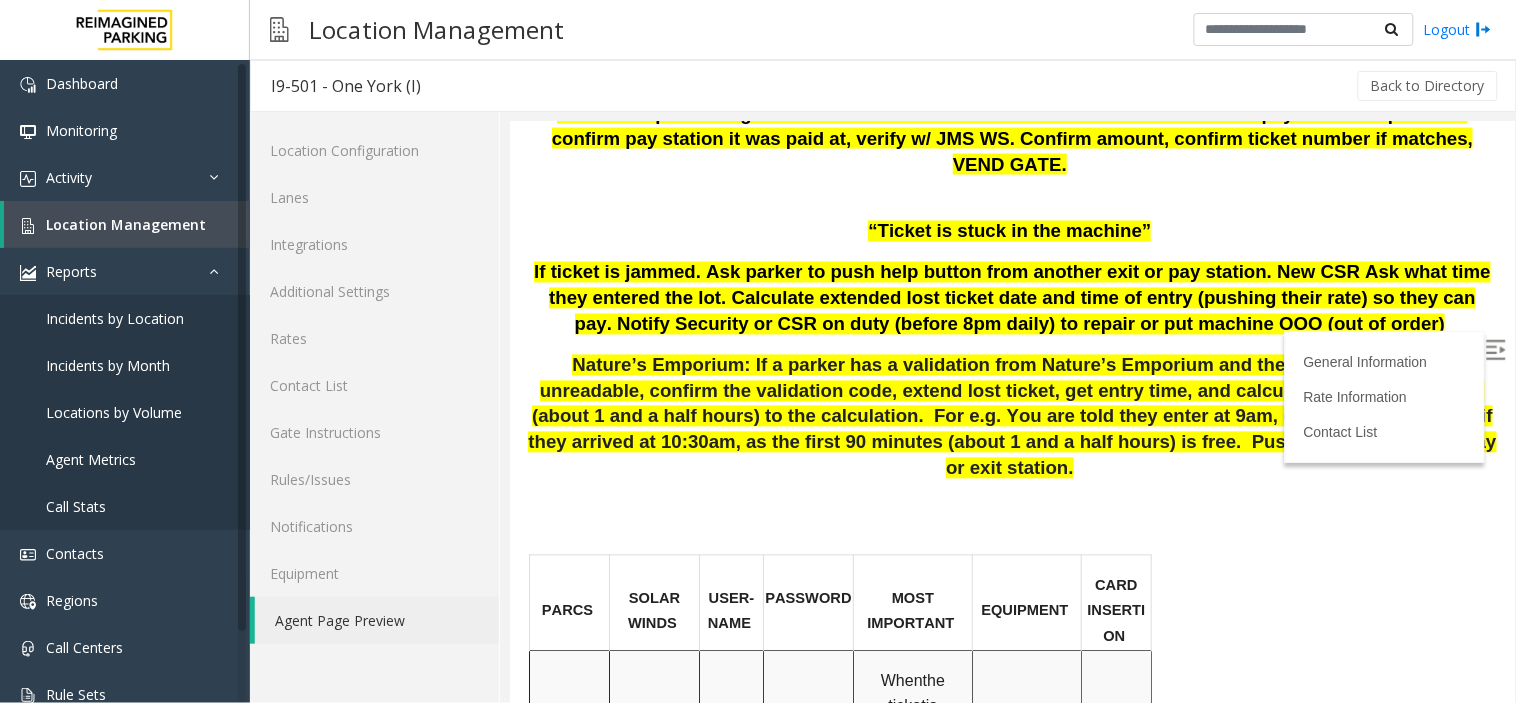 scroll, scrollTop: 1333, scrollLeft: 0, axis: vertical 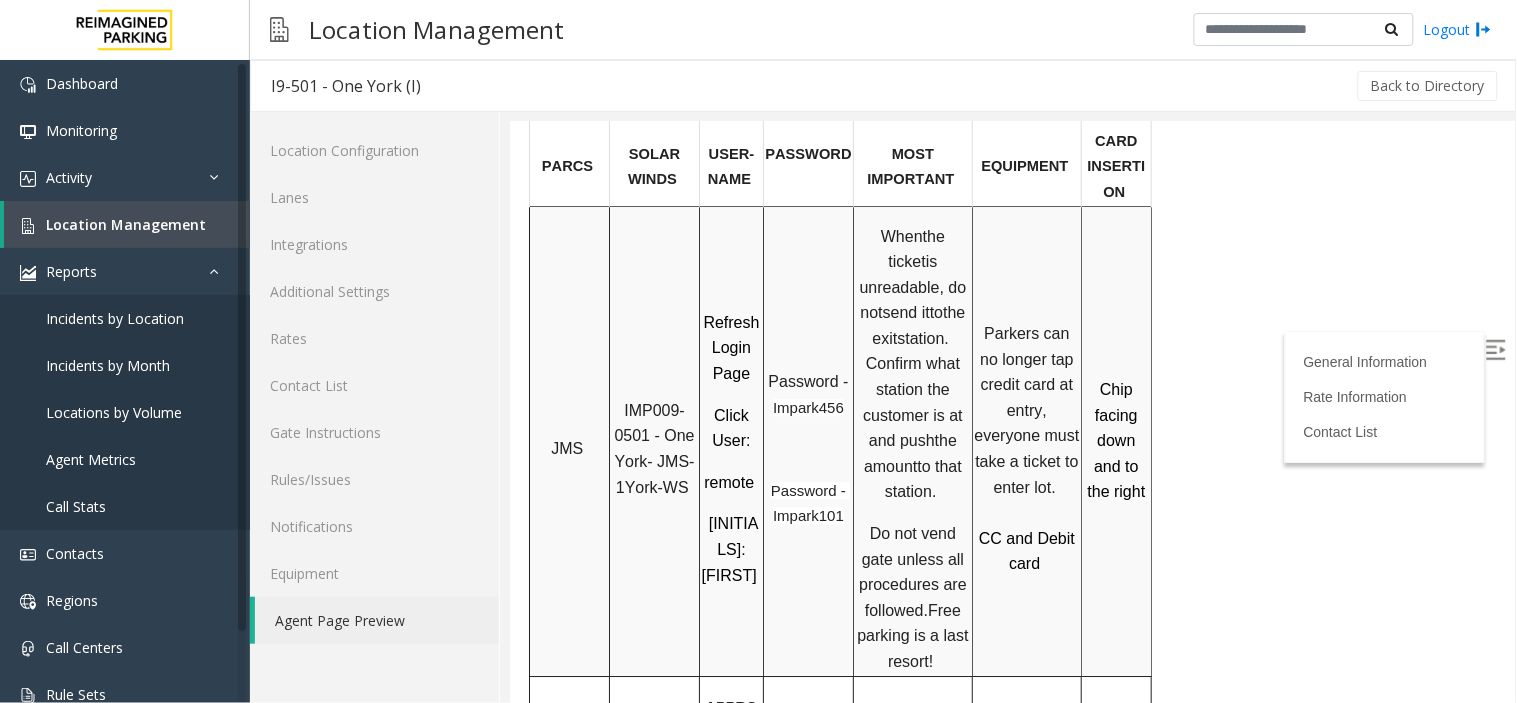 click at bounding box center [1495, 349] 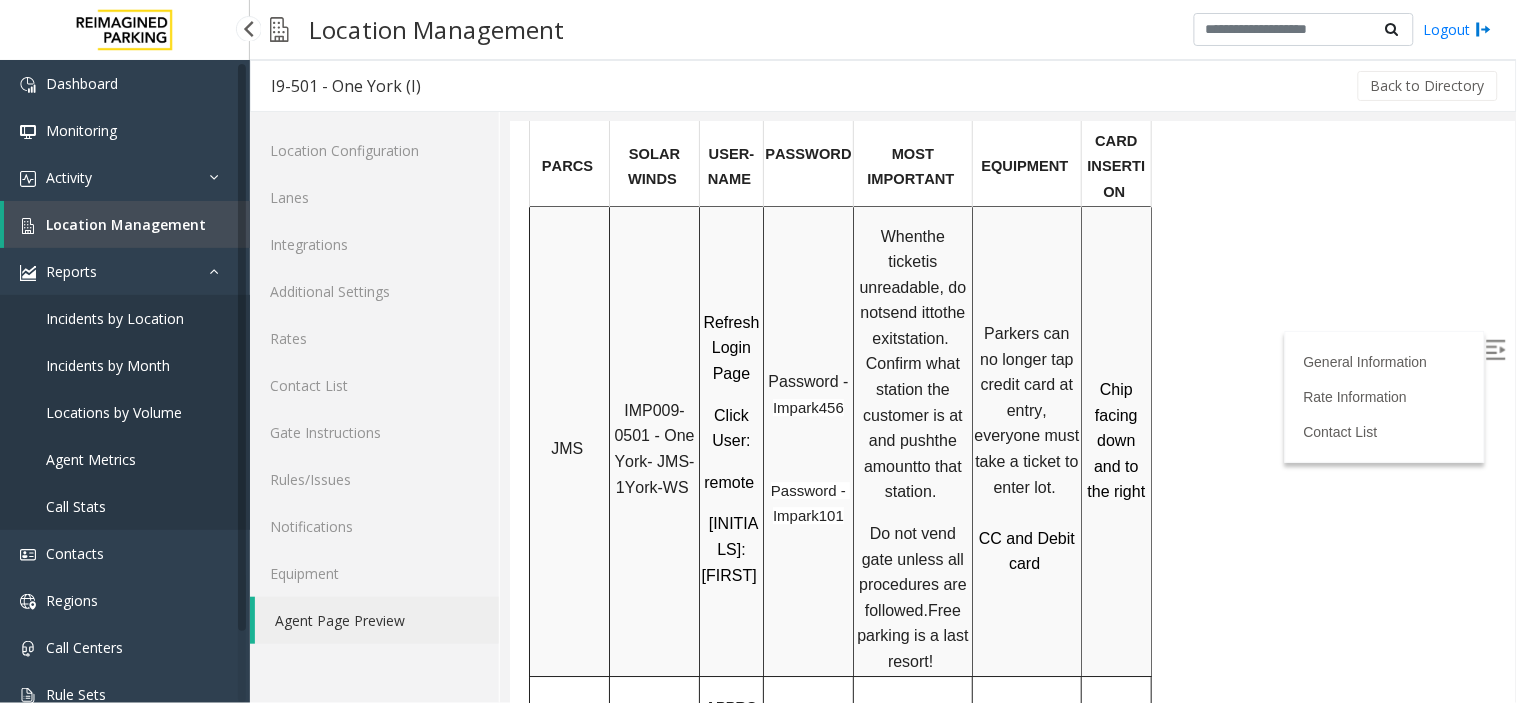 click on "Location Management" at bounding box center [126, 224] 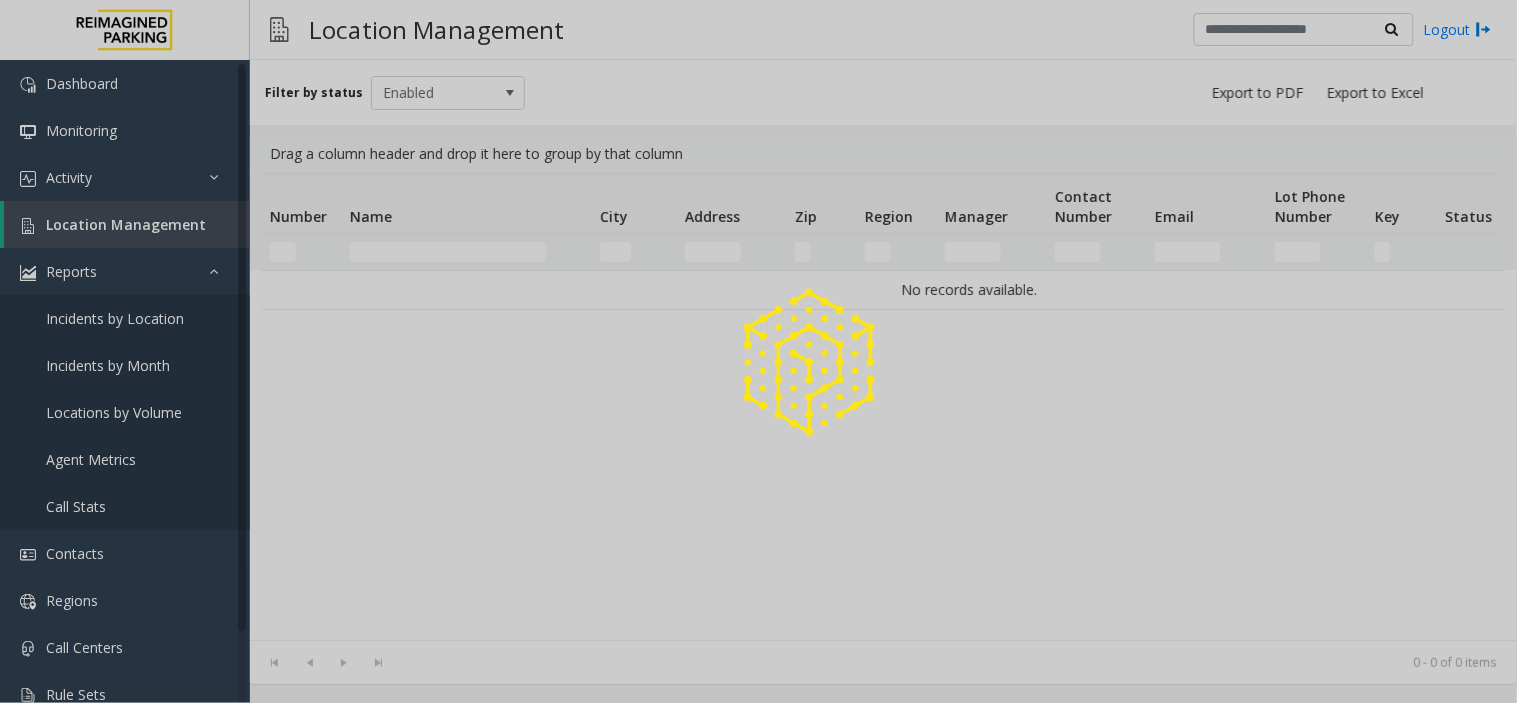 click on "Location Management" at bounding box center (127, 224) 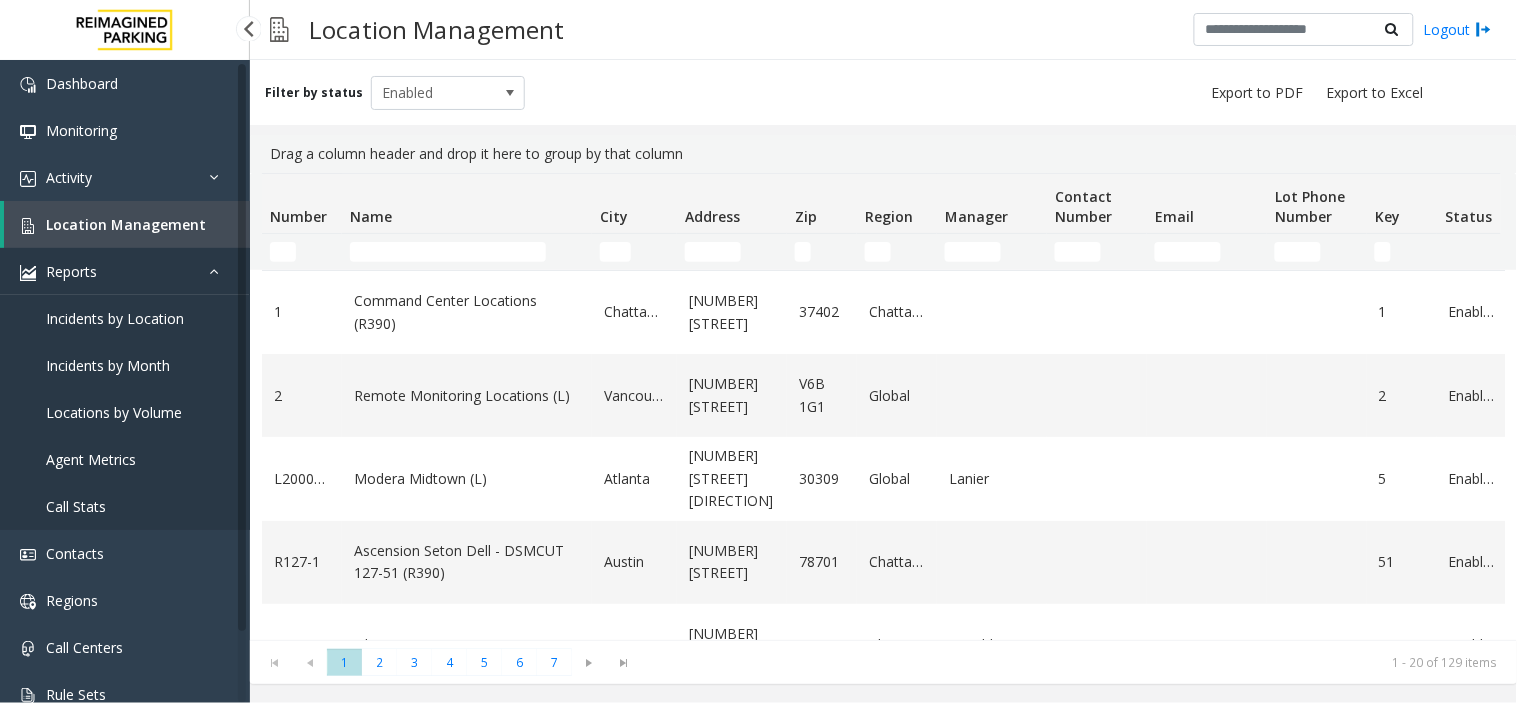 click on "Reports" at bounding box center (125, 271) 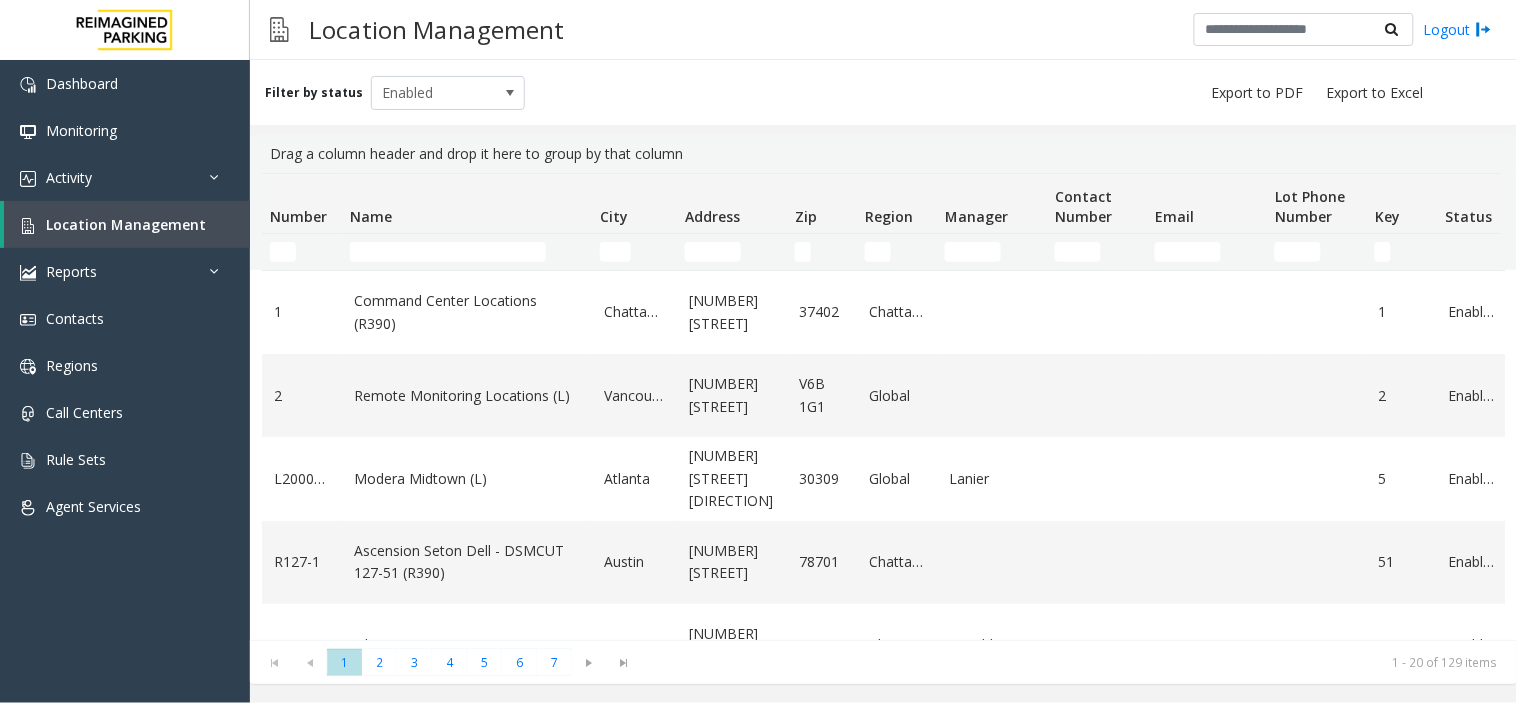 click 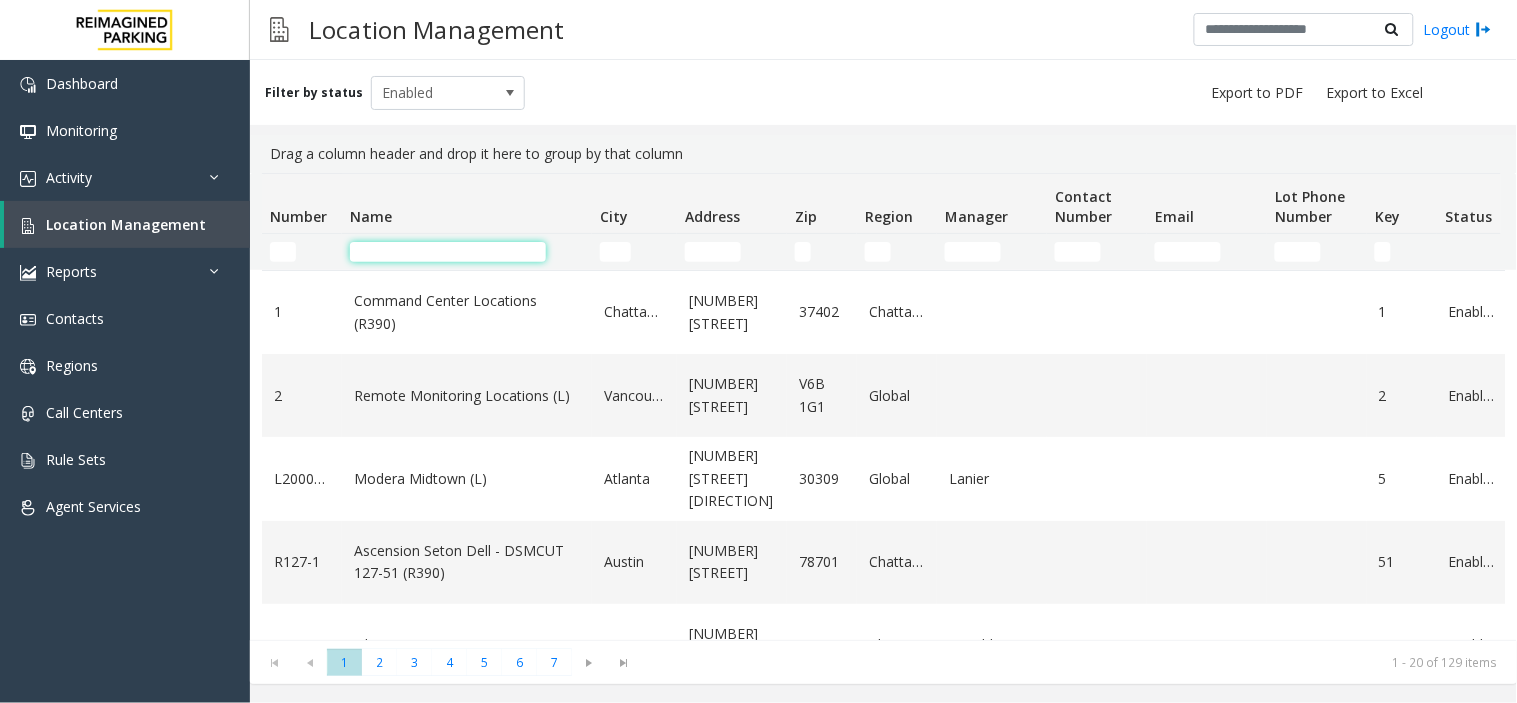 click 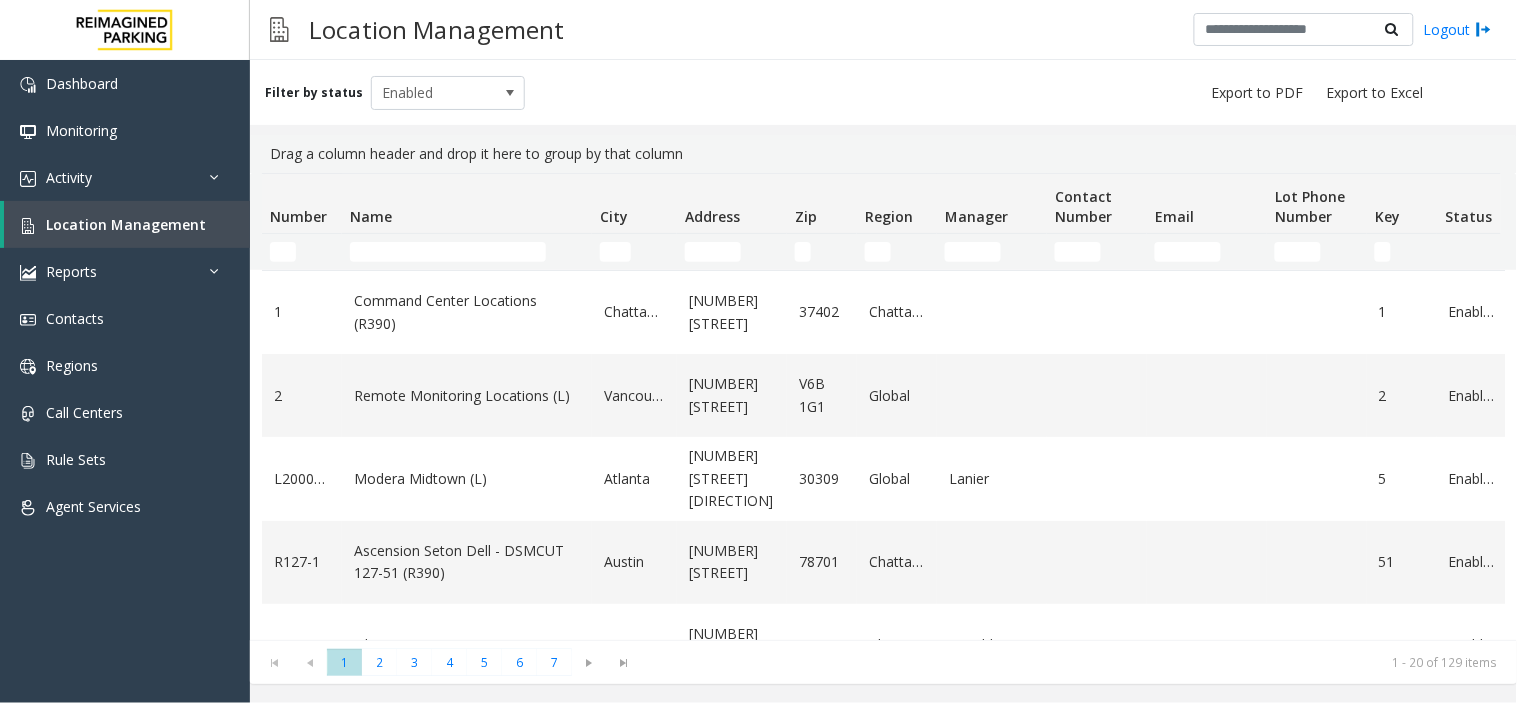 click on "Drag a column header and drop it here to group by that column" 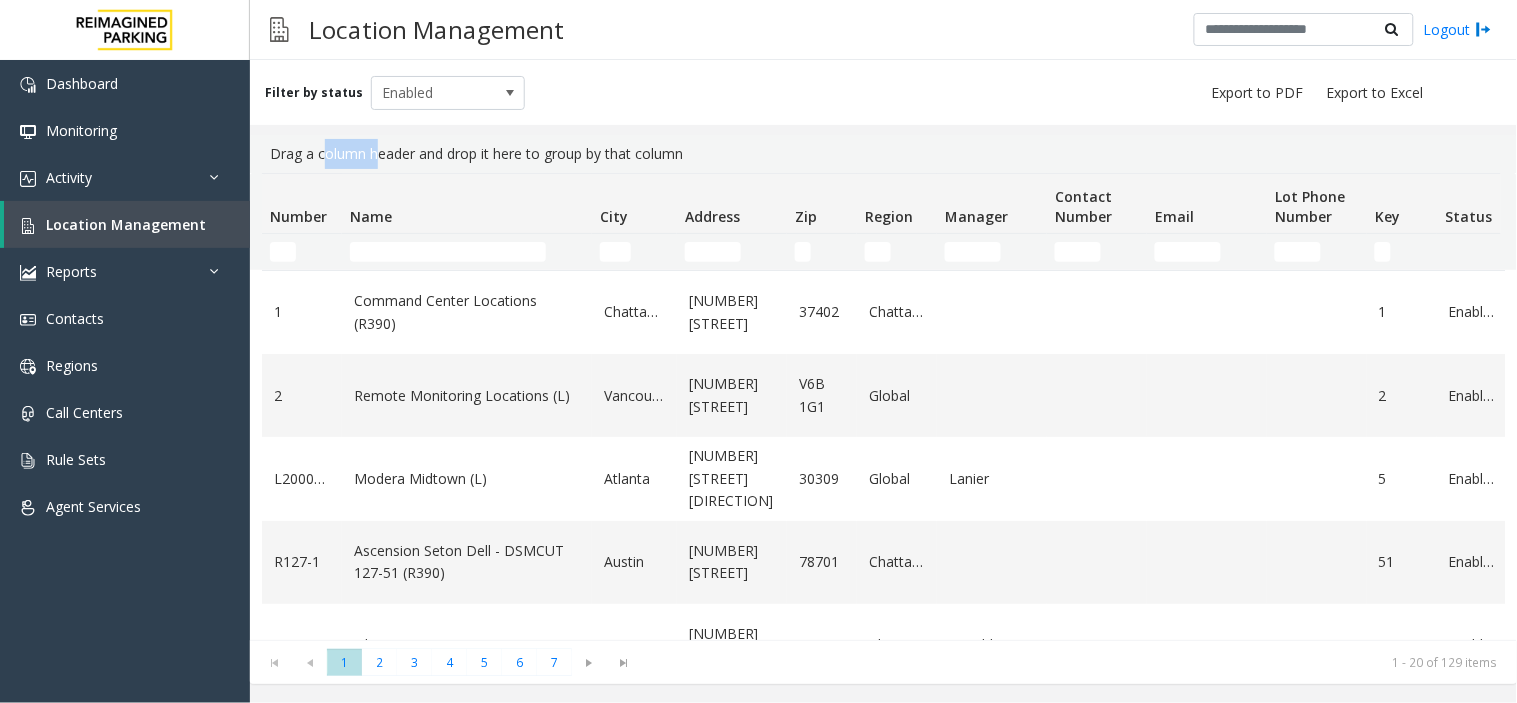 click on "Drag a column header and drop it here to group by that column" 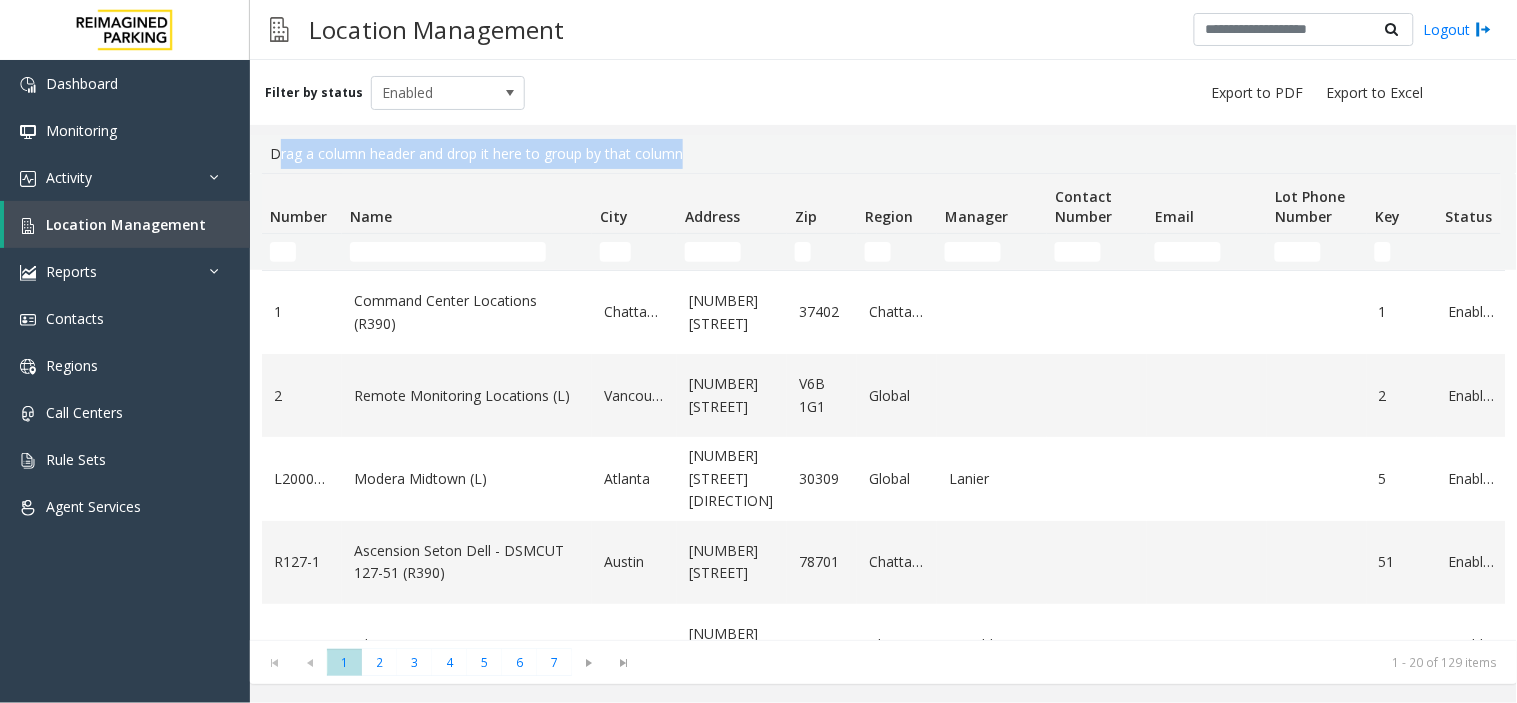 click on "Drag a column header and drop it here to group by that column" 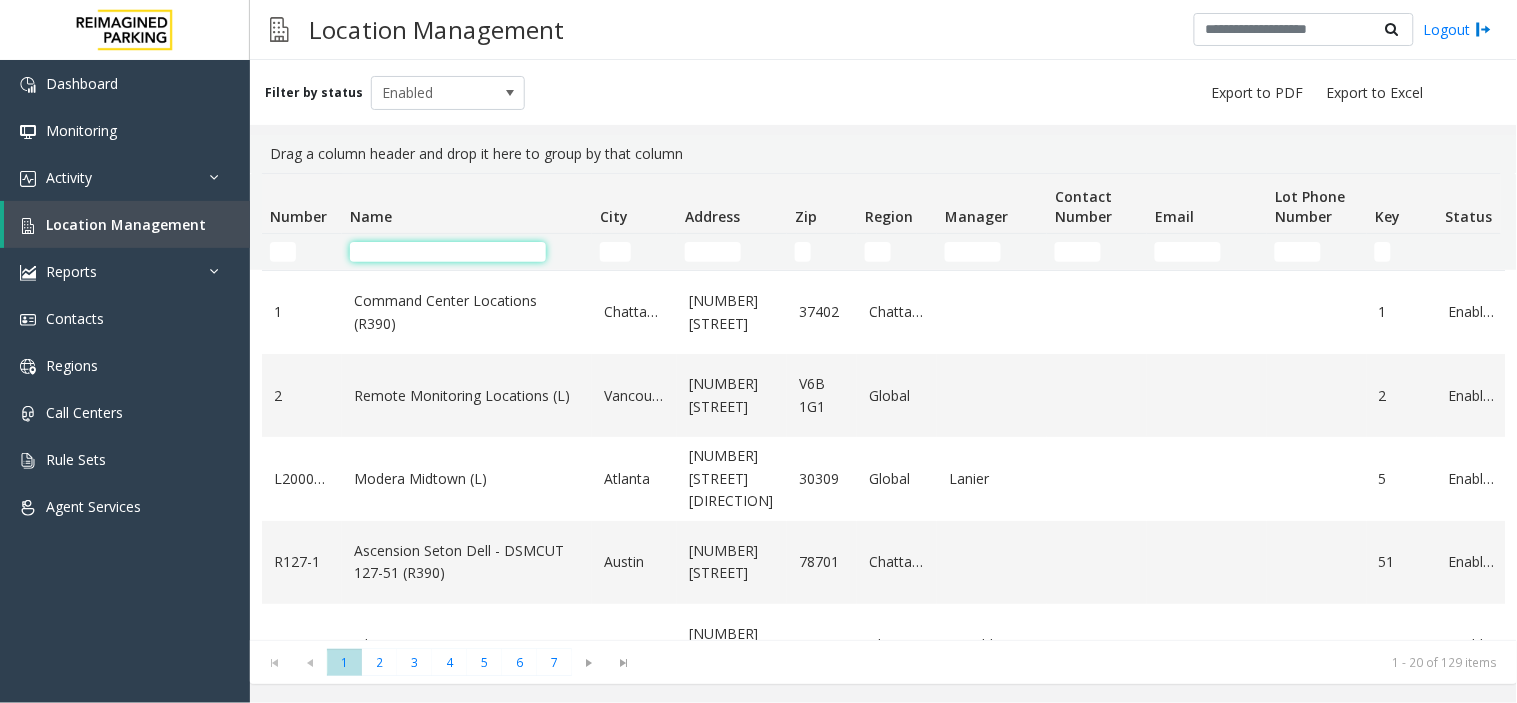 click 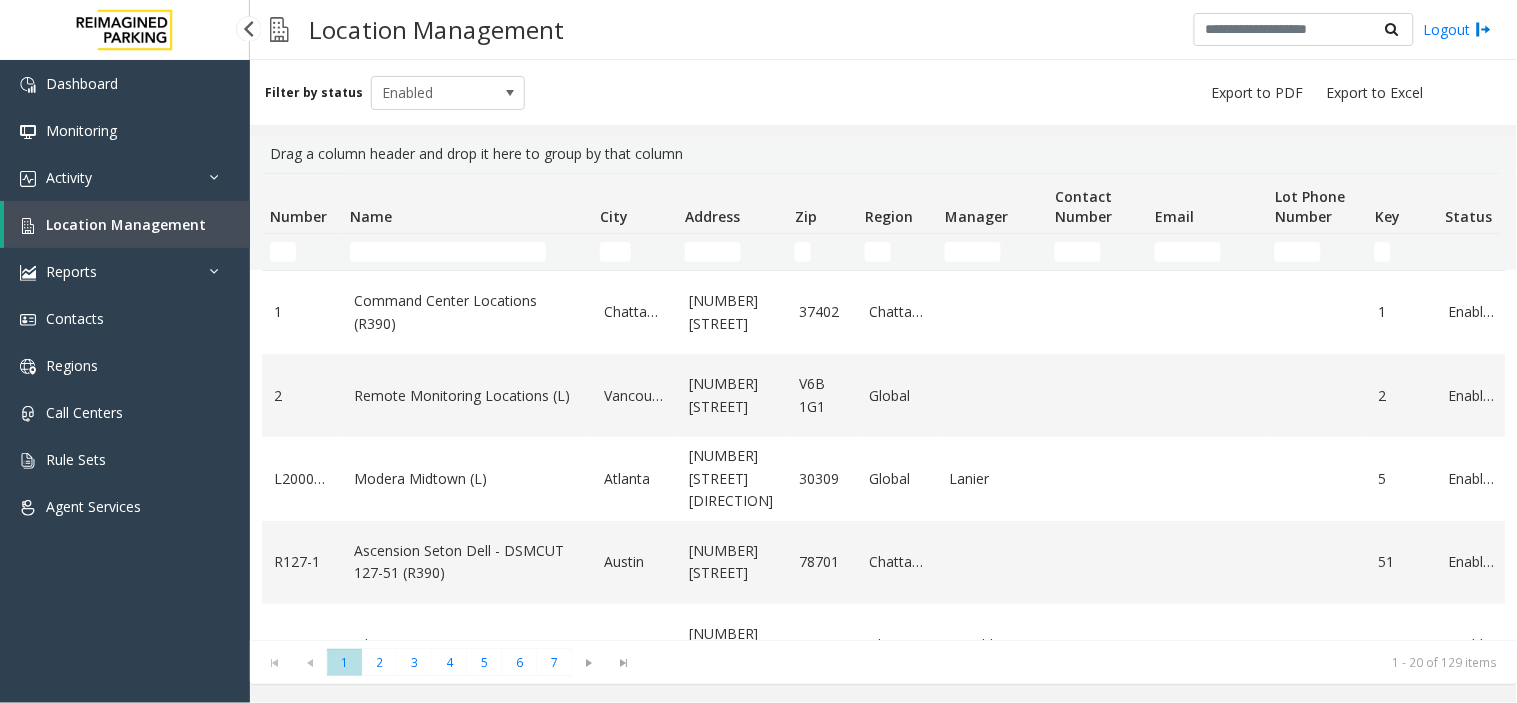 click at bounding box center (28, 226) 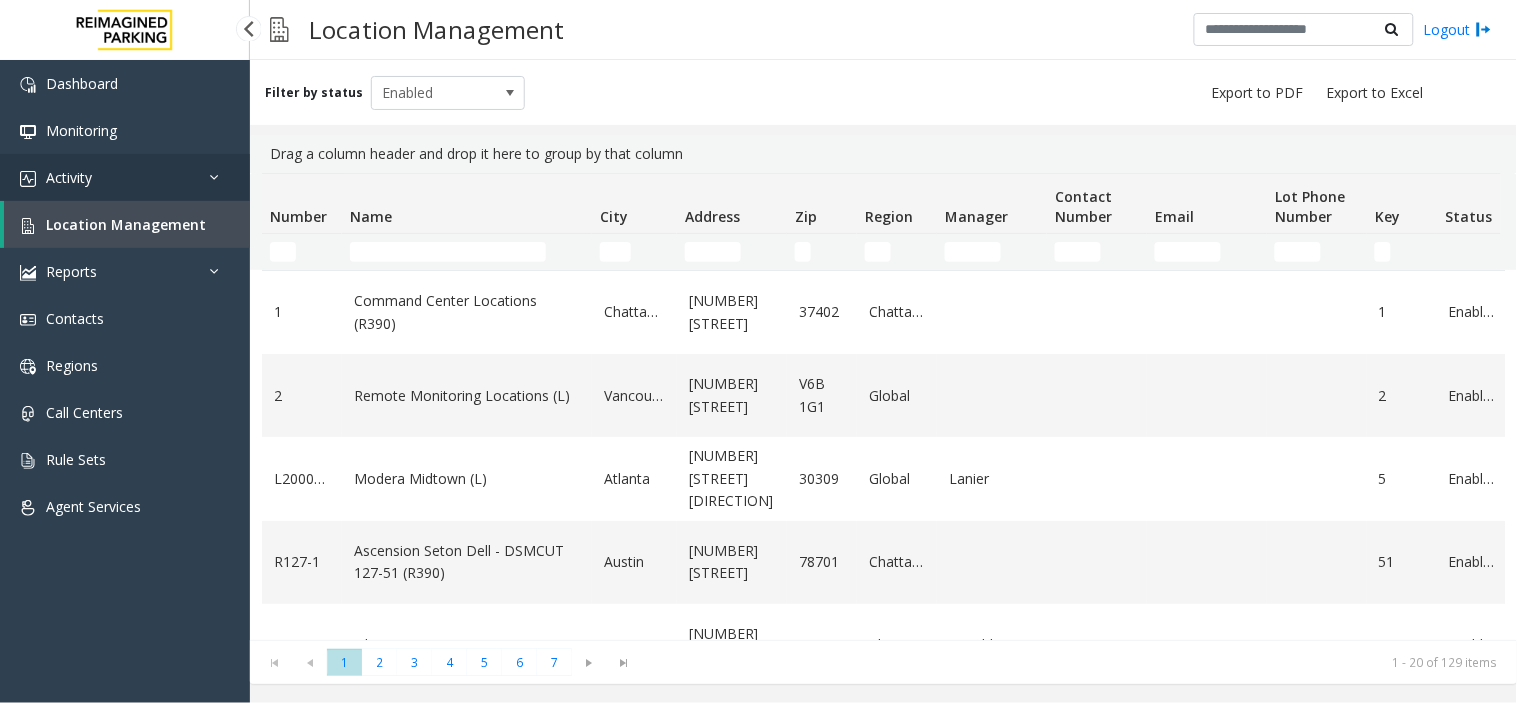 drag, startPoint x: 85, startPoint y: 226, endPoint x: 75, endPoint y: 164, distance: 62.801273 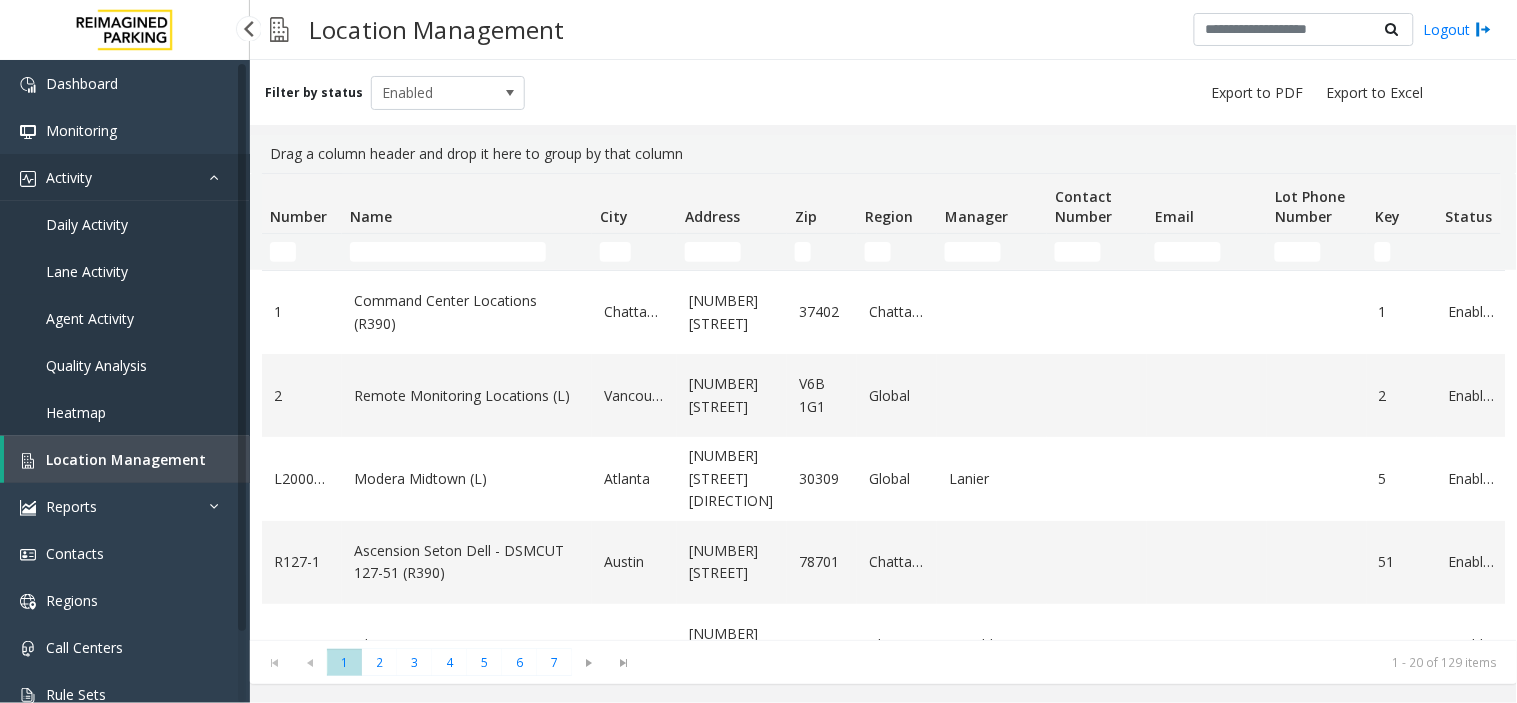 drag, startPoint x: 72, startPoint y: 198, endPoint x: 81, endPoint y: 260, distance: 62.649822 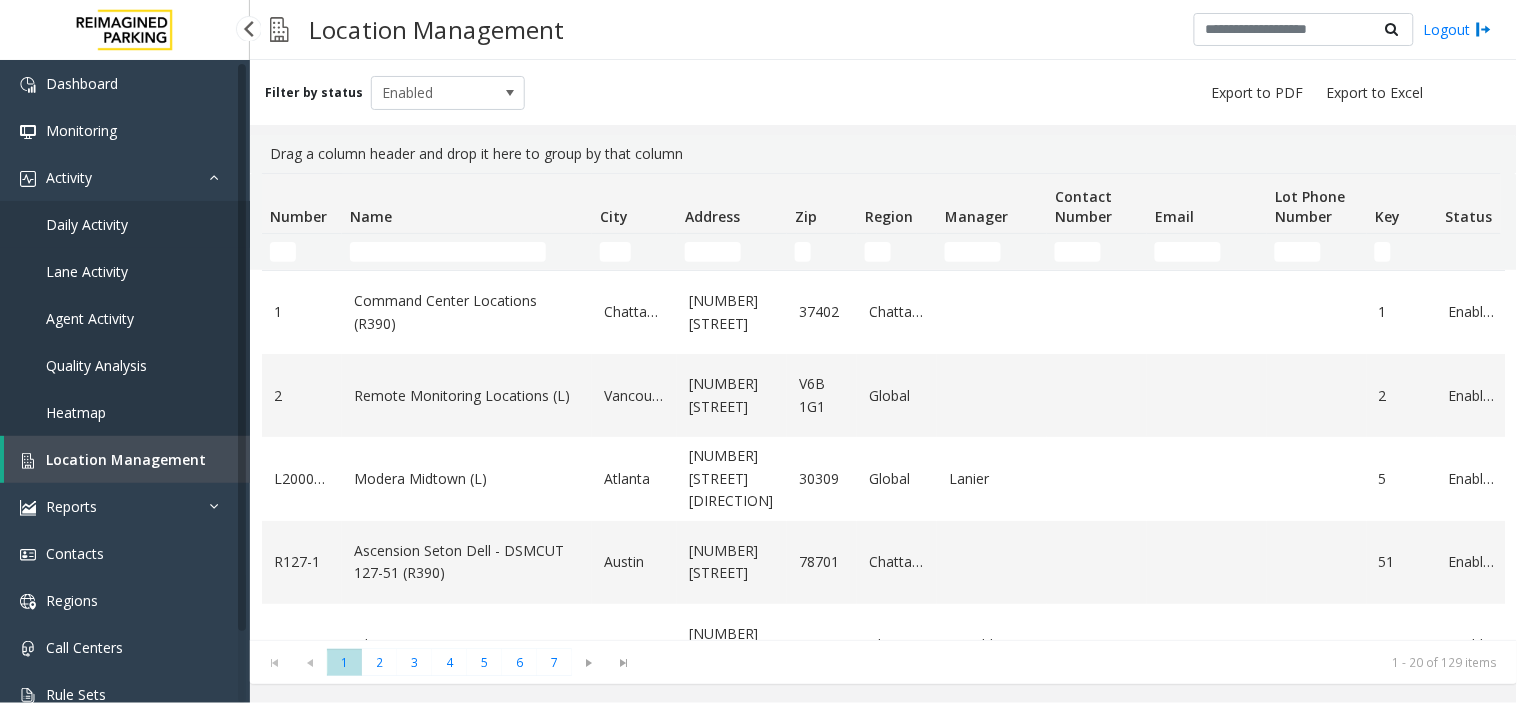 click on "Daily Activity" at bounding box center (125, 224) 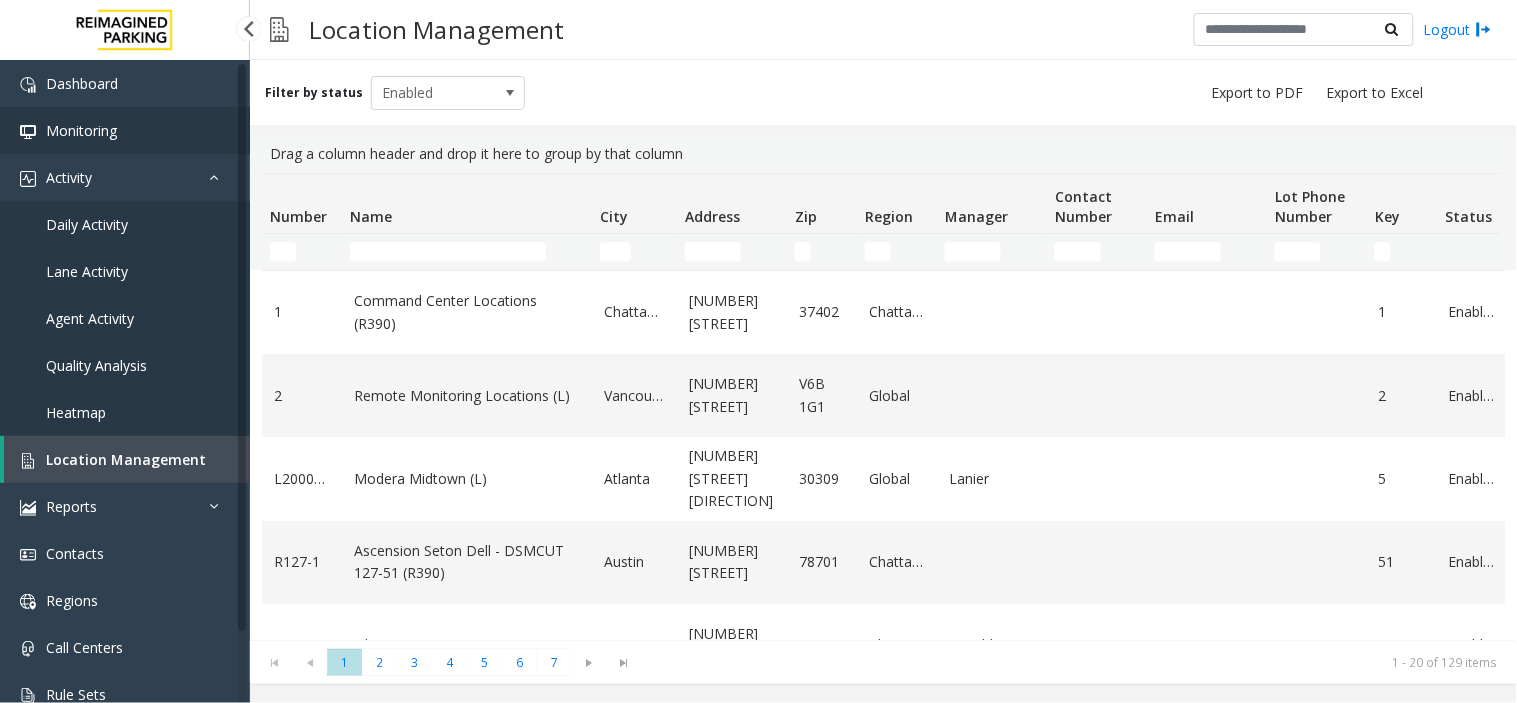 click on "Monitoring" at bounding box center (125, 130) 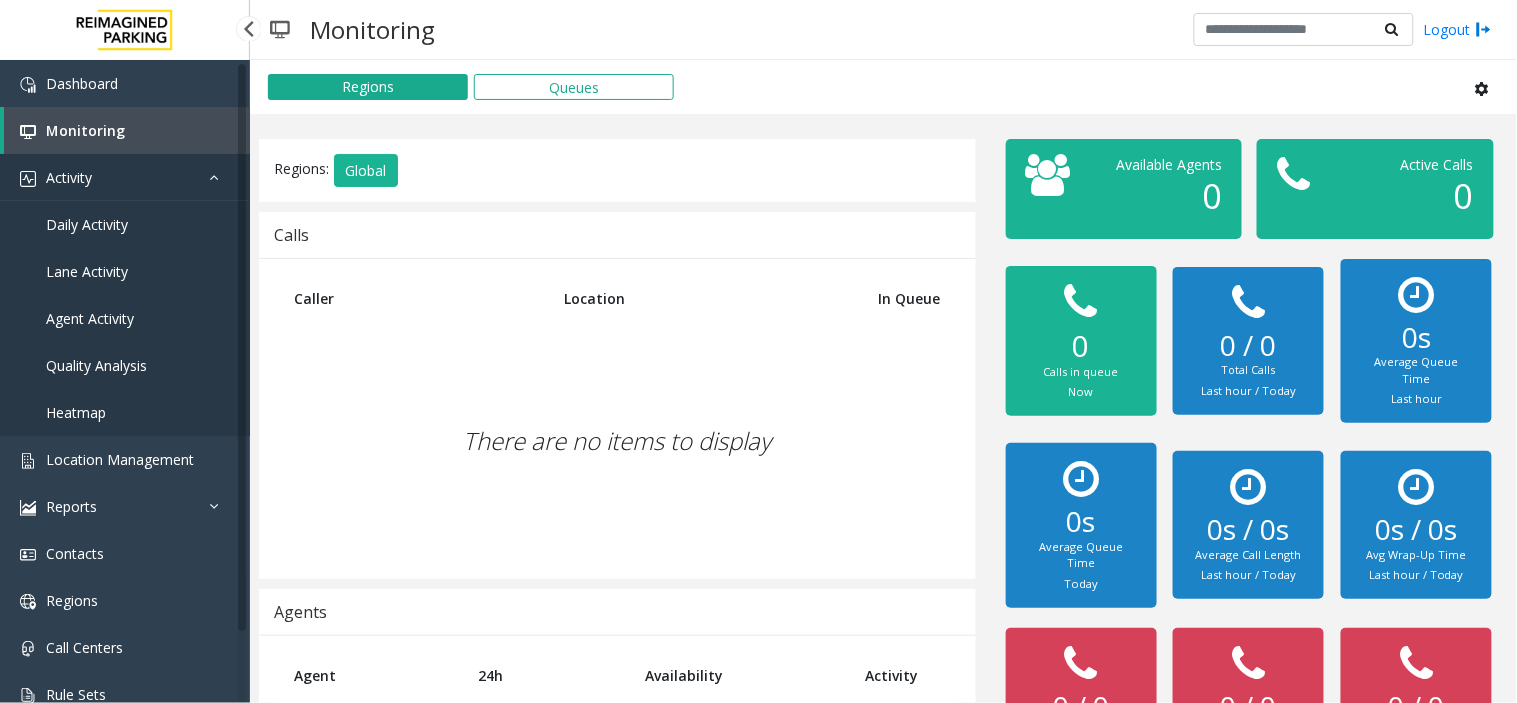 click on "Activity" at bounding box center [125, 177] 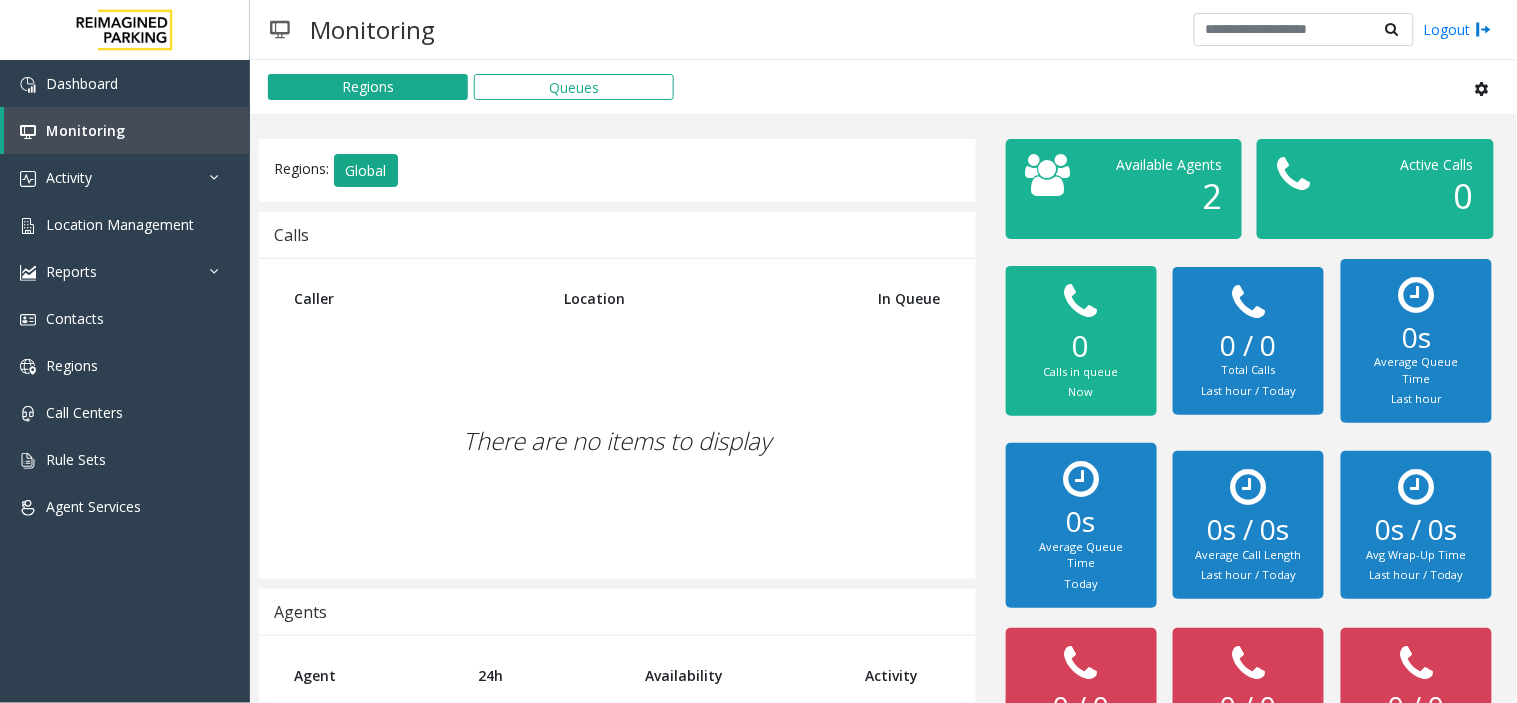 click on "Global" 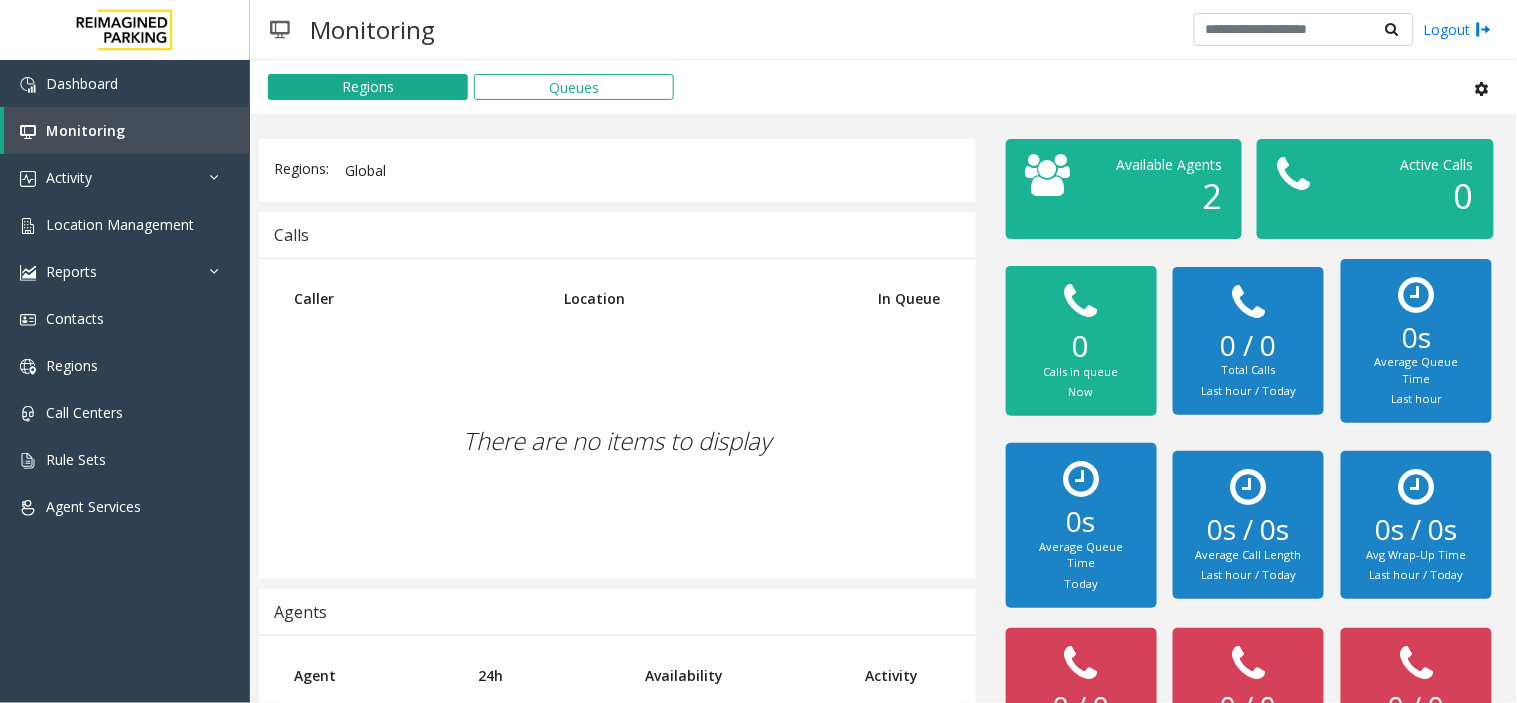 click on "Global" 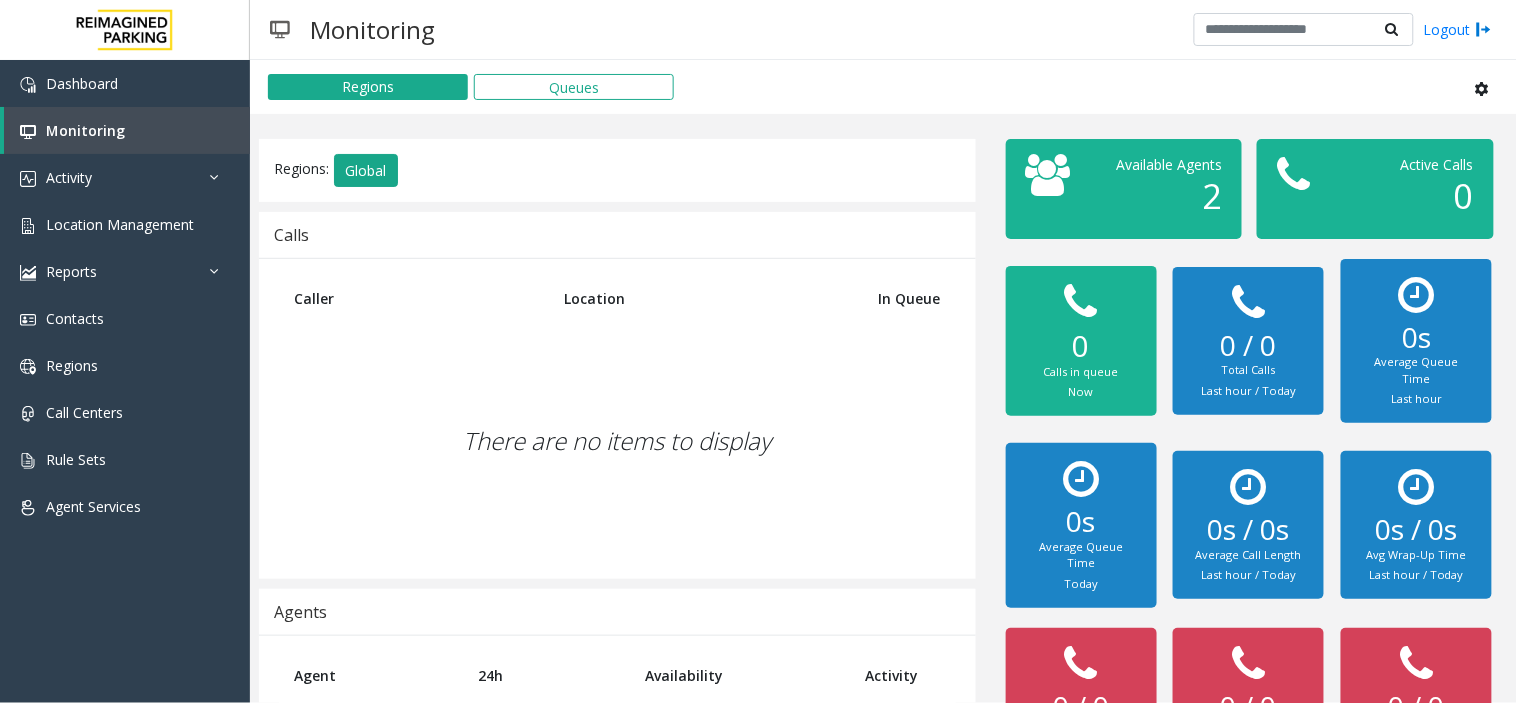 click on "Global" 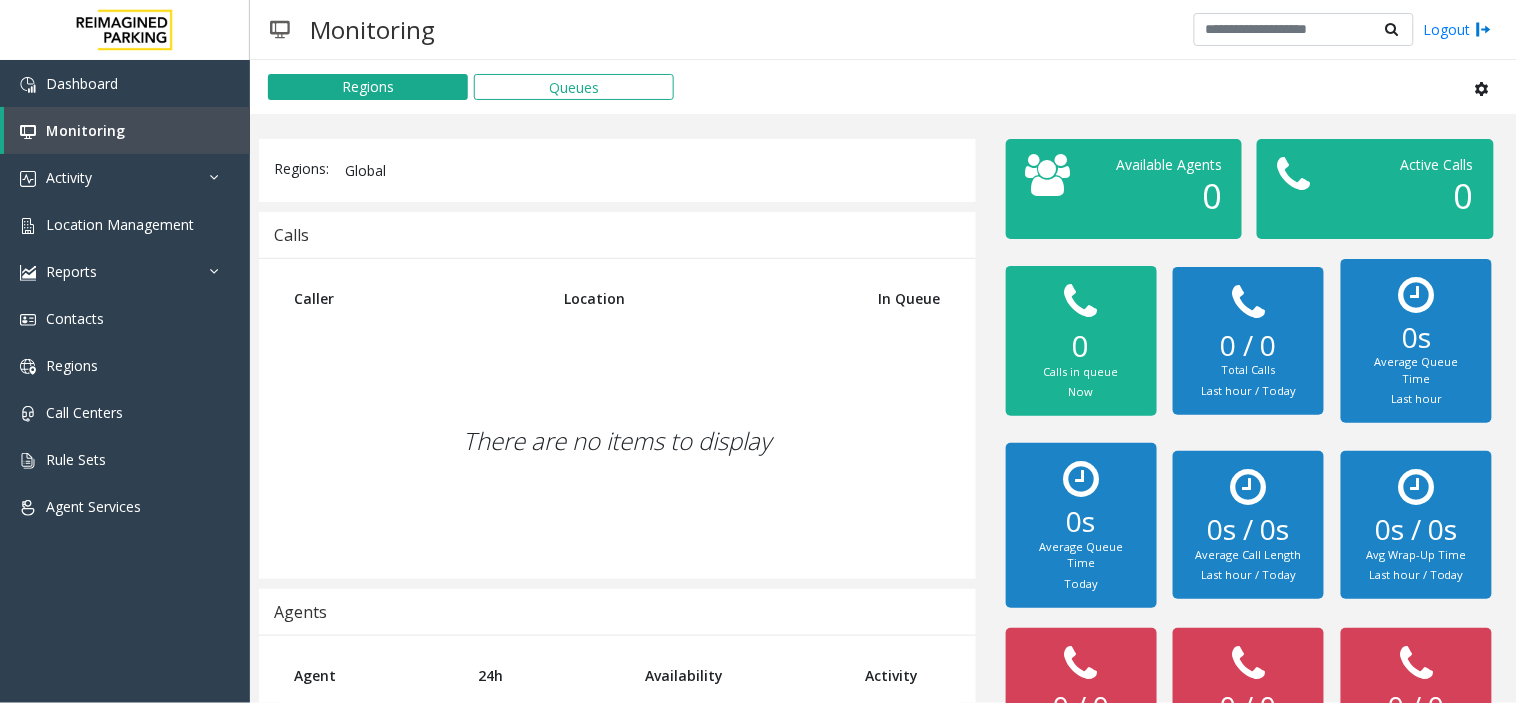 click on "Global" 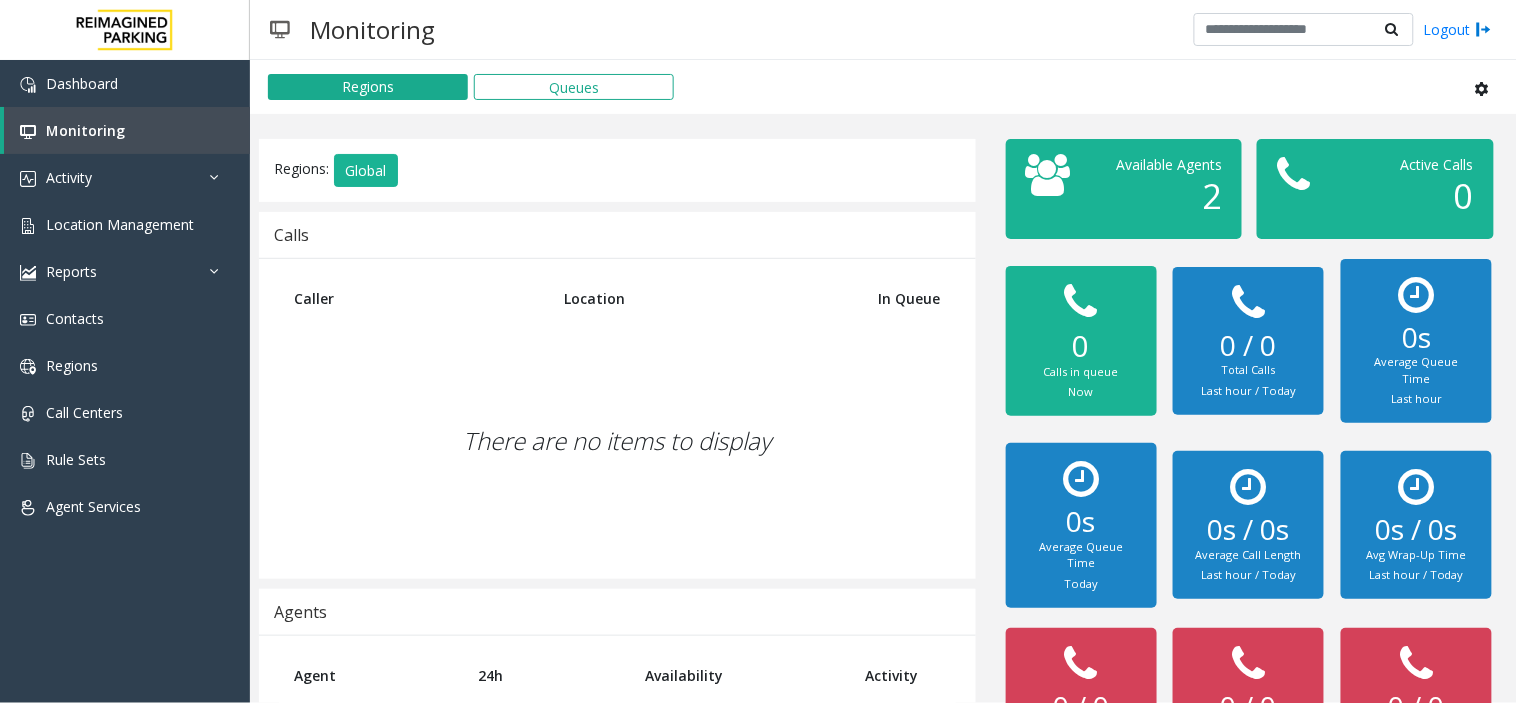 click on "Calls" 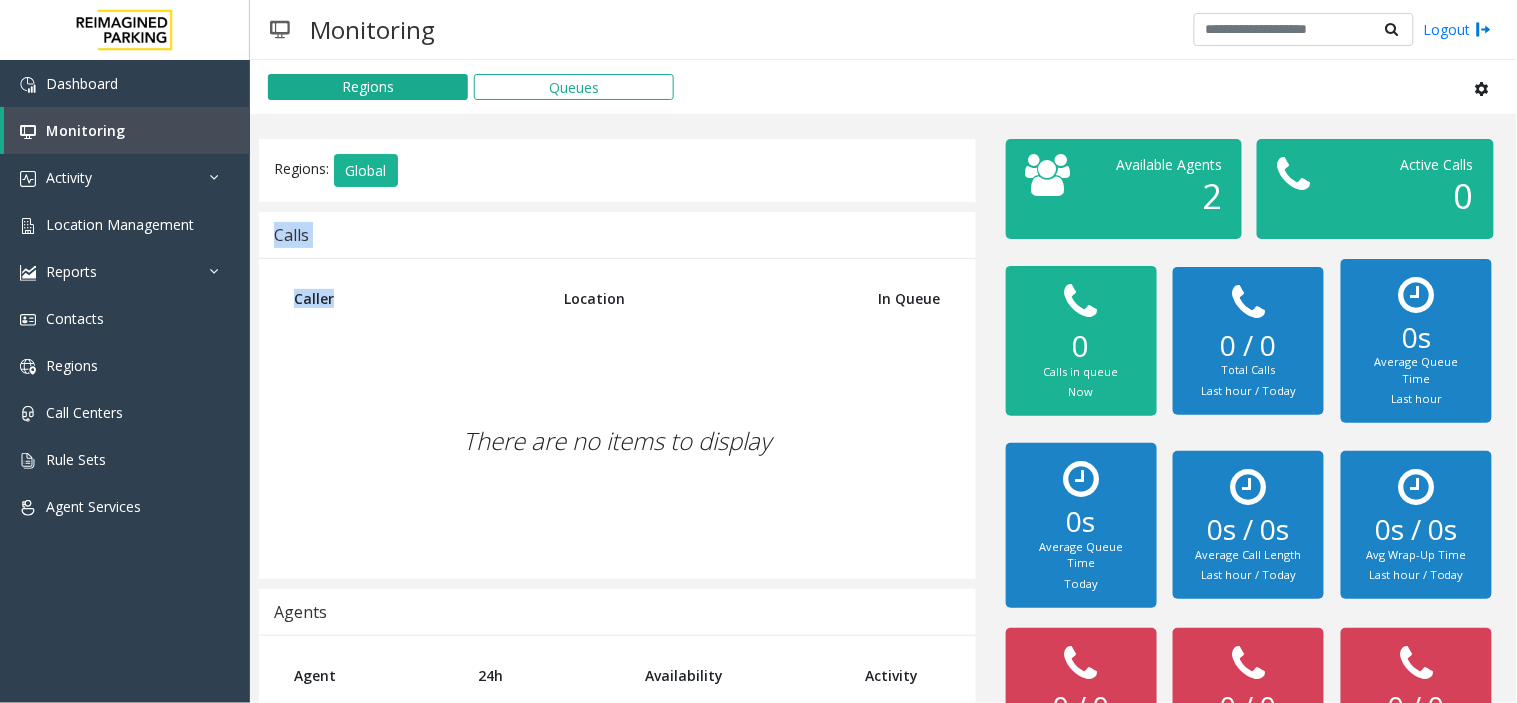 drag, startPoint x: 300, startPoint y: 224, endPoint x: 328, endPoint y: 274, distance: 57.306194 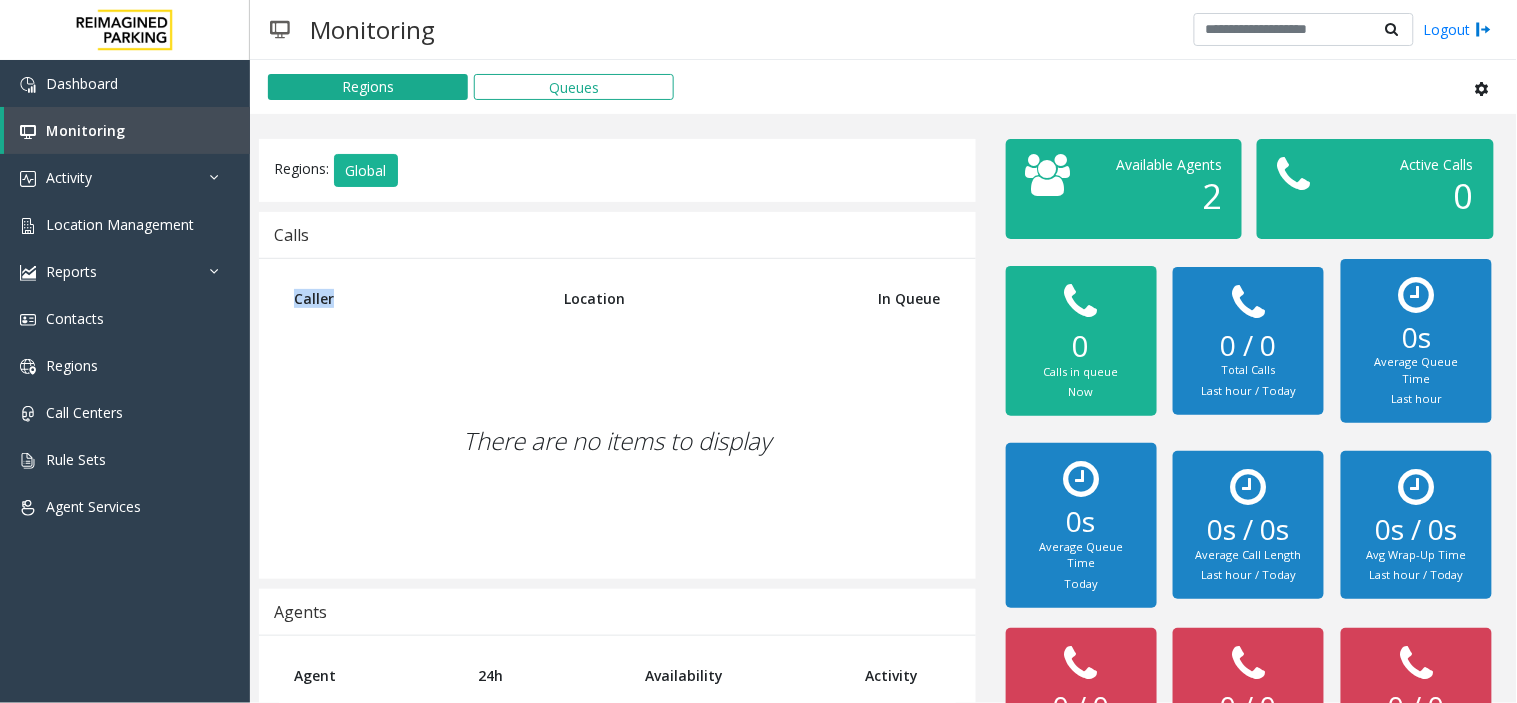 click on "Caller" at bounding box center [414, 298] 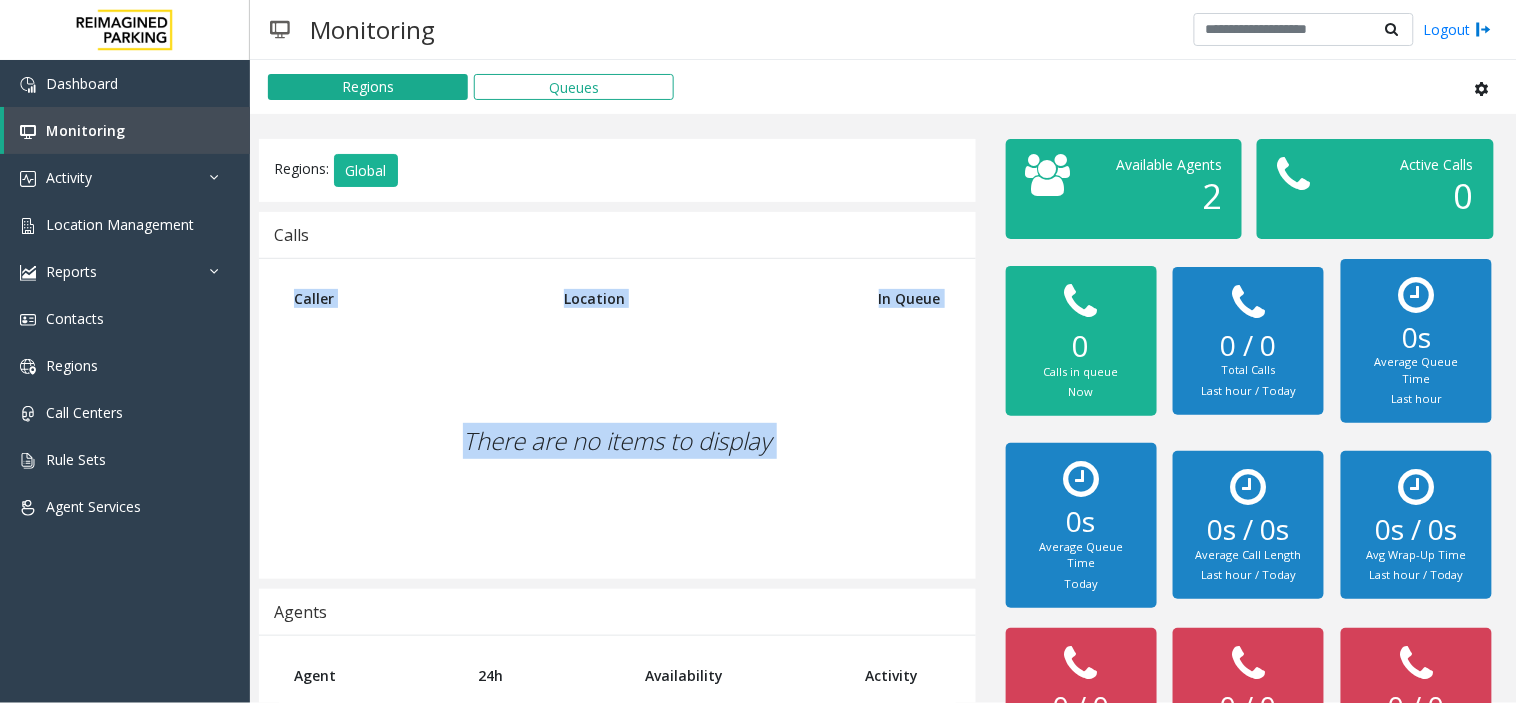 drag, startPoint x: 328, startPoint y: 274, endPoint x: 676, endPoint y: 413, distance: 374.73325 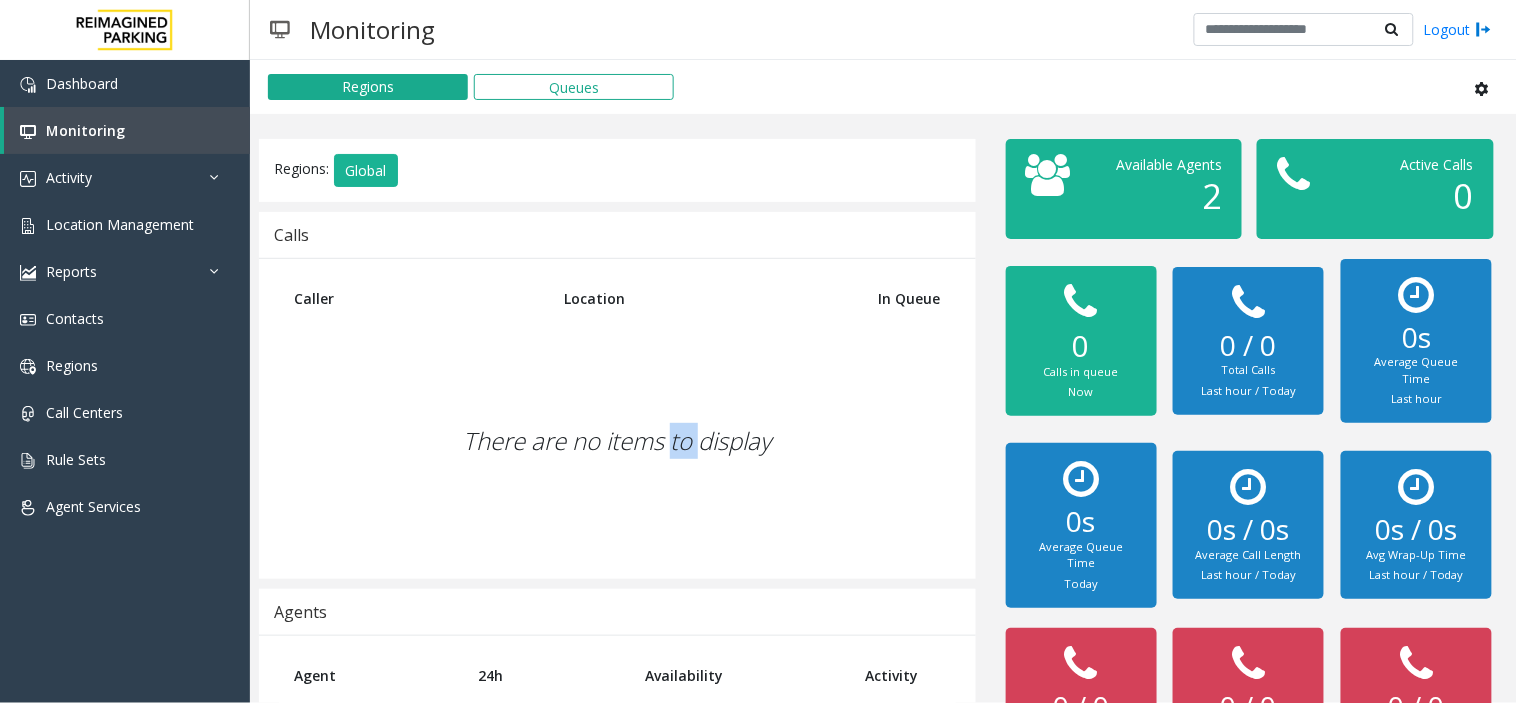 click on "There are no items to display" 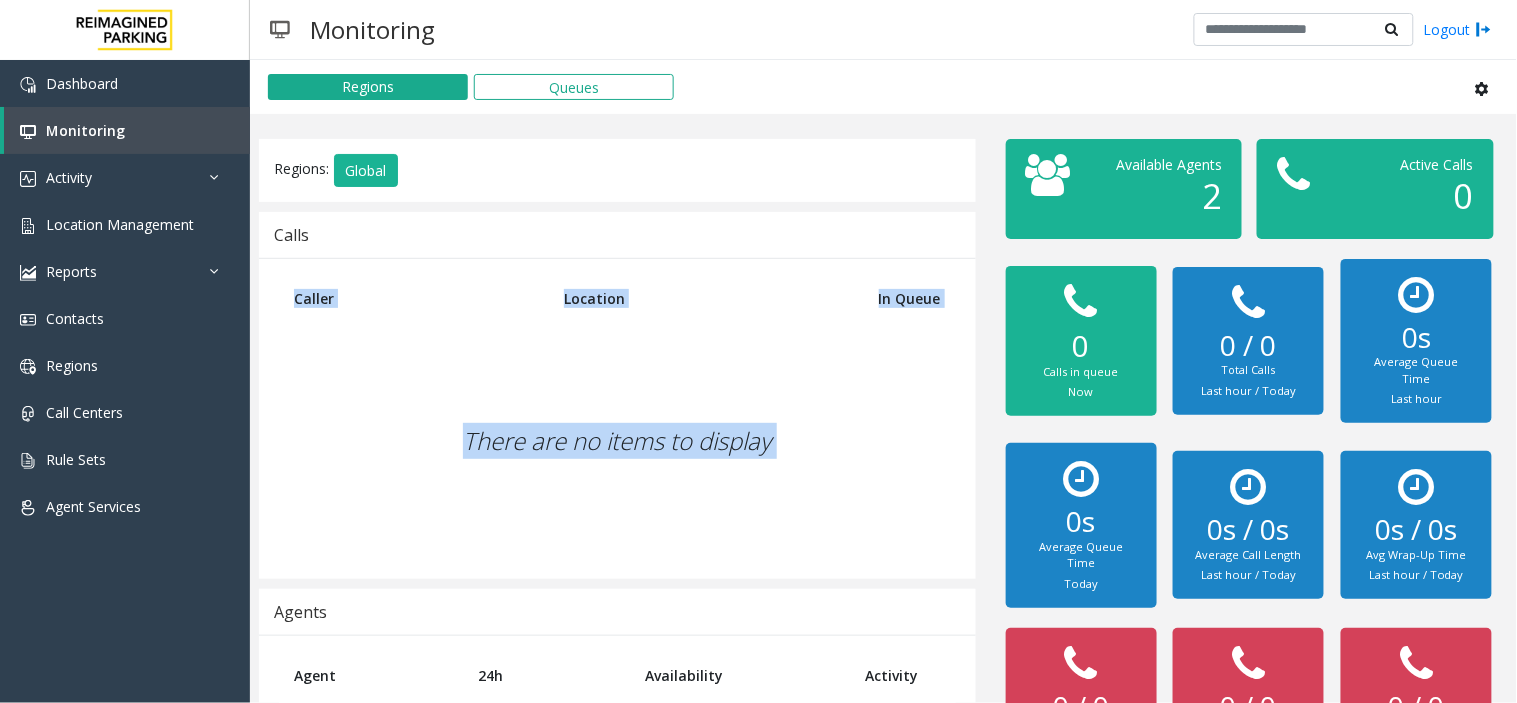 drag, startPoint x: 676, startPoint y: 413, endPoint x: 466, endPoint y: 273, distance: 252.3886 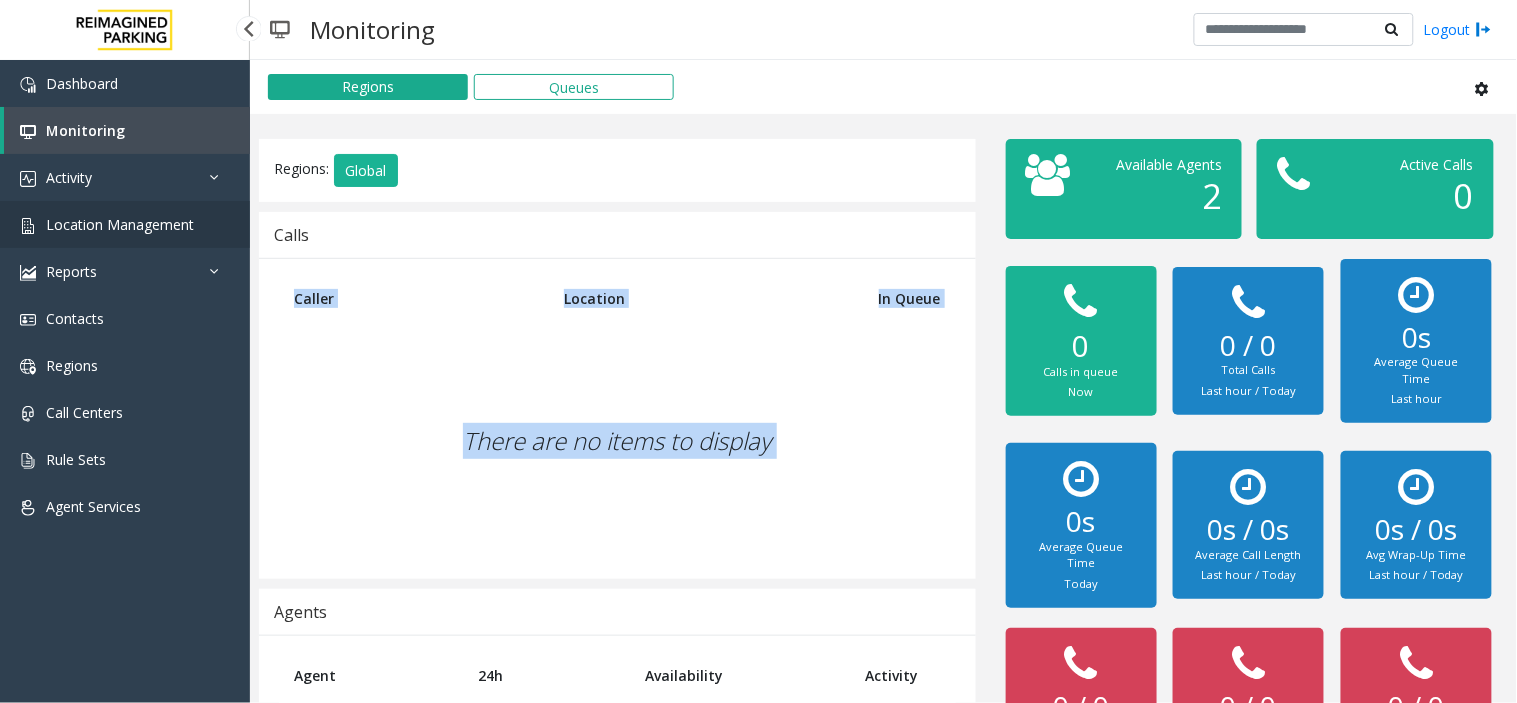 click on "Location Management" at bounding box center [125, 224] 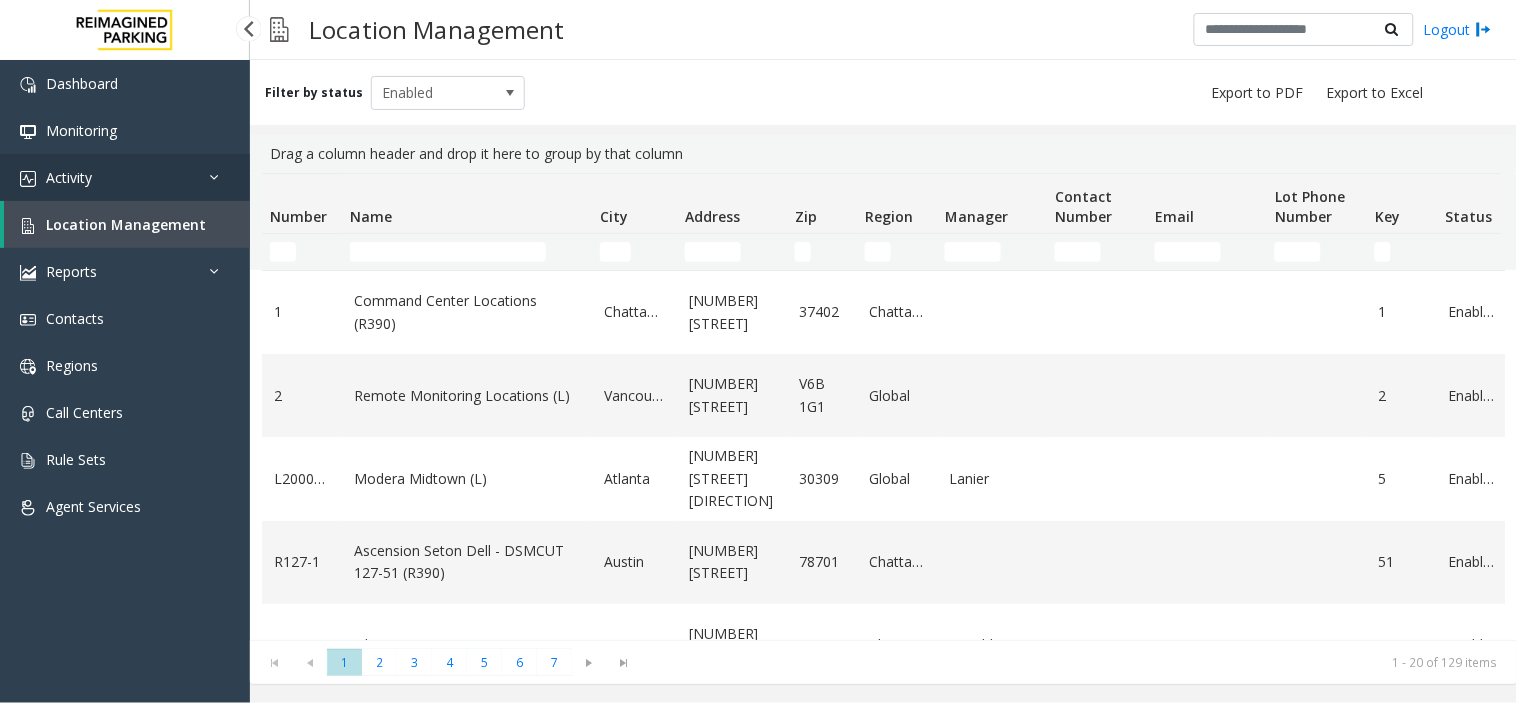 click on "Activity" at bounding box center (125, 177) 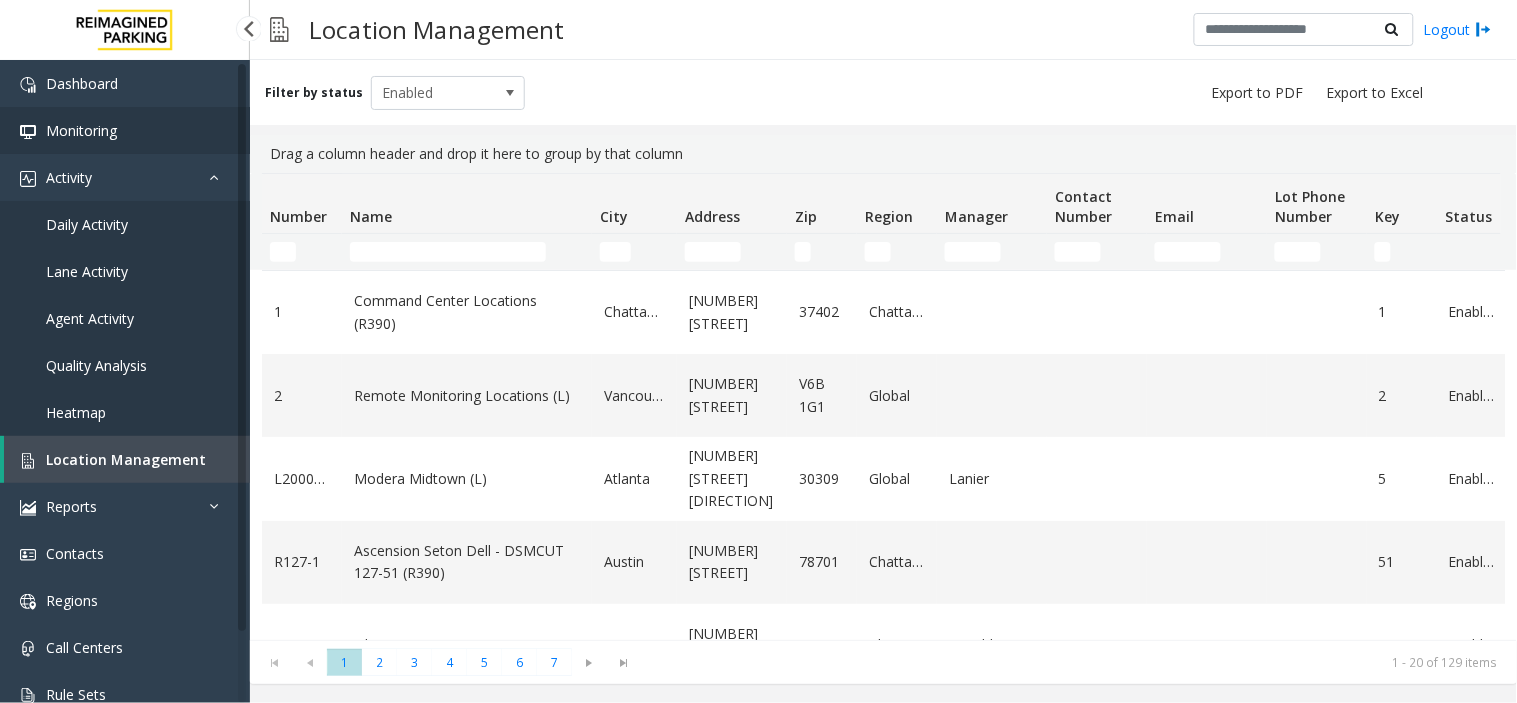 click on "Monitoring" at bounding box center (125, 130) 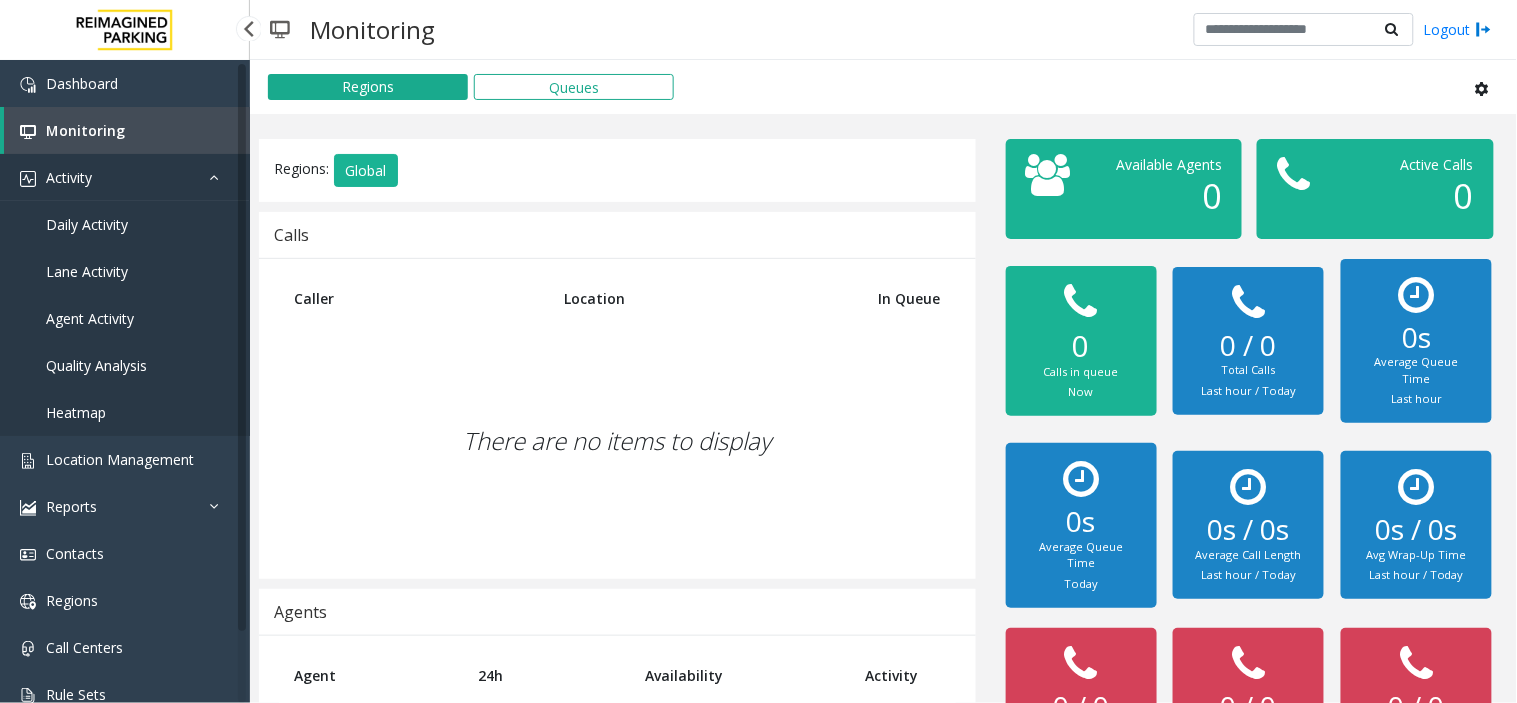 click on "Activity" at bounding box center (125, 177) 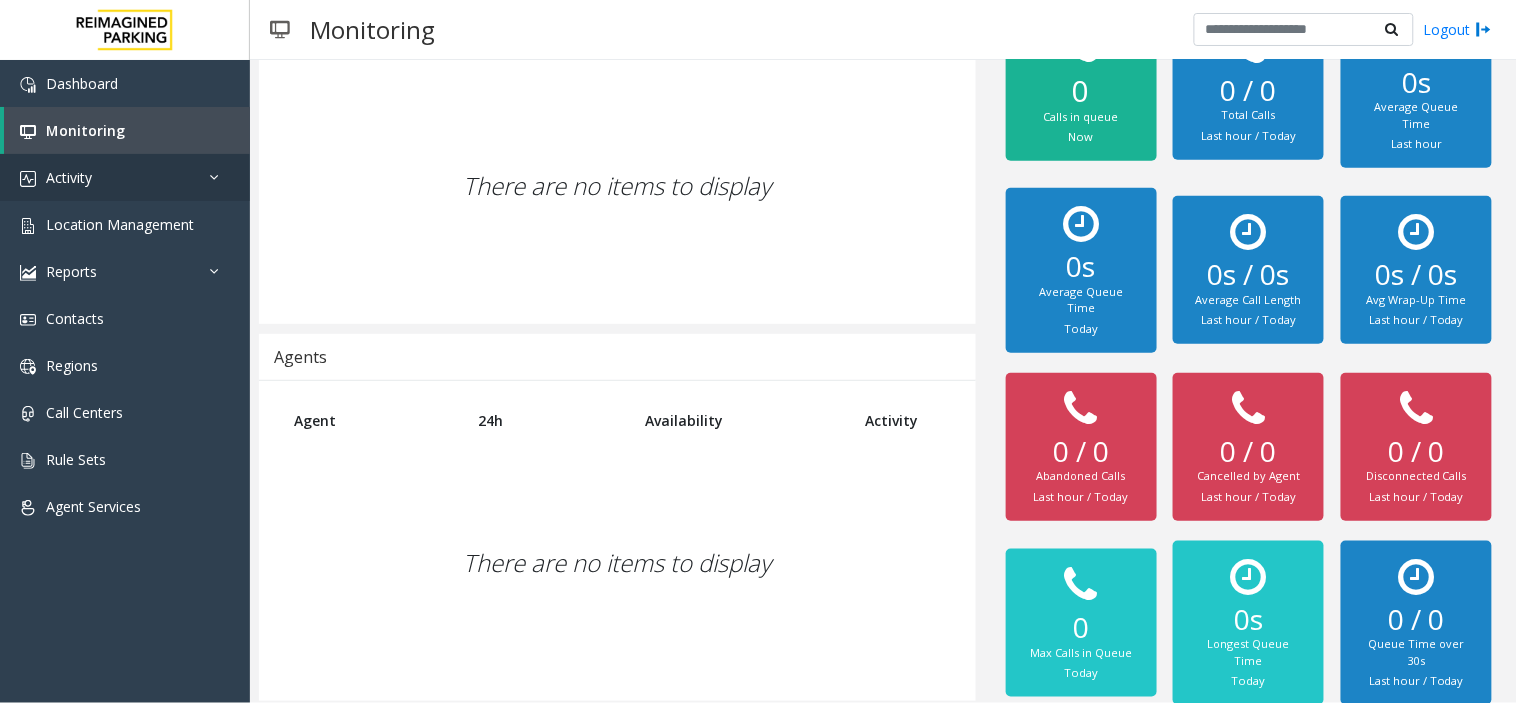 scroll, scrollTop: 261, scrollLeft: 0, axis: vertical 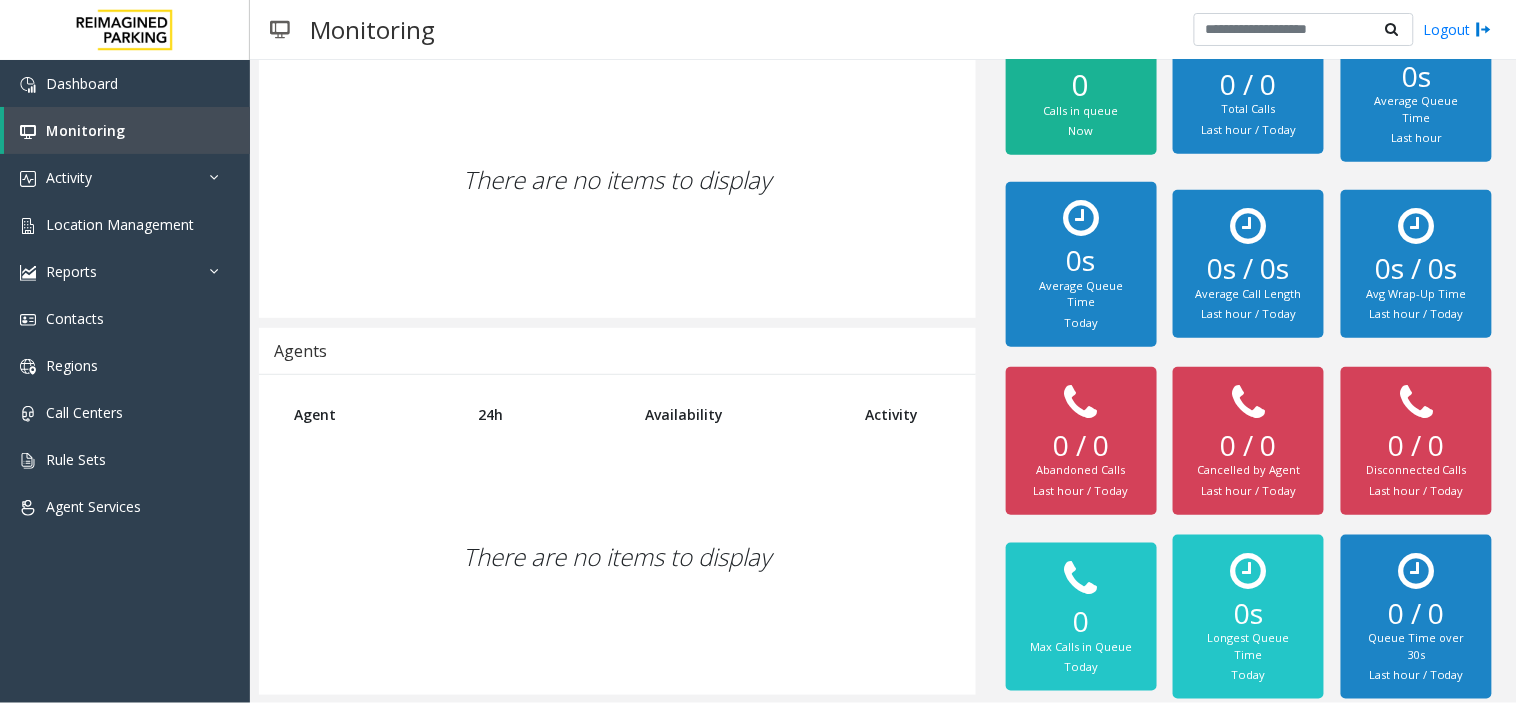 click on "Agent" at bounding box center (371, 414) 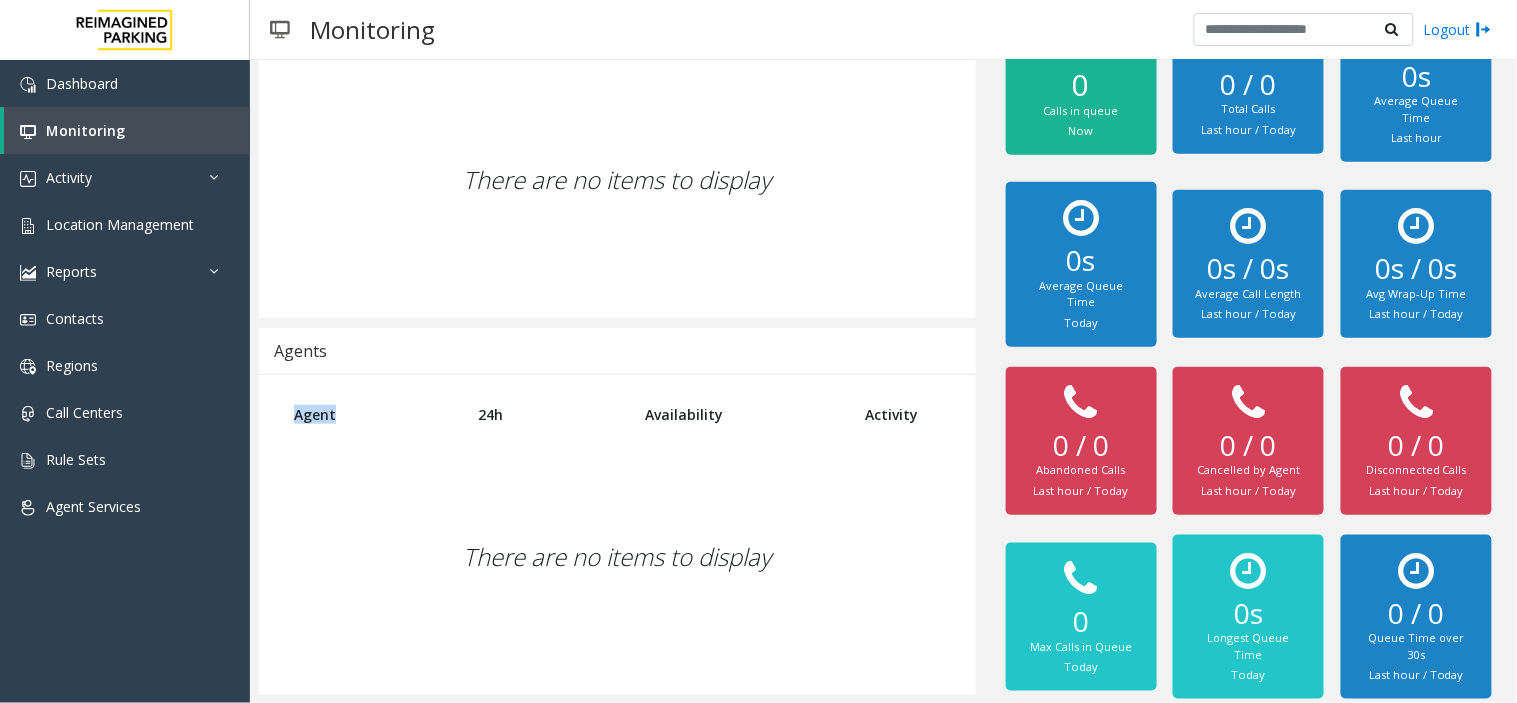 click on "Agent" at bounding box center [371, 414] 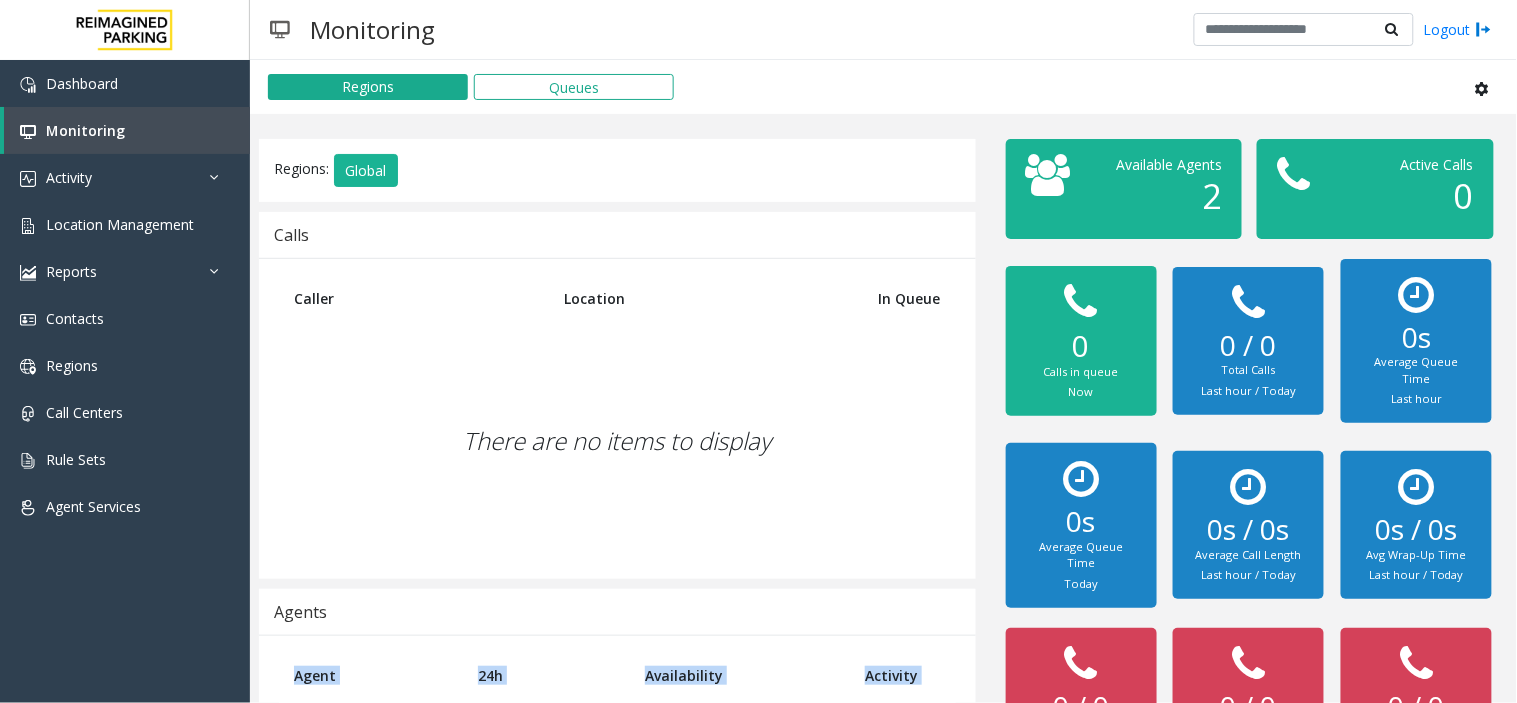 scroll, scrollTop: 261, scrollLeft: 0, axis: vertical 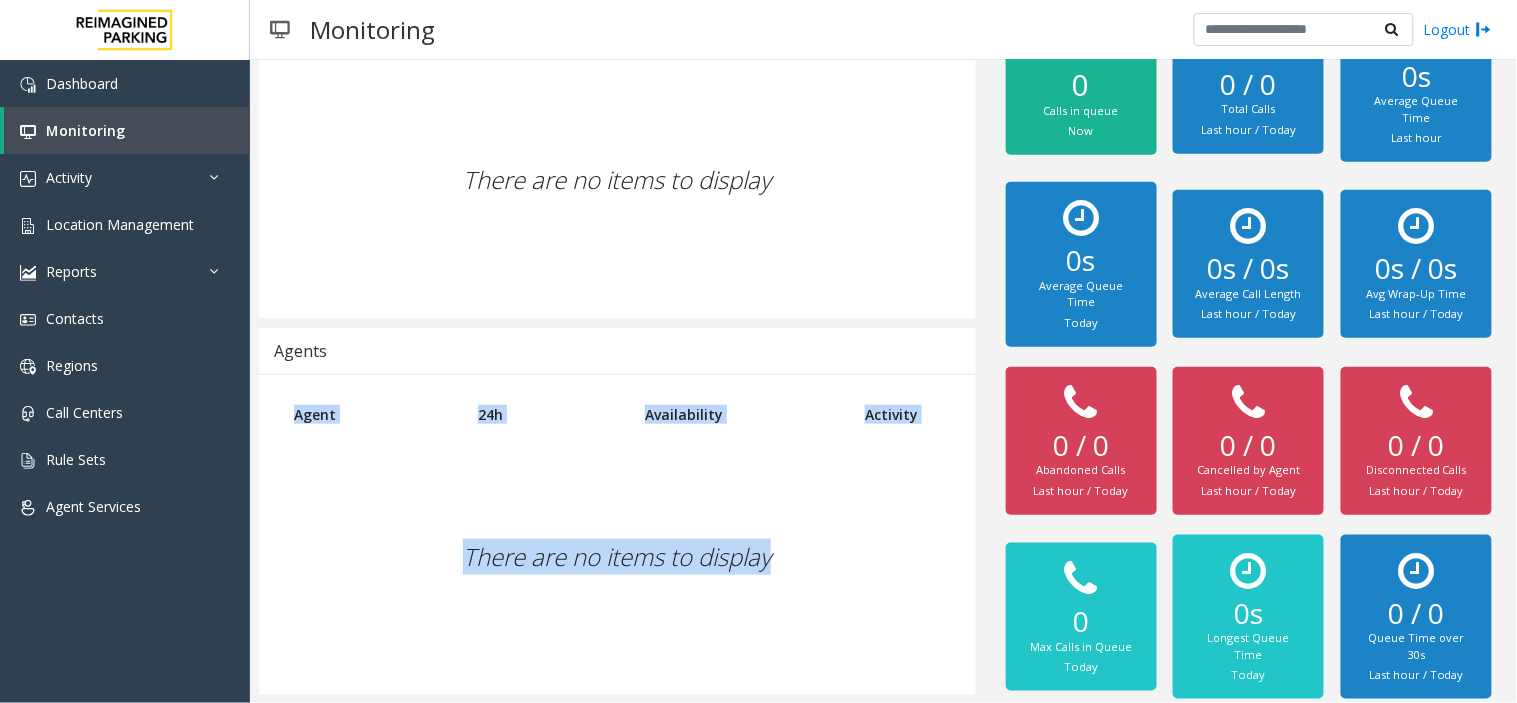 drag, startPoint x: 302, startPoint y: 408, endPoint x: 396, endPoint y: 755, distance: 359.5066 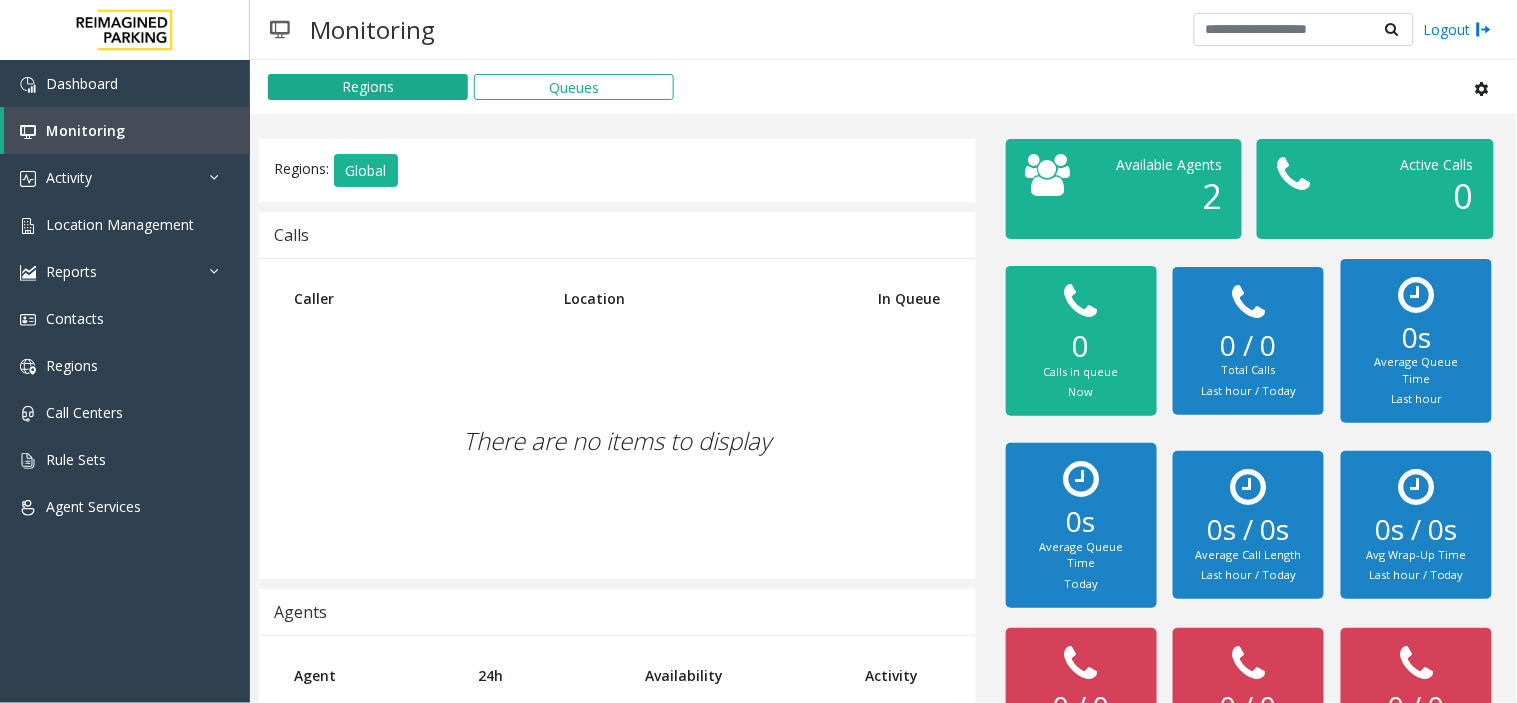 click on "There are no items to display" 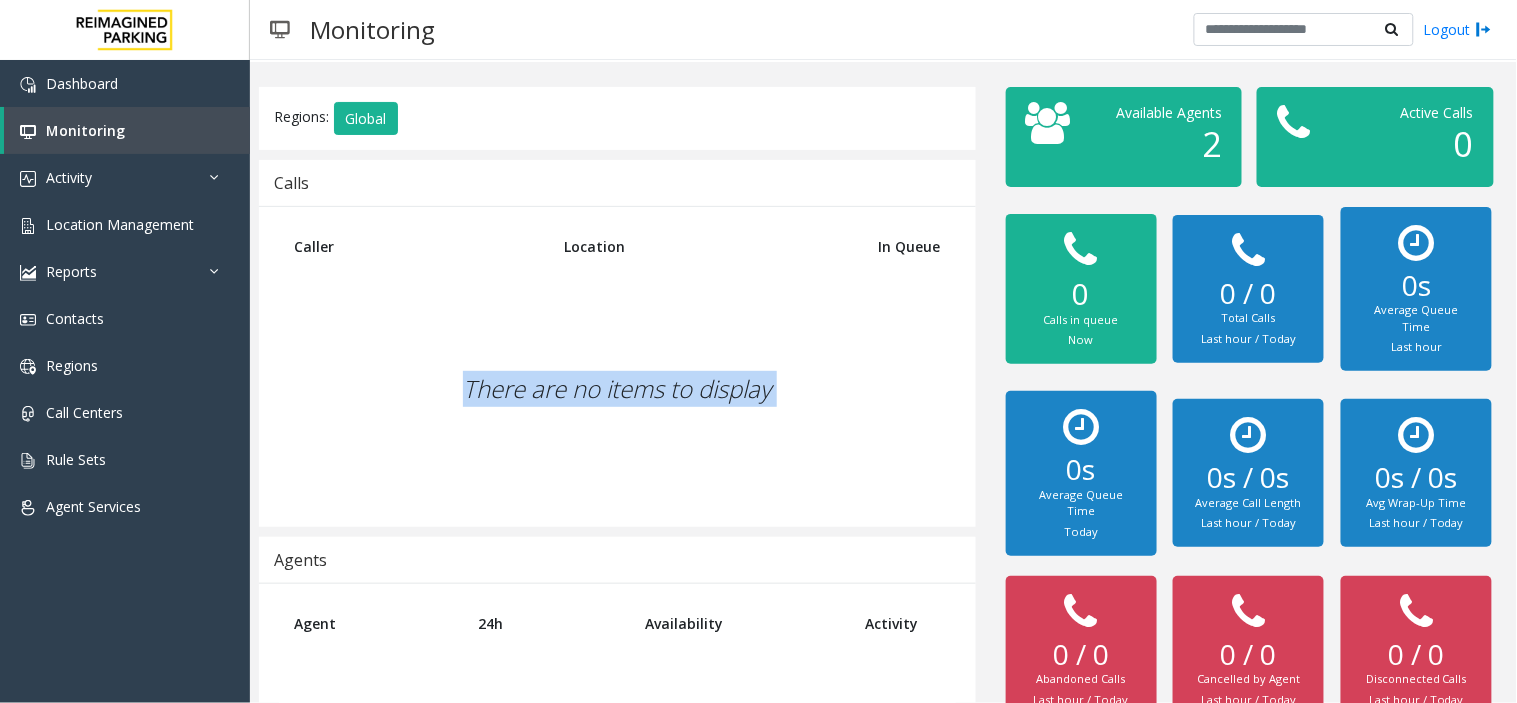 scroll, scrollTop: 0, scrollLeft: 0, axis: both 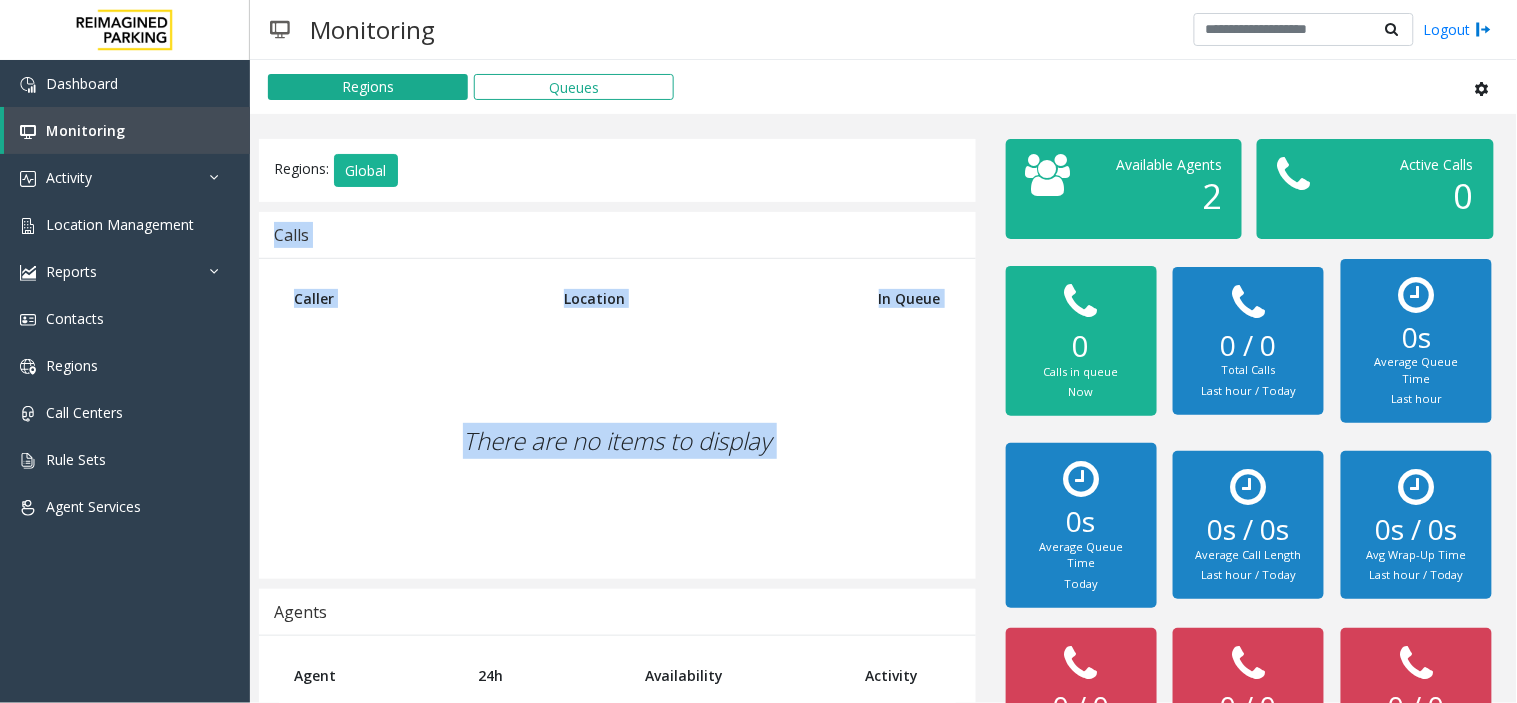 drag, startPoint x: 775, startPoint y: 438, endPoint x: 567, endPoint y: 170, distance: 339.24622 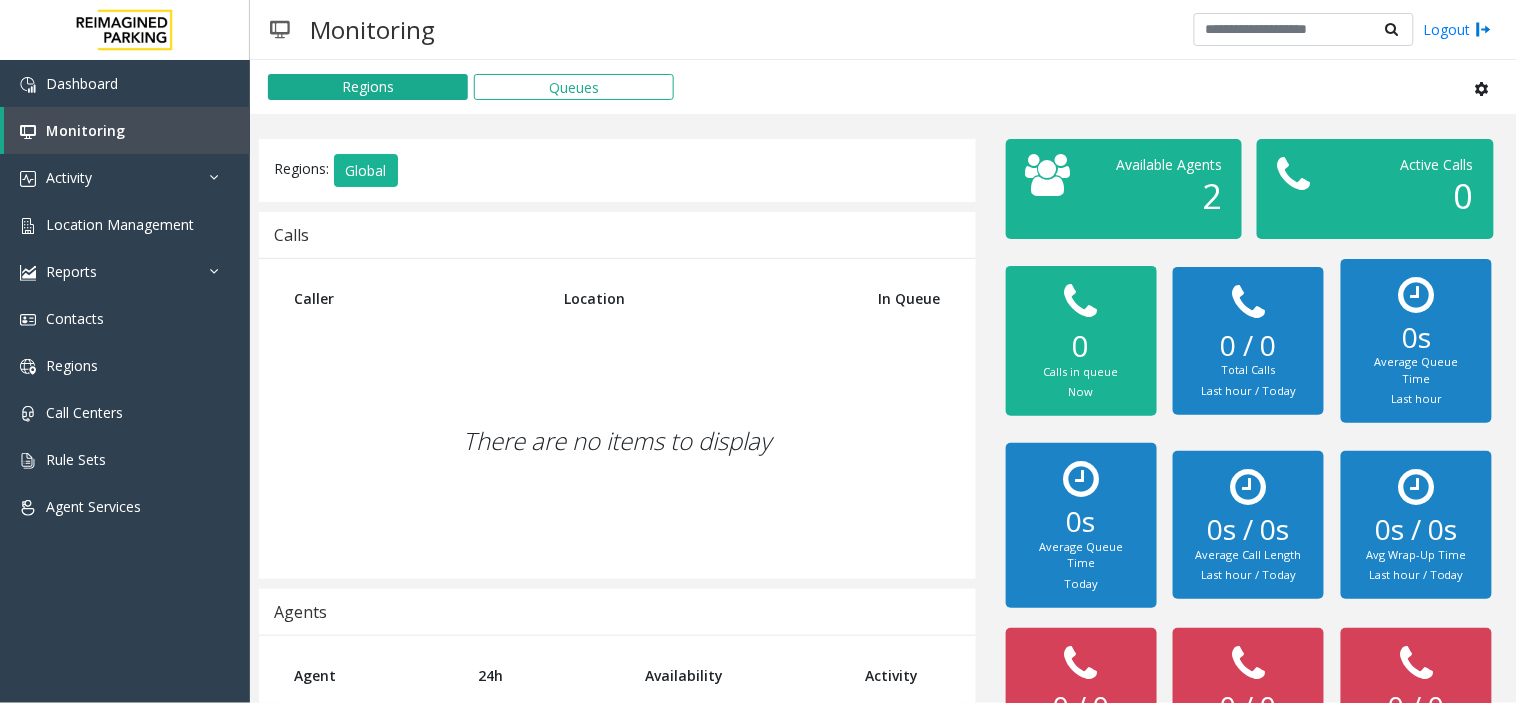 click on "Regions:   Global" 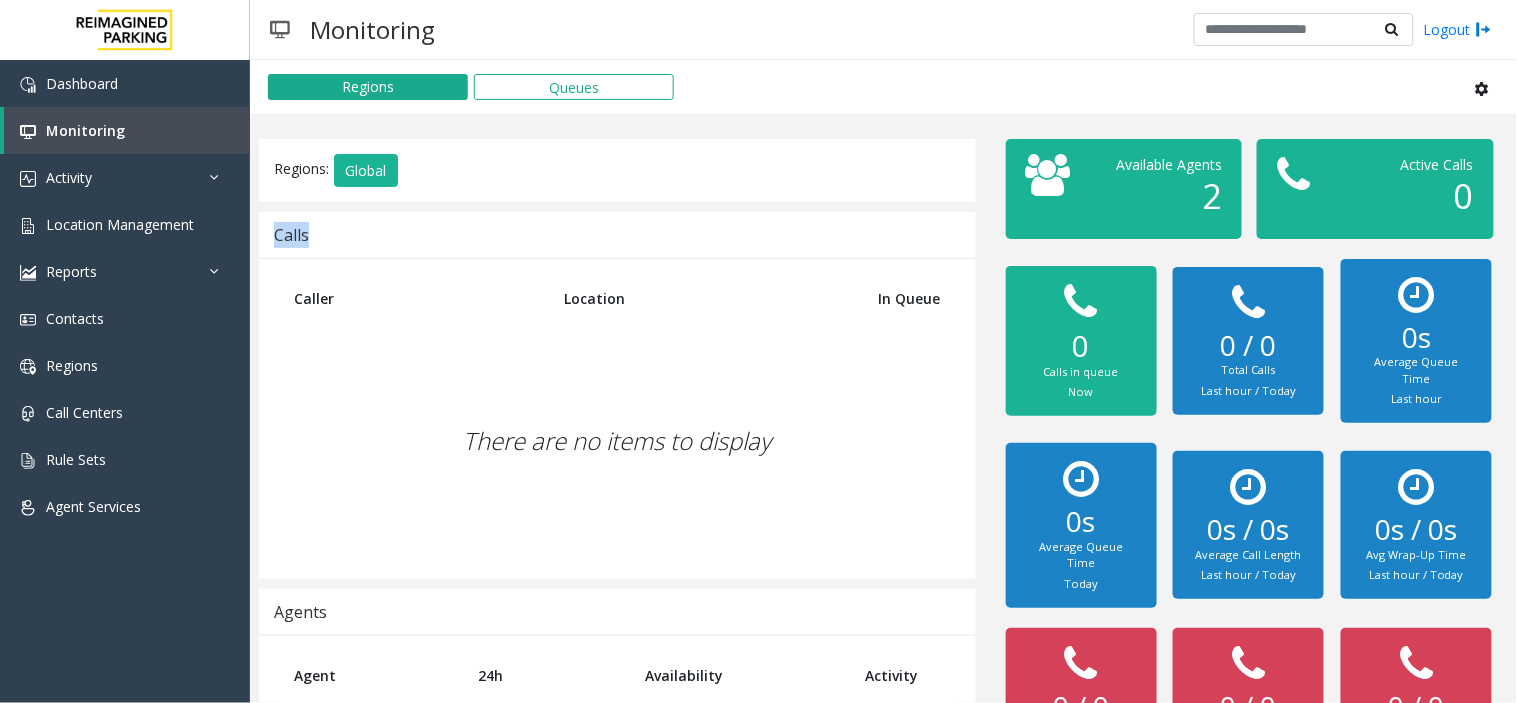 click on "Regions:   Global" 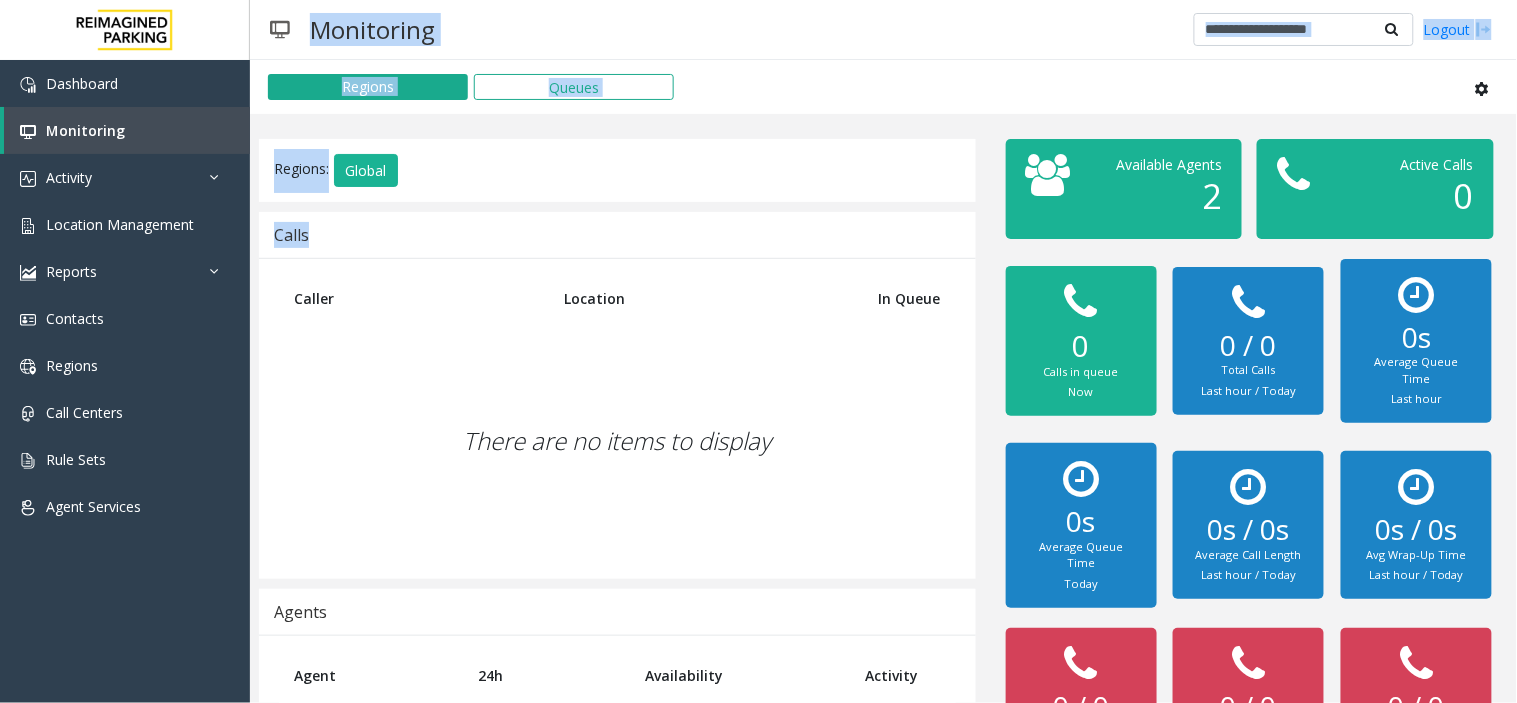 drag, startPoint x: 567, startPoint y: 170, endPoint x: 355, endPoint y: 22, distance: 258.5498 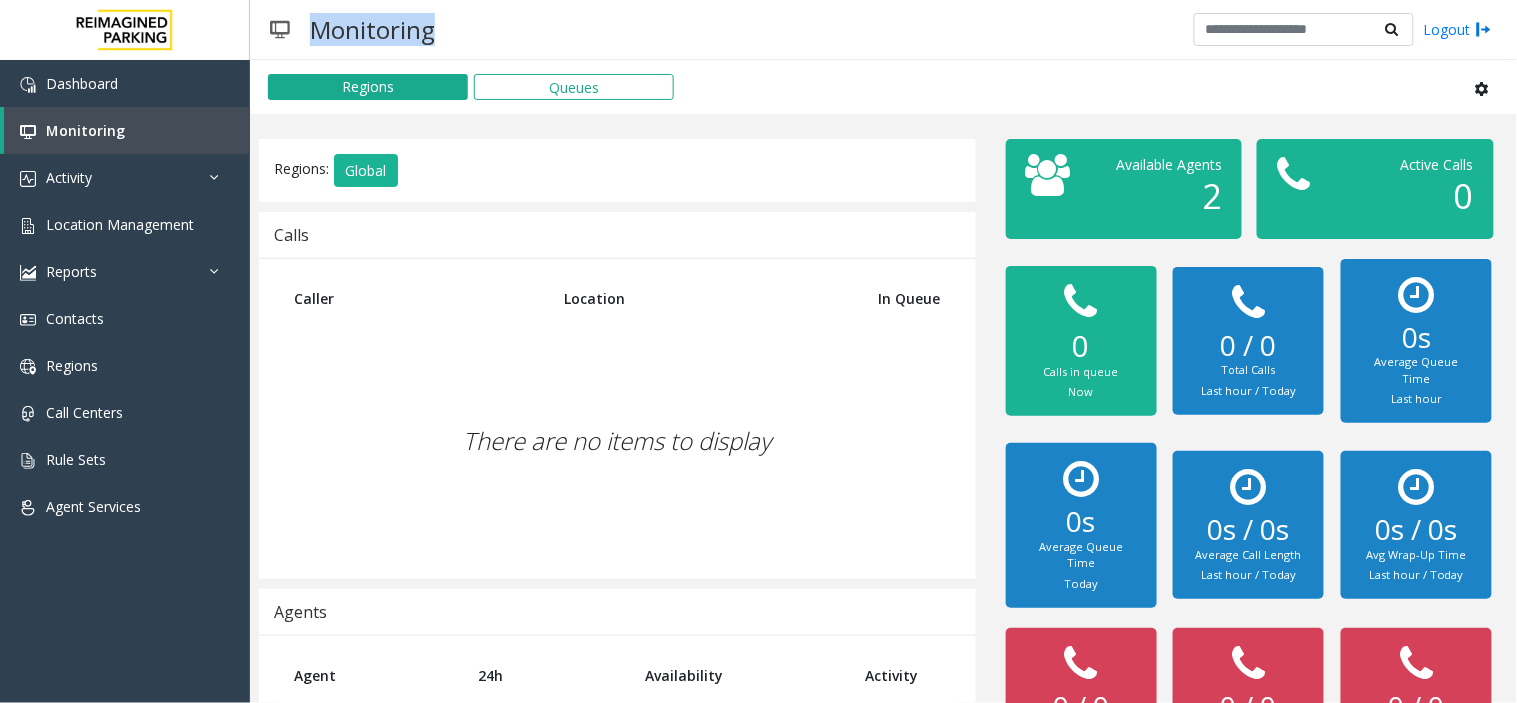 click on "Monitoring" at bounding box center (372, 29) 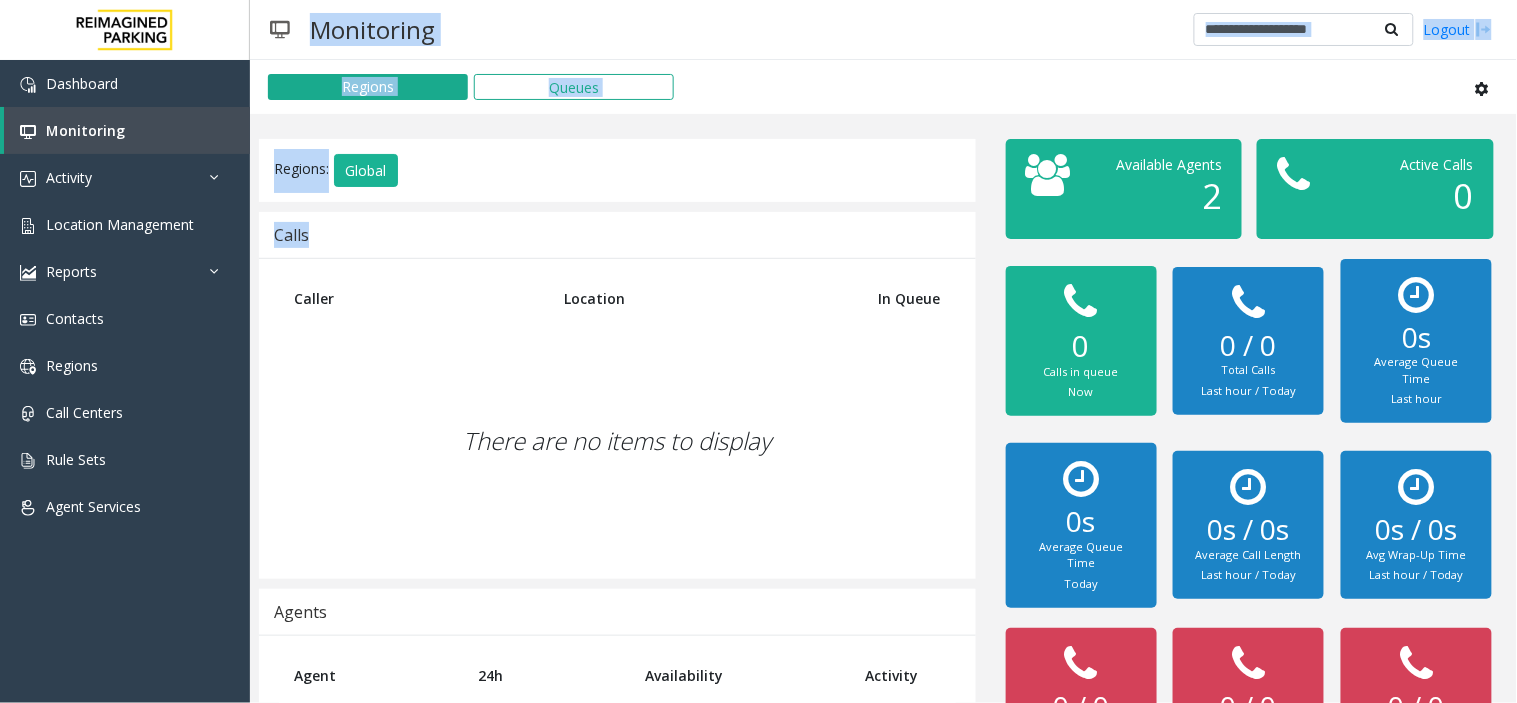 drag, startPoint x: 355, startPoint y: 22, endPoint x: 520, endPoint y: 477, distance: 483.9938 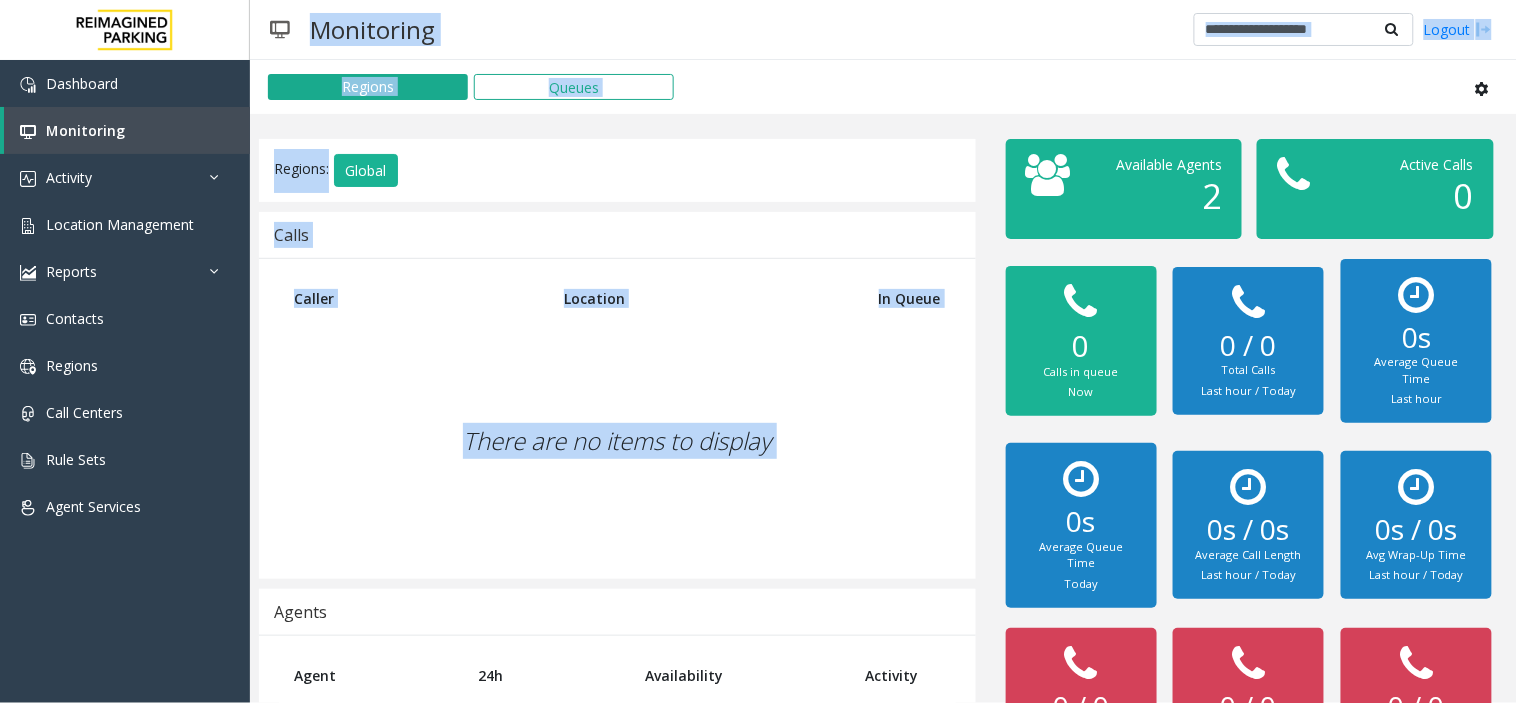 click on "There are no items to display" 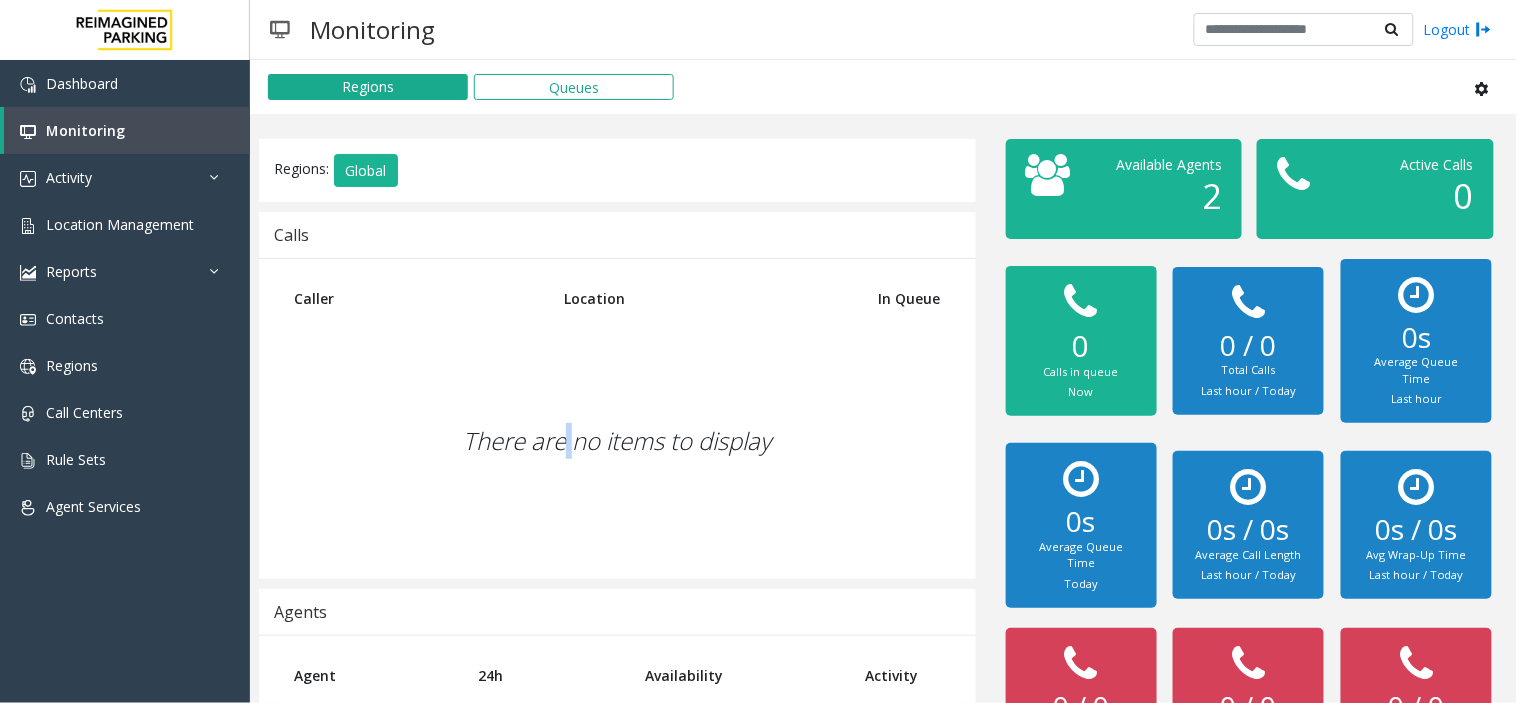 click on "There are no items to display" 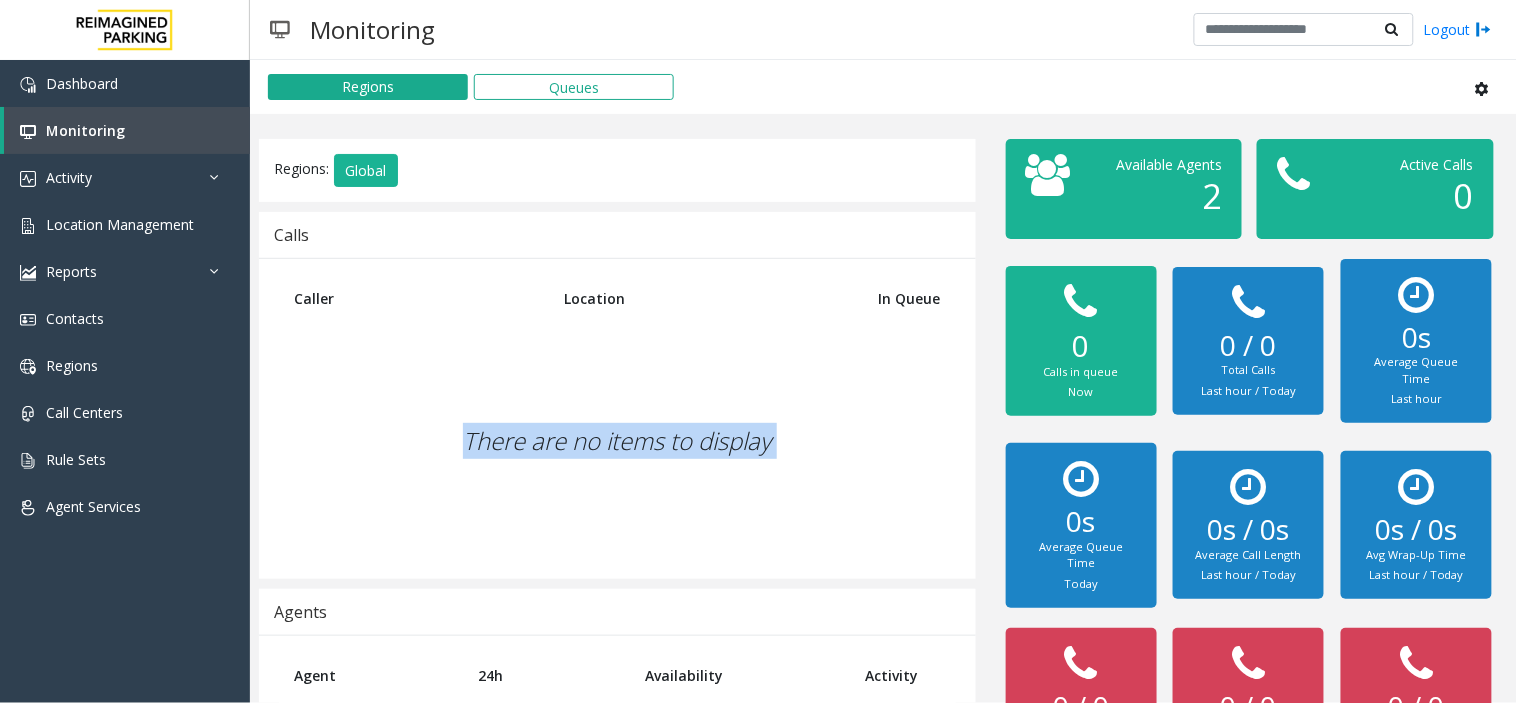 click on "There are no items to display" 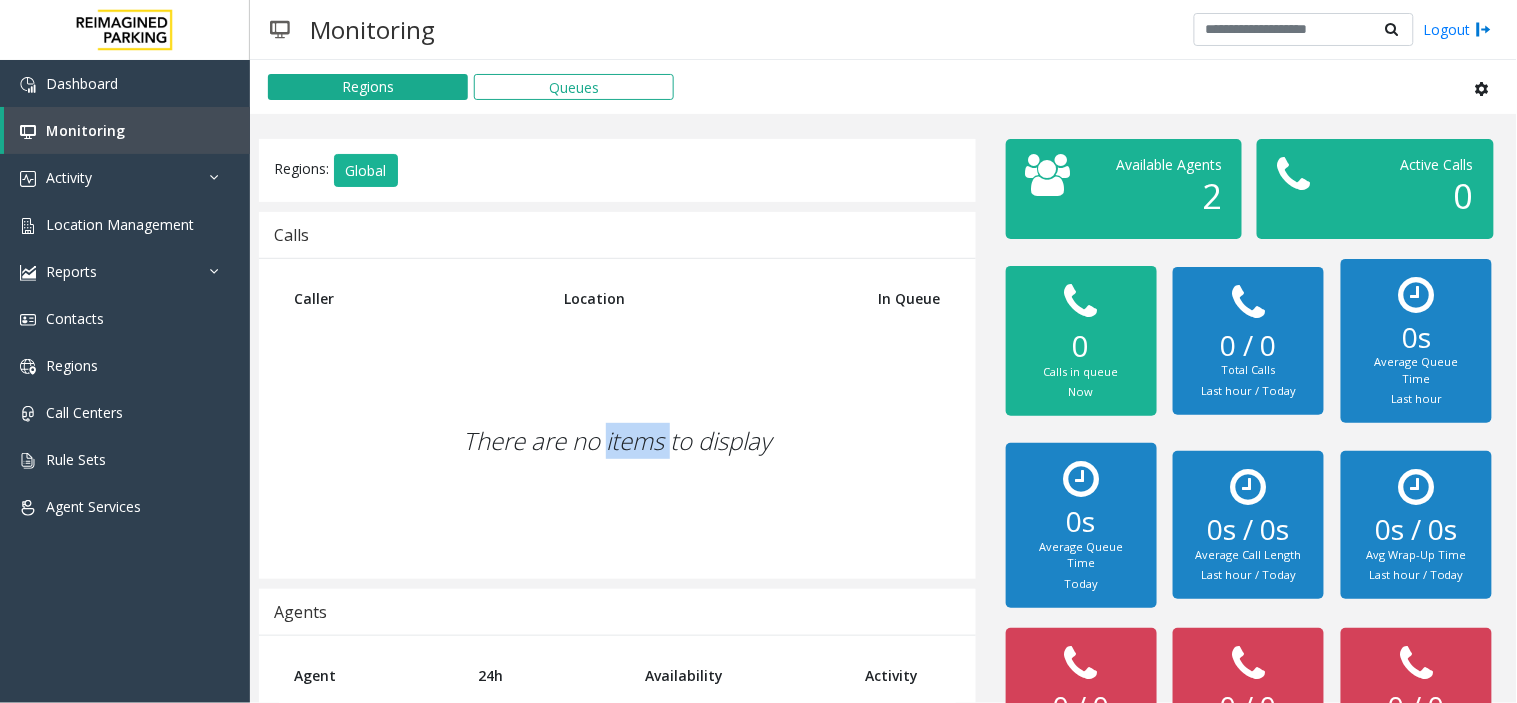 click on "There are no items to display" 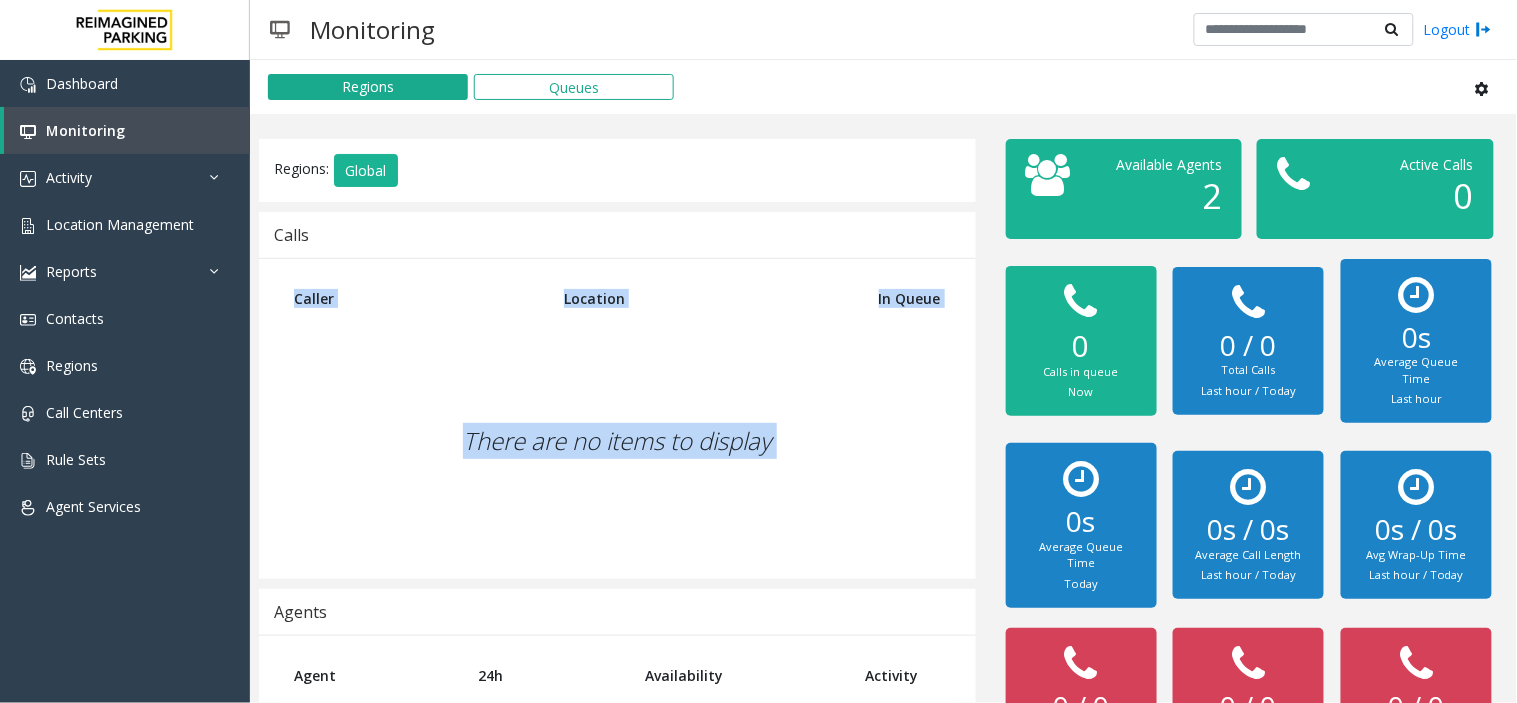 drag, startPoint x: 621, startPoint y: 437, endPoint x: 300, endPoint y: 221, distance: 386.90695 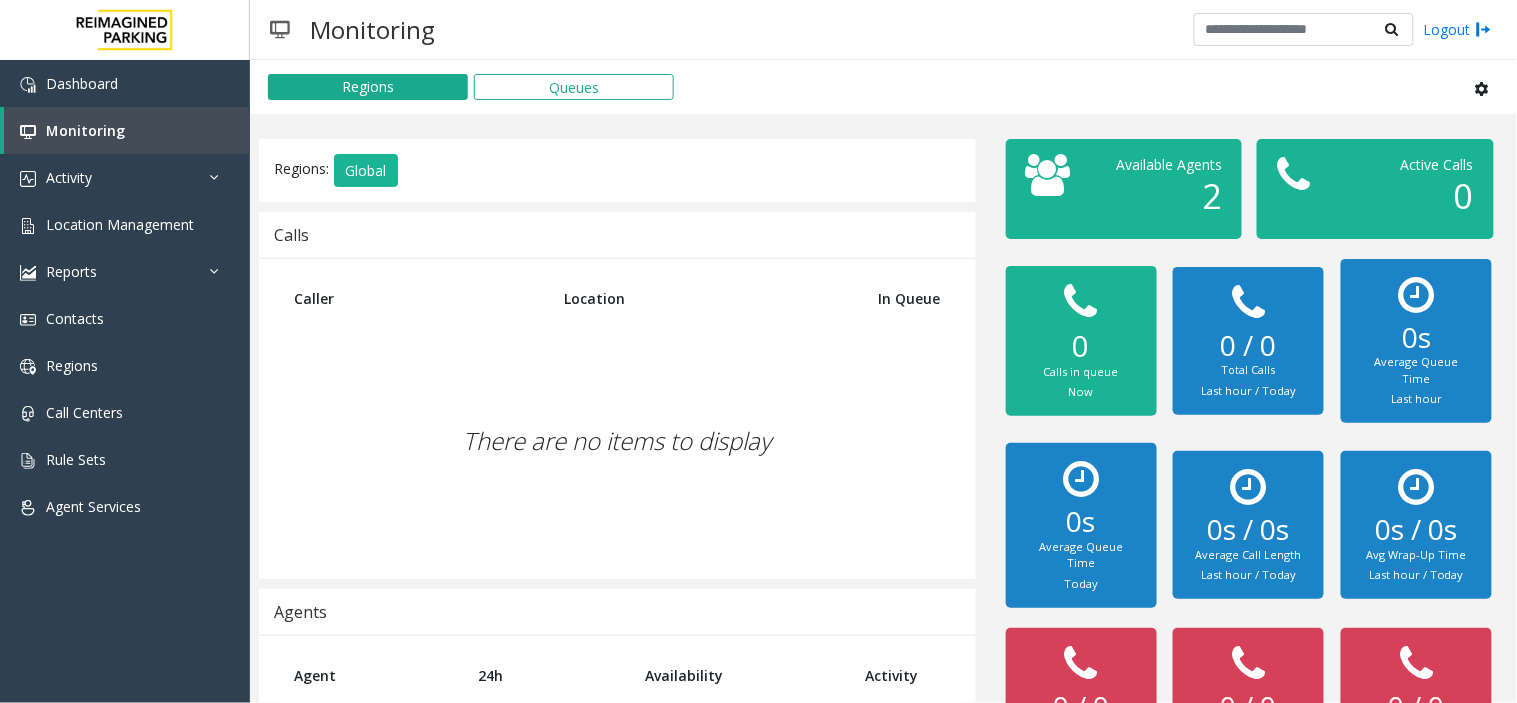 click on "Regions:" 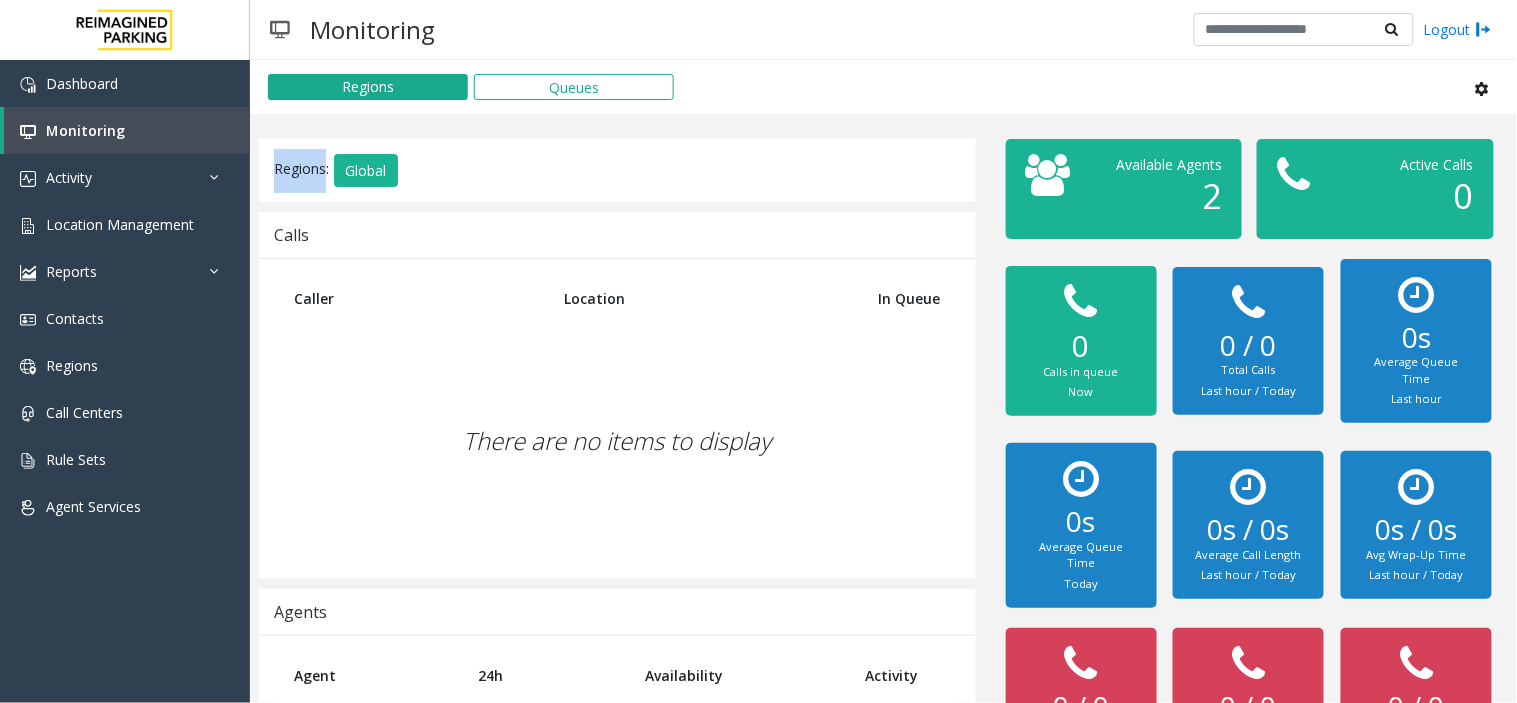 click on "Regions:" 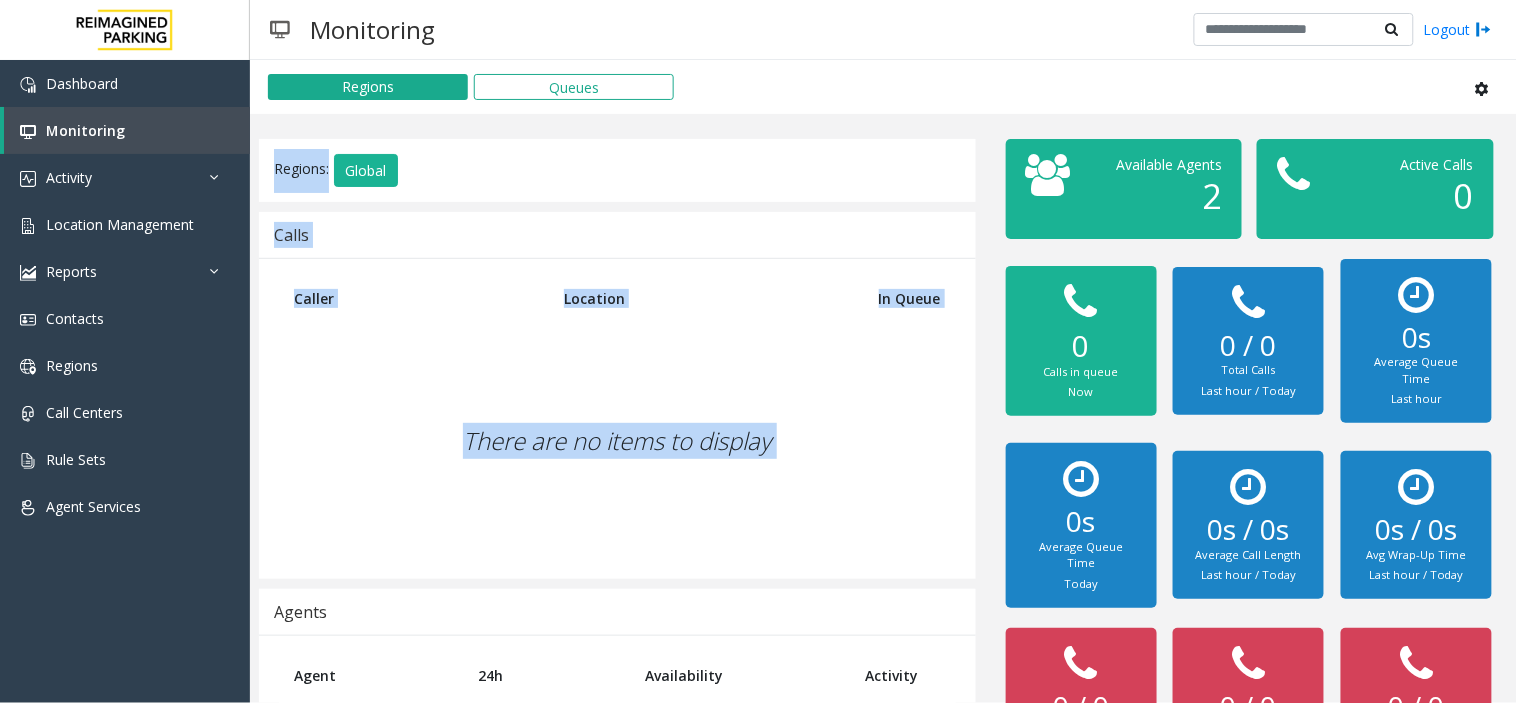 drag, startPoint x: 281, startPoint y: 163, endPoint x: 864, endPoint y: 412, distance: 633.94794 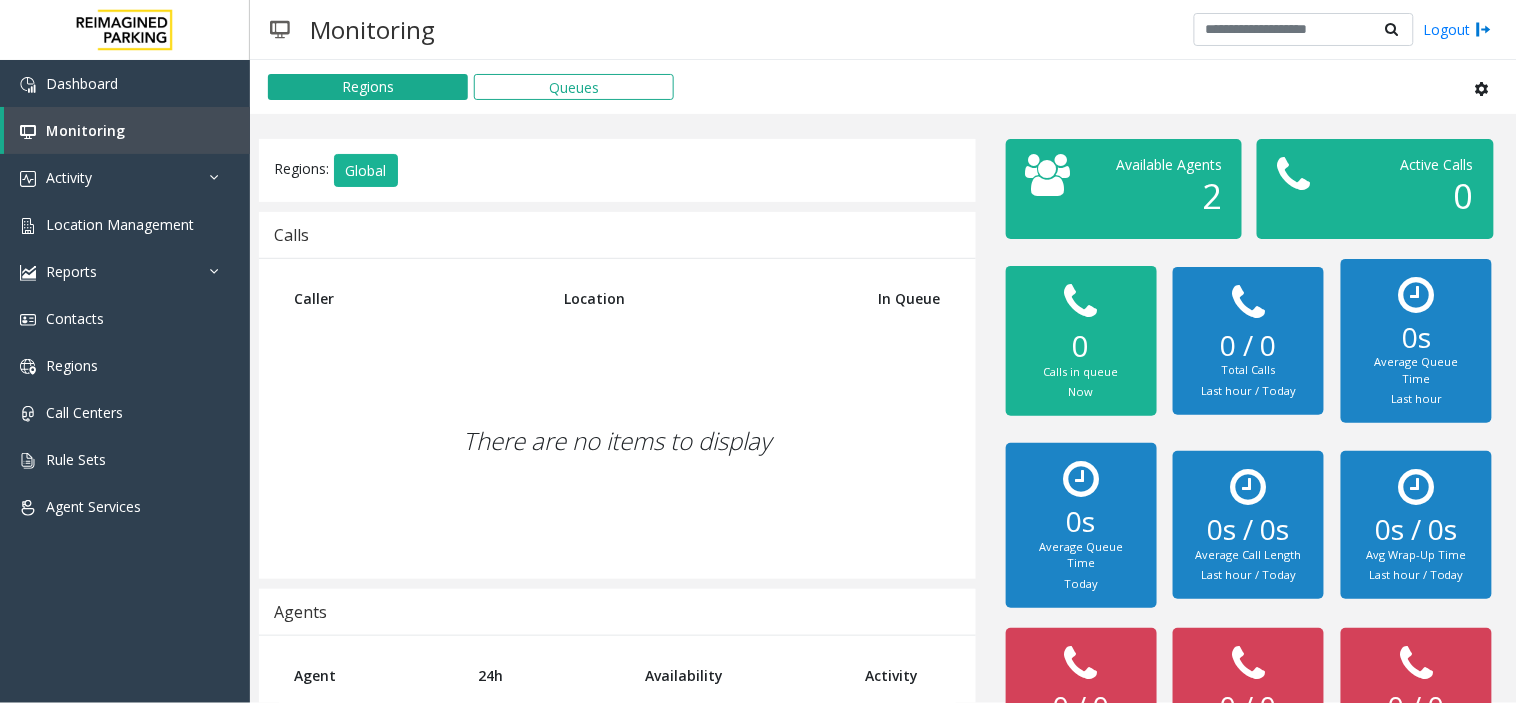 click on "There are no items to display" 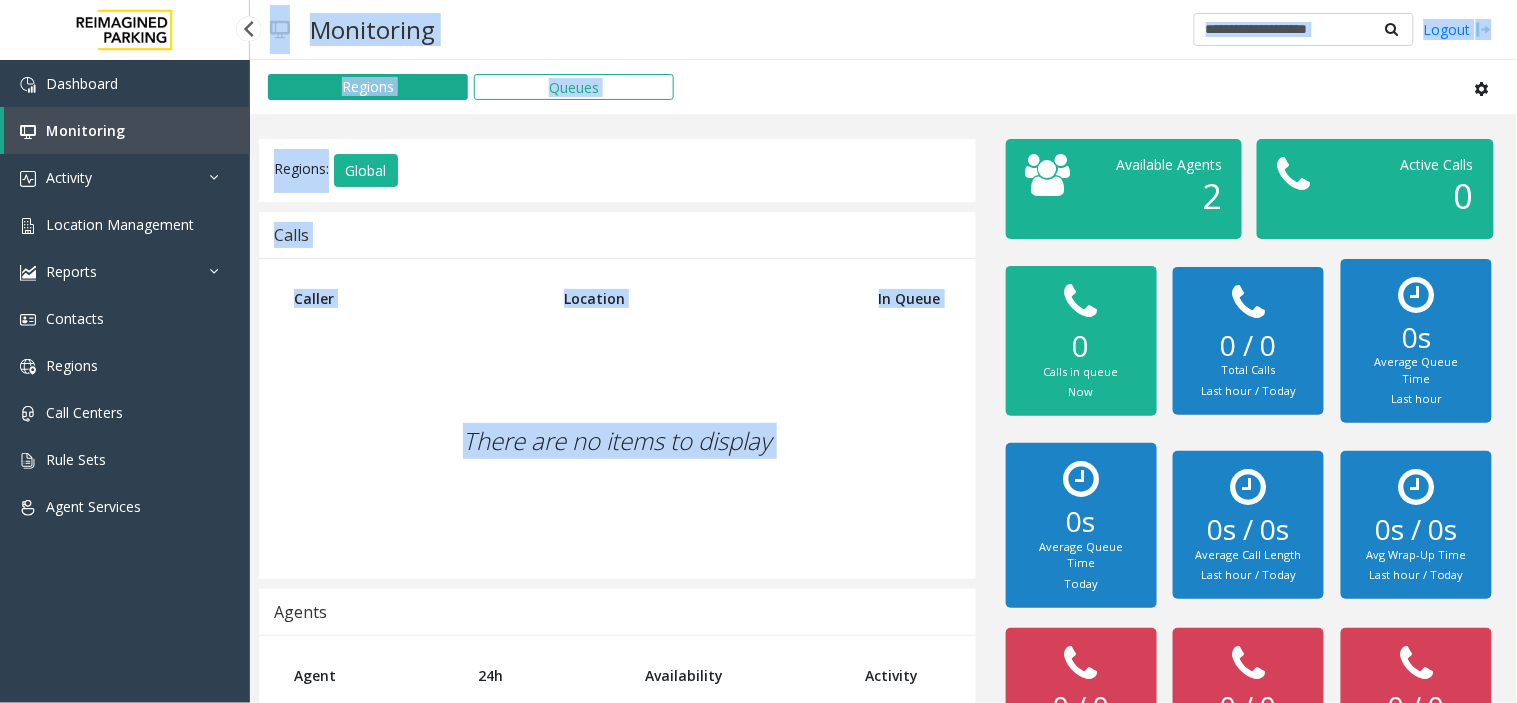 drag, startPoint x: 864, startPoint y: 412, endPoint x: 278, endPoint y: 43, distance: 692.50055 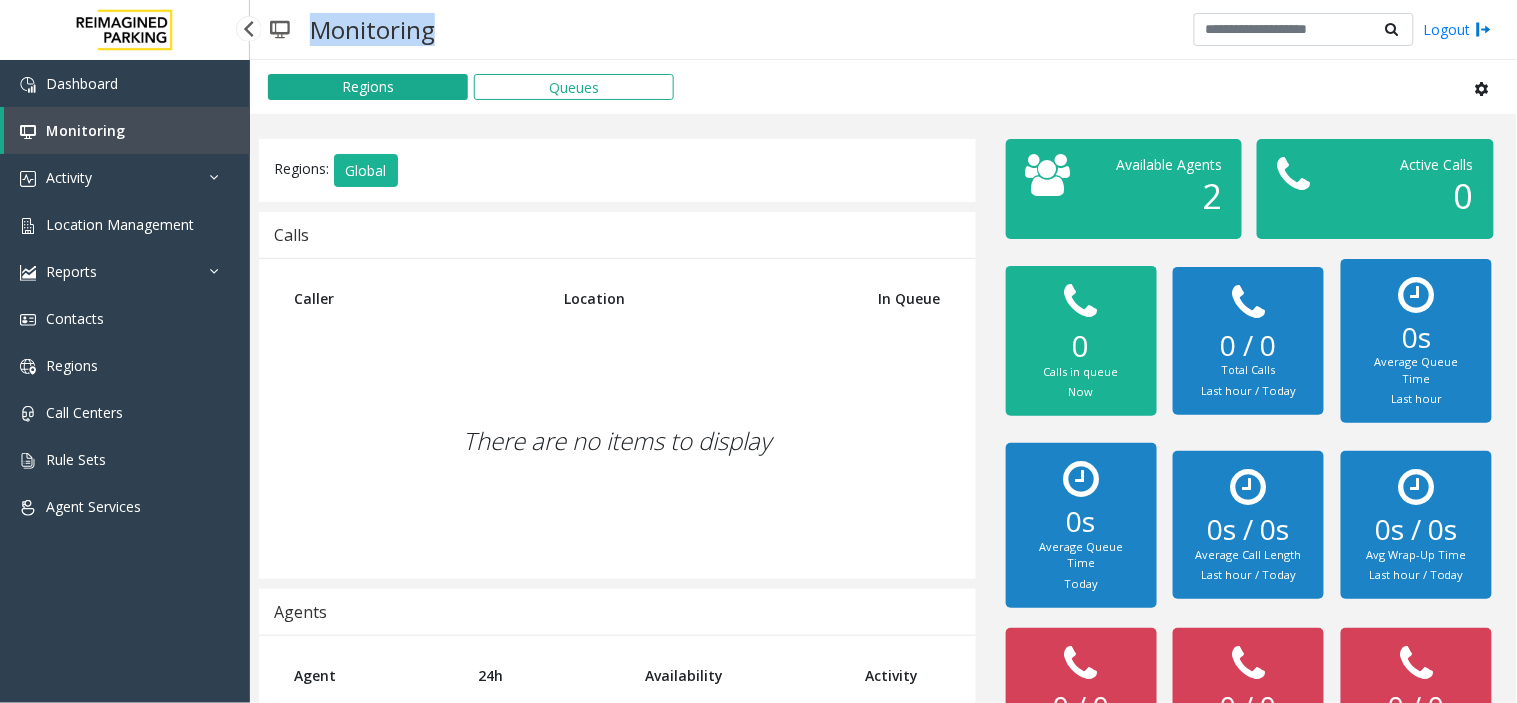 click on "Monitoring" at bounding box center (372, 29) 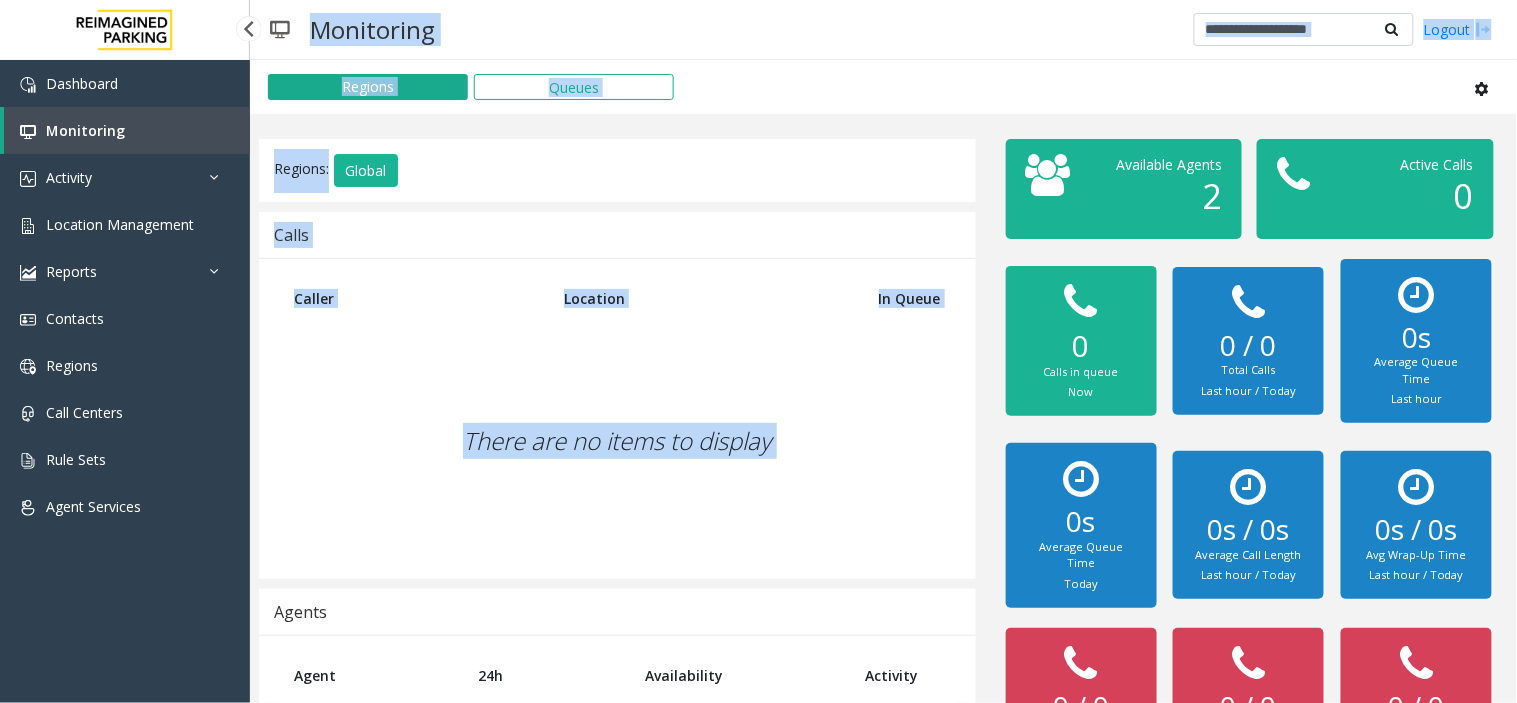 drag, startPoint x: 300, startPoint y: 35, endPoint x: 616, endPoint y: 387, distance: 473.03278 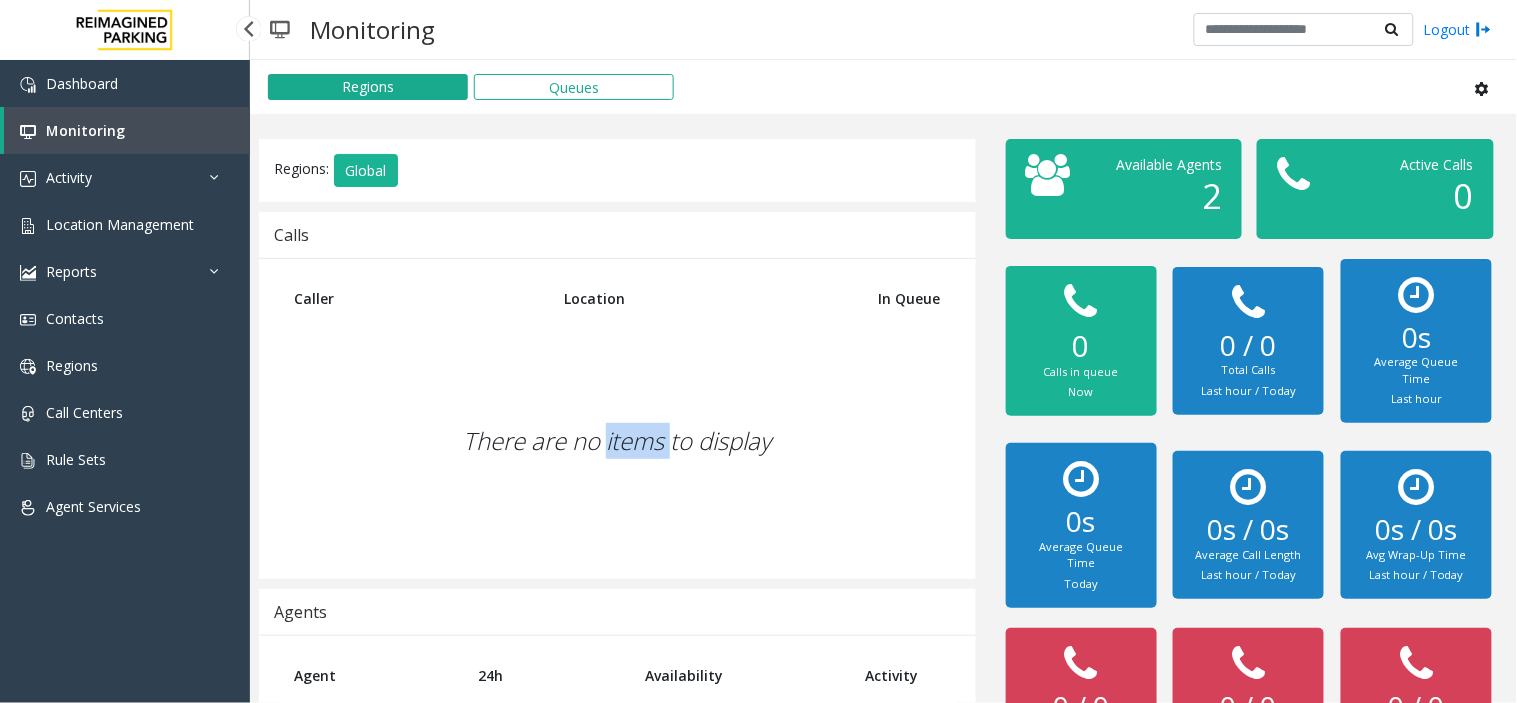 click on "There are no items to display" 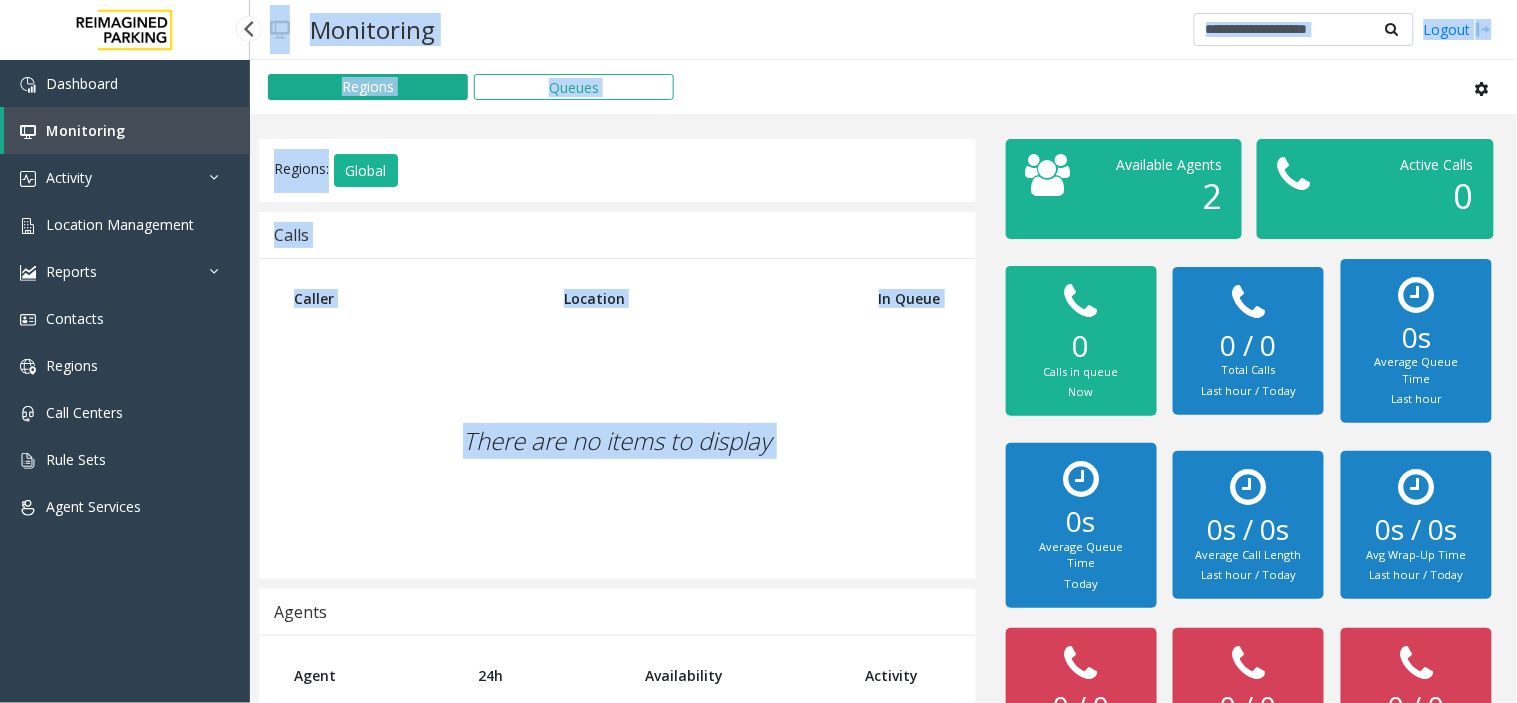 drag, startPoint x: 616, startPoint y: 387, endPoint x: 274, endPoint y: 31, distance: 493.6598 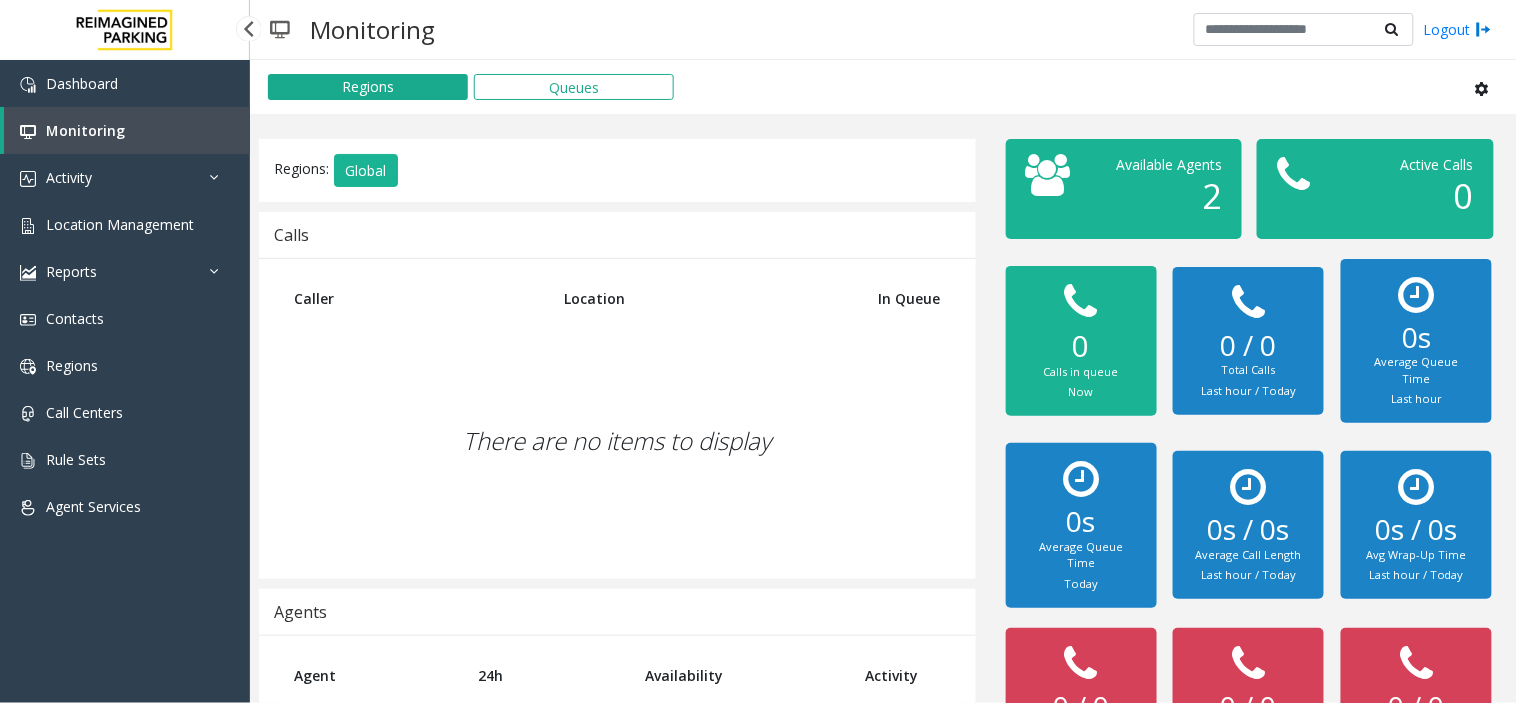click on "Monitoring" at bounding box center [372, 29] 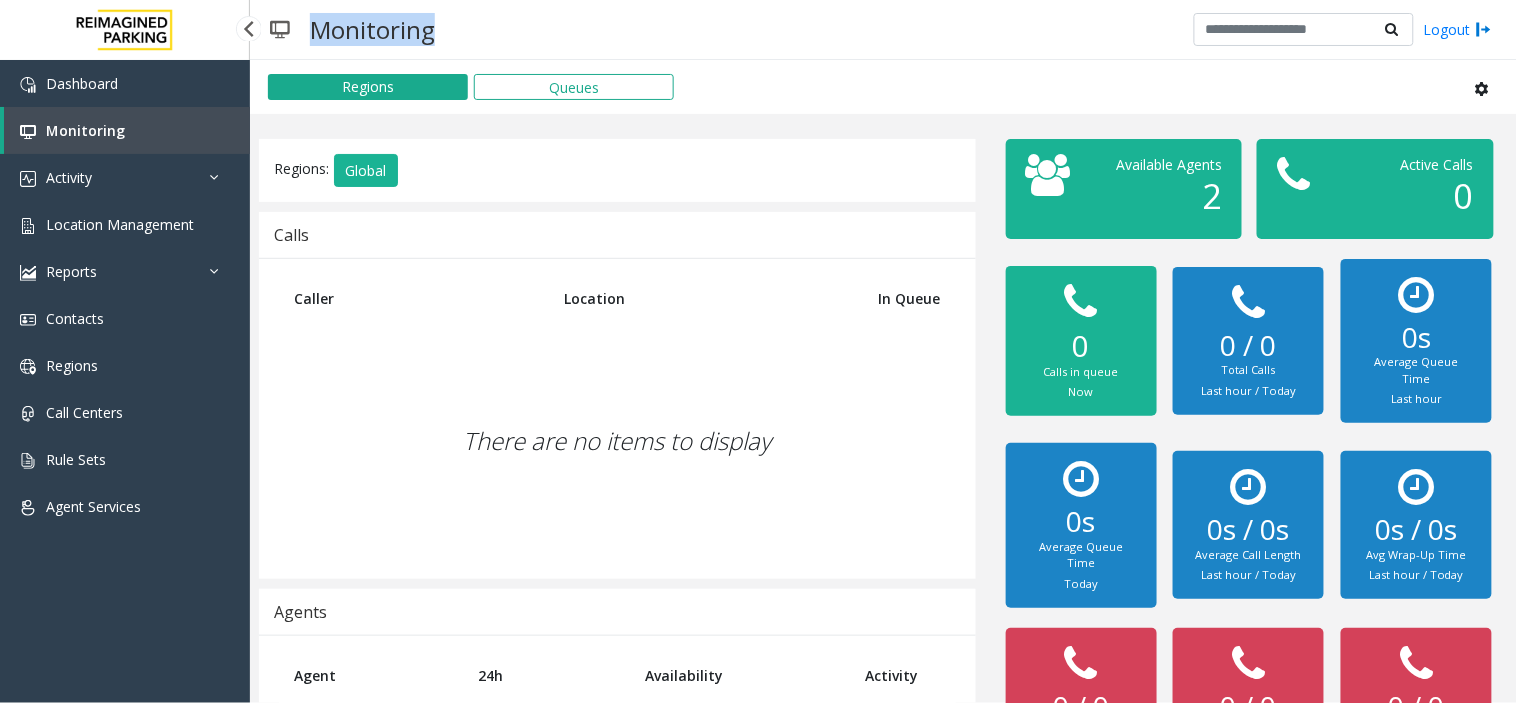 click on "Monitoring" at bounding box center [372, 29] 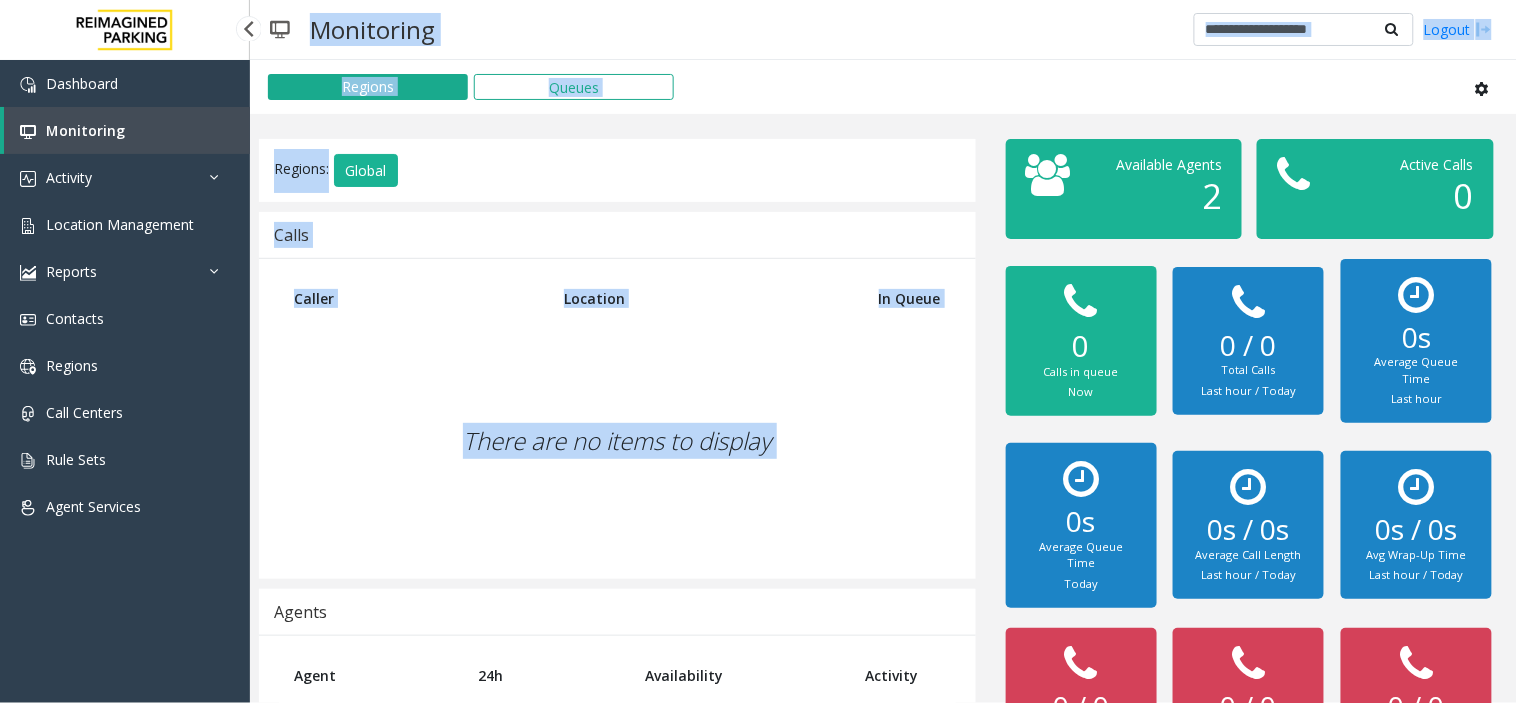 drag, startPoint x: 433, startPoint y: 14, endPoint x: 817, endPoint y: 460, distance: 588.53375 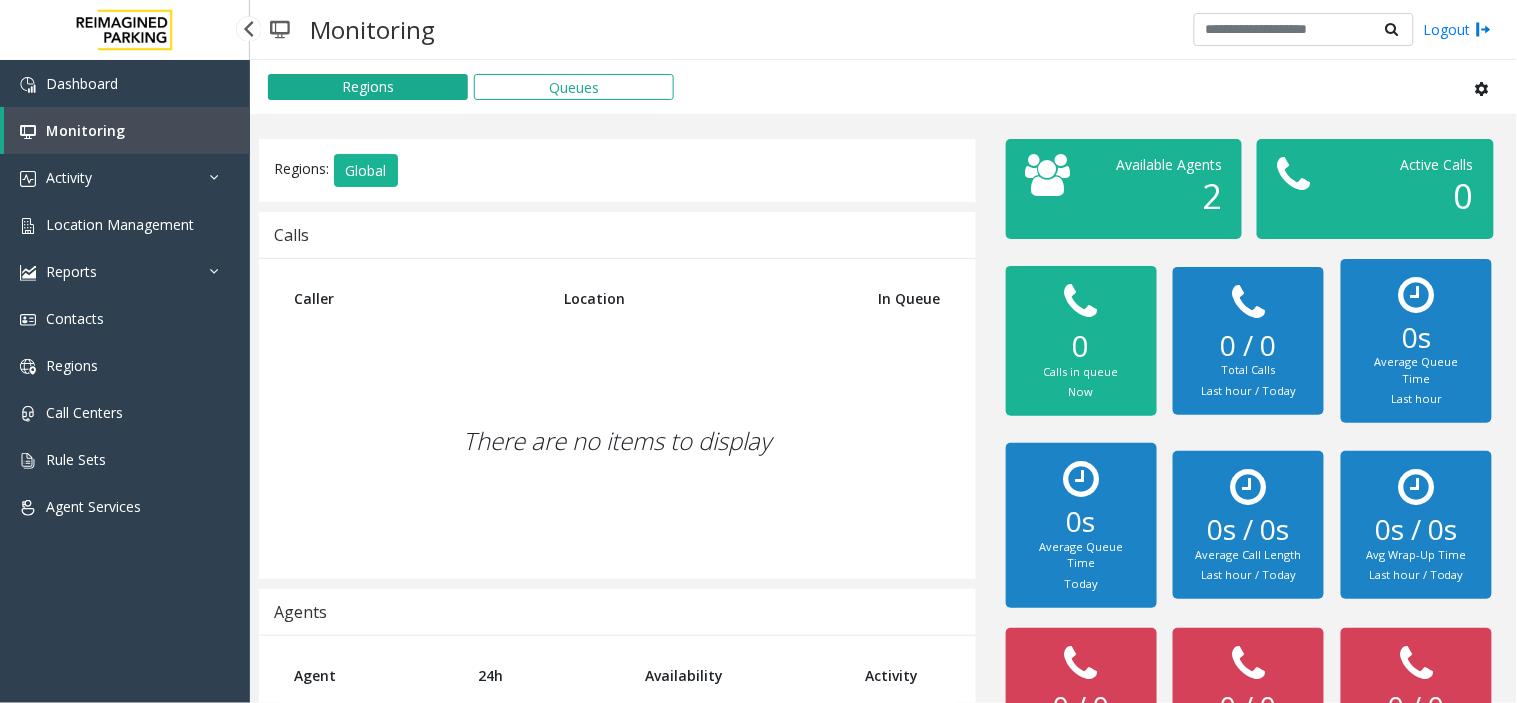 click on "There are no items to display" 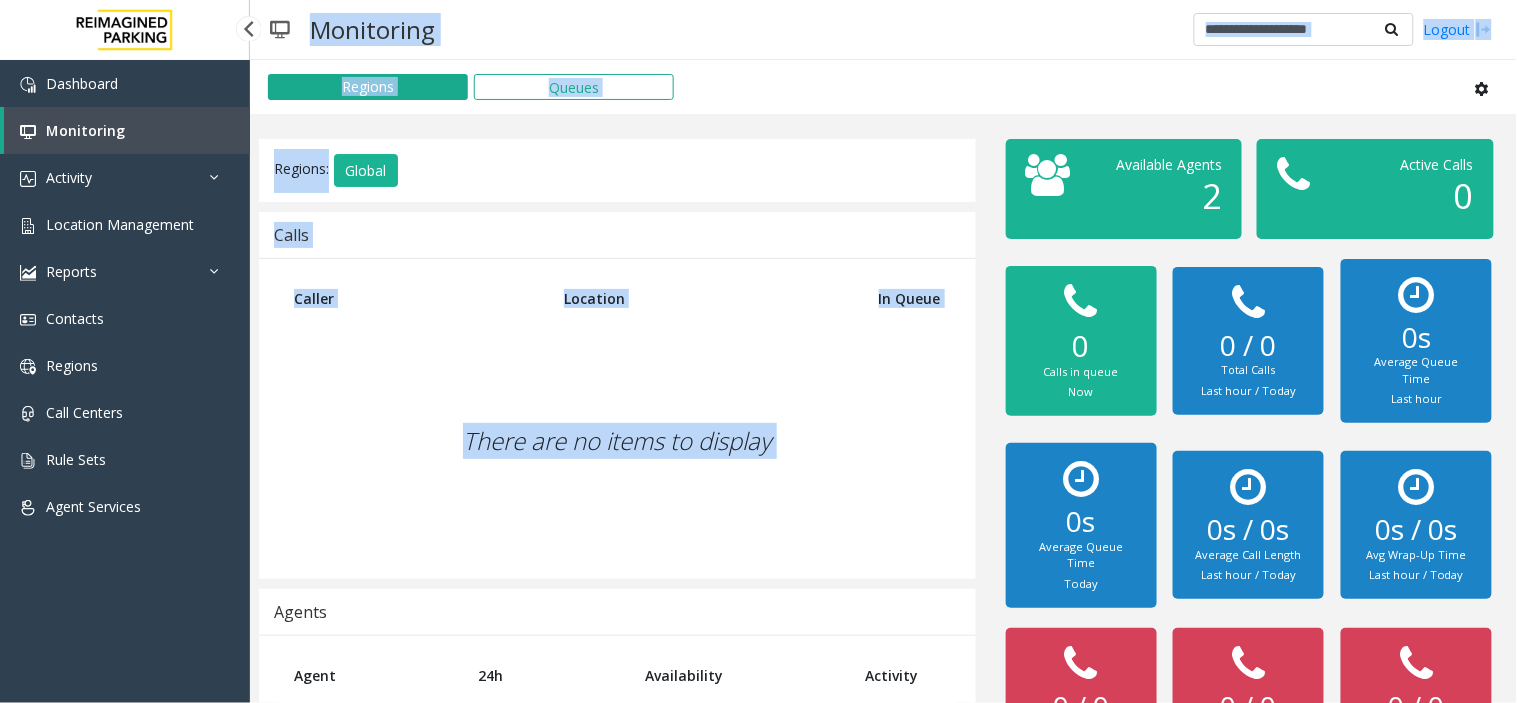 drag, startPoint x: 817, startPoint y: 460, endPoint x: 352, endPoint y: 35, distance: 629.9603 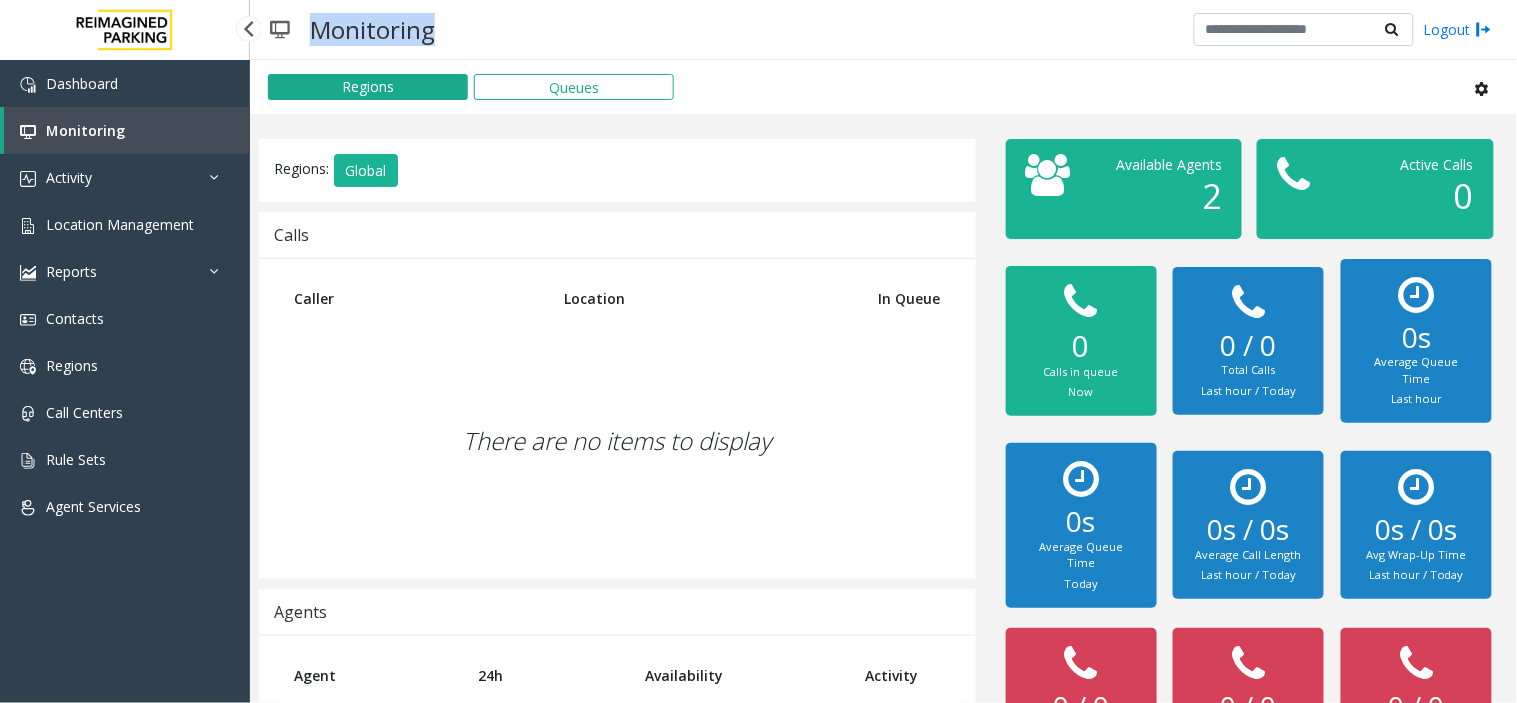 click on "Monitoring" at bounding box center (372, 29) 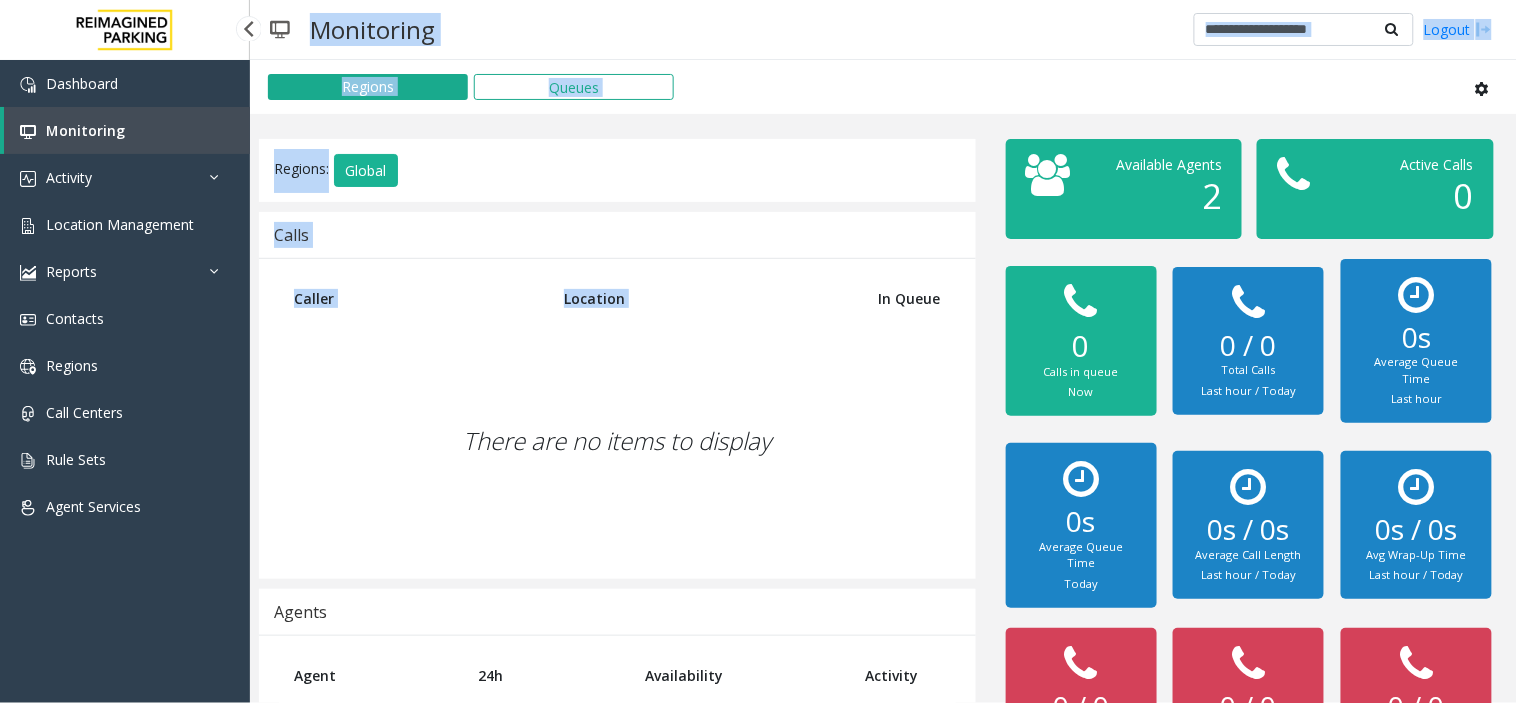 drag, startPoint x: 352, startPoint y: 35, endPoint x: 574, endPoint y: 278, distance: 329.1398 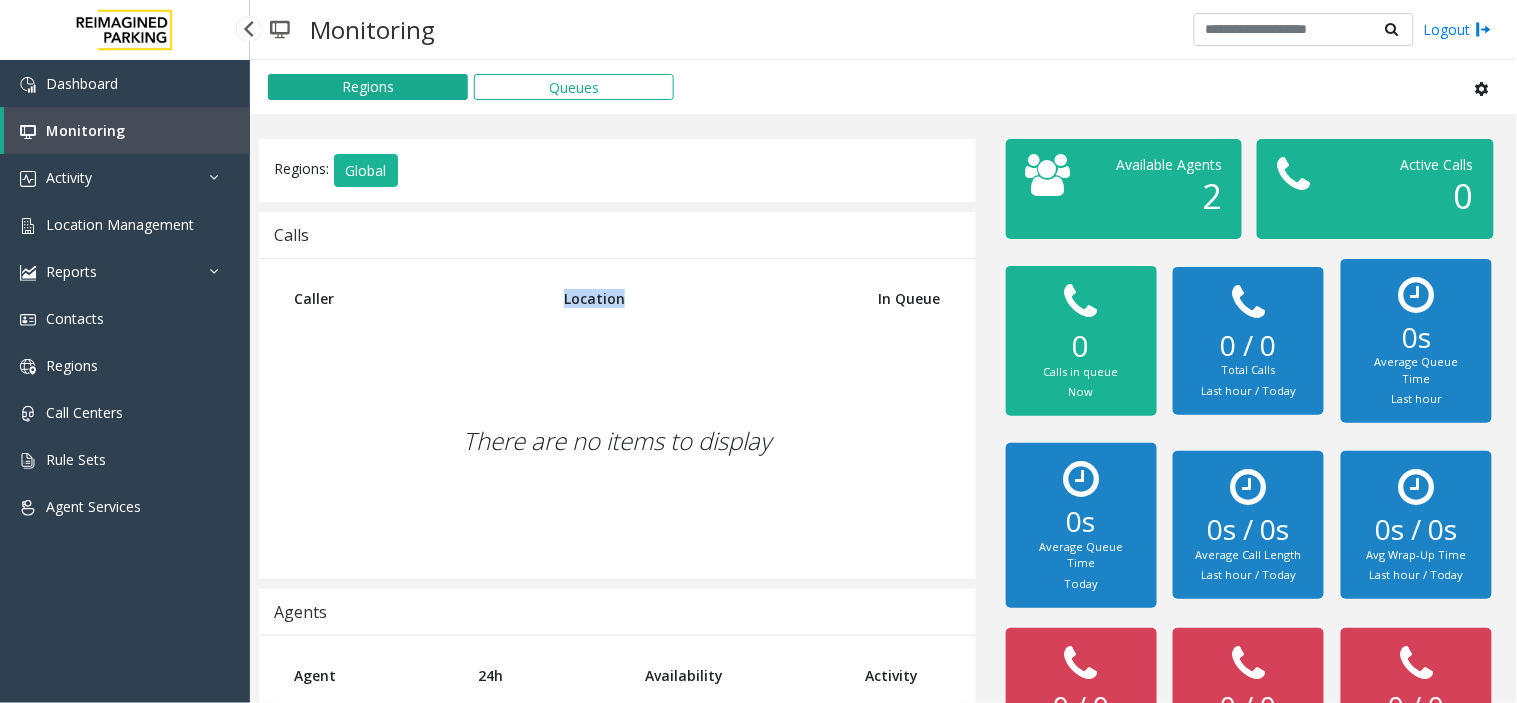 click on "Location" at bounding box center (694, 298) 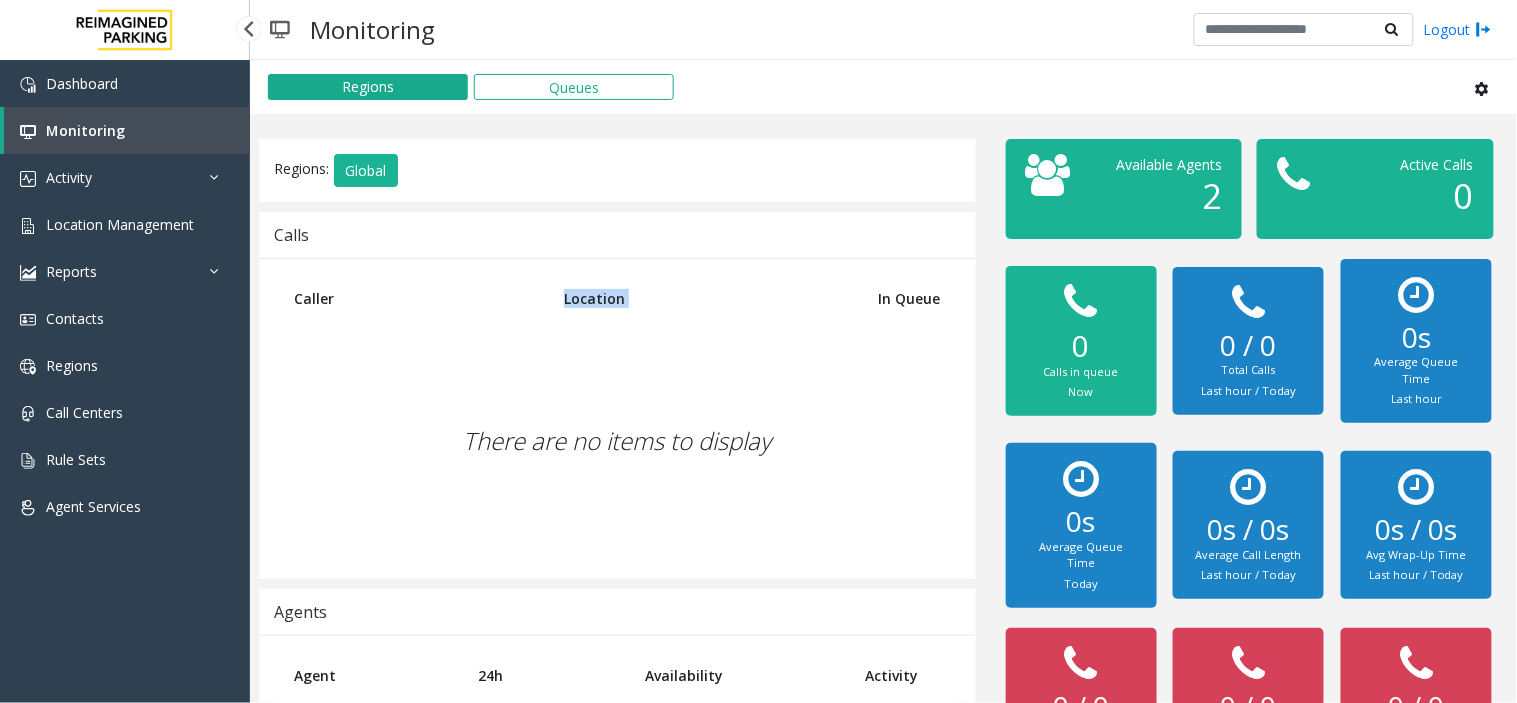 click on "Location" at bounding box center [694, 298] 